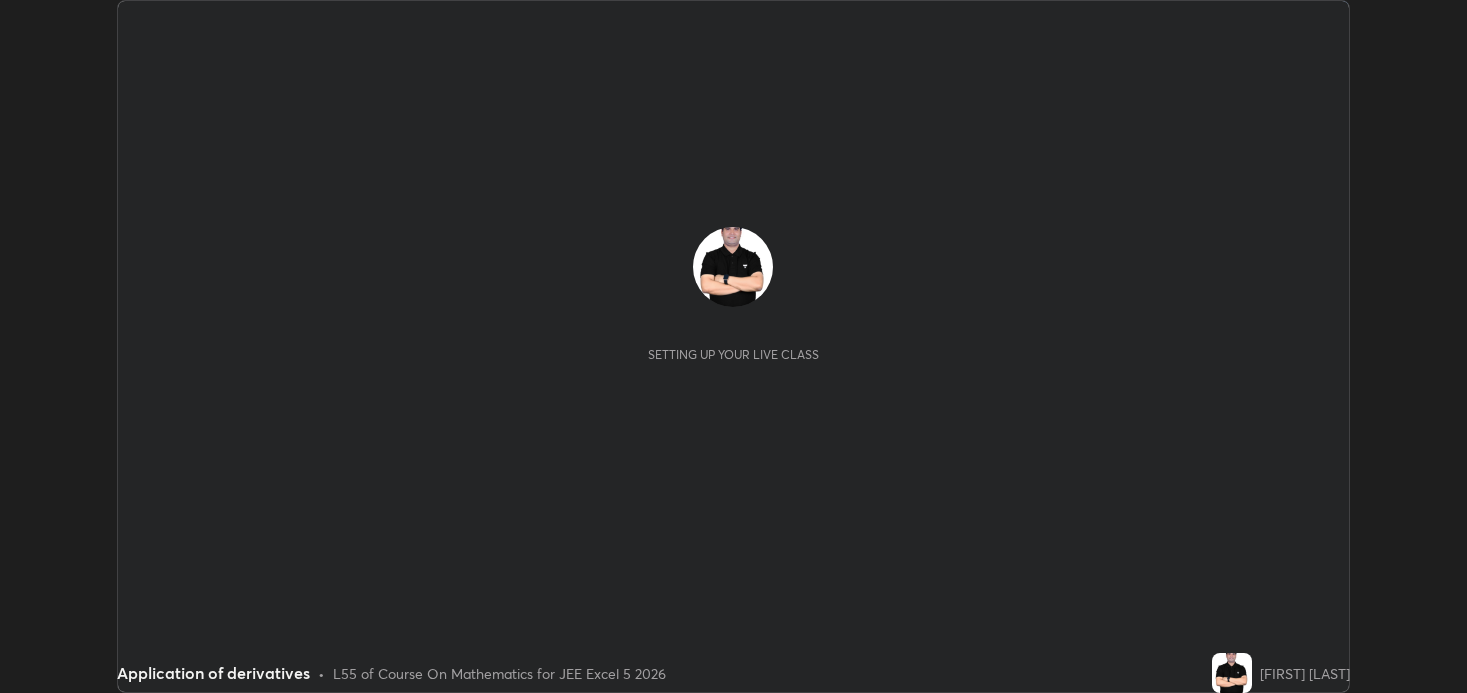 scroll, scrollTop: 0, scrollLeft: 0, axis: both 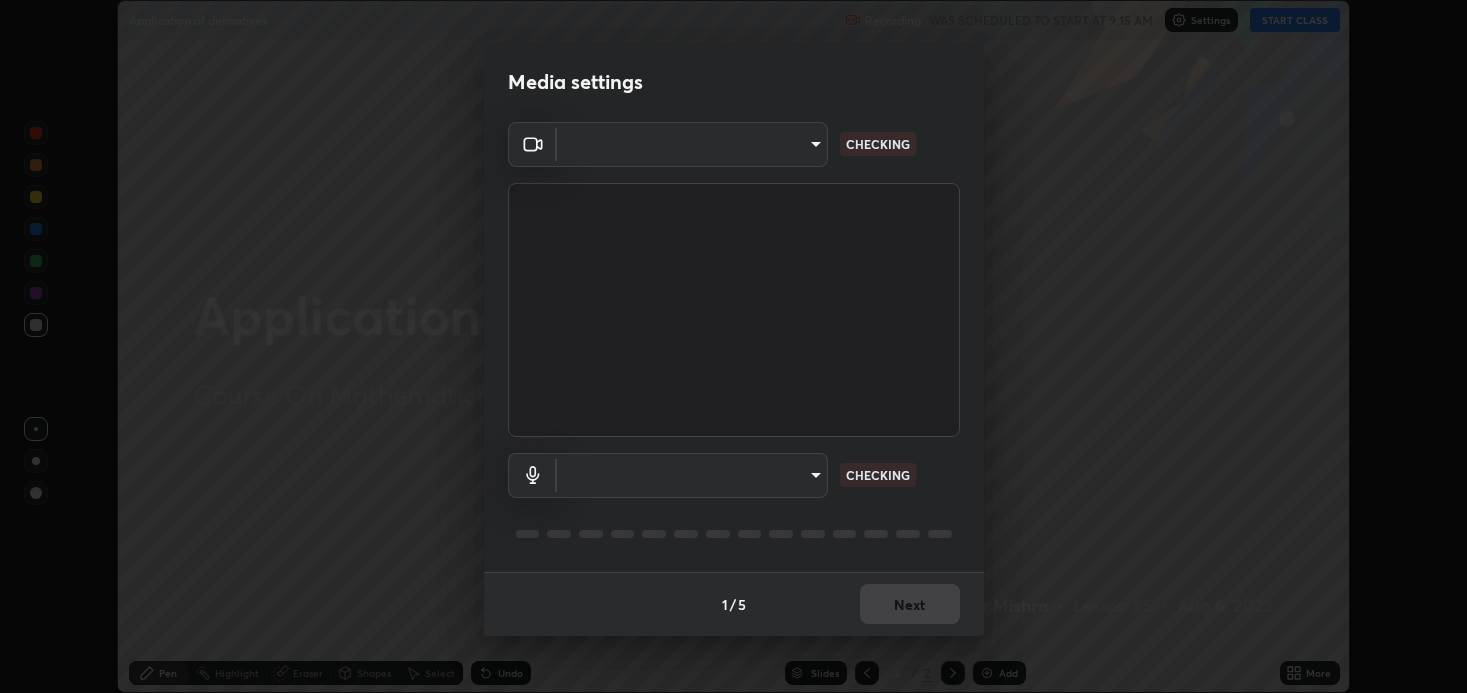 type on "08764ac8a30fb5bda25ff70cfb1356e1258c5cee07c737743b8f911b1dc97b3d" 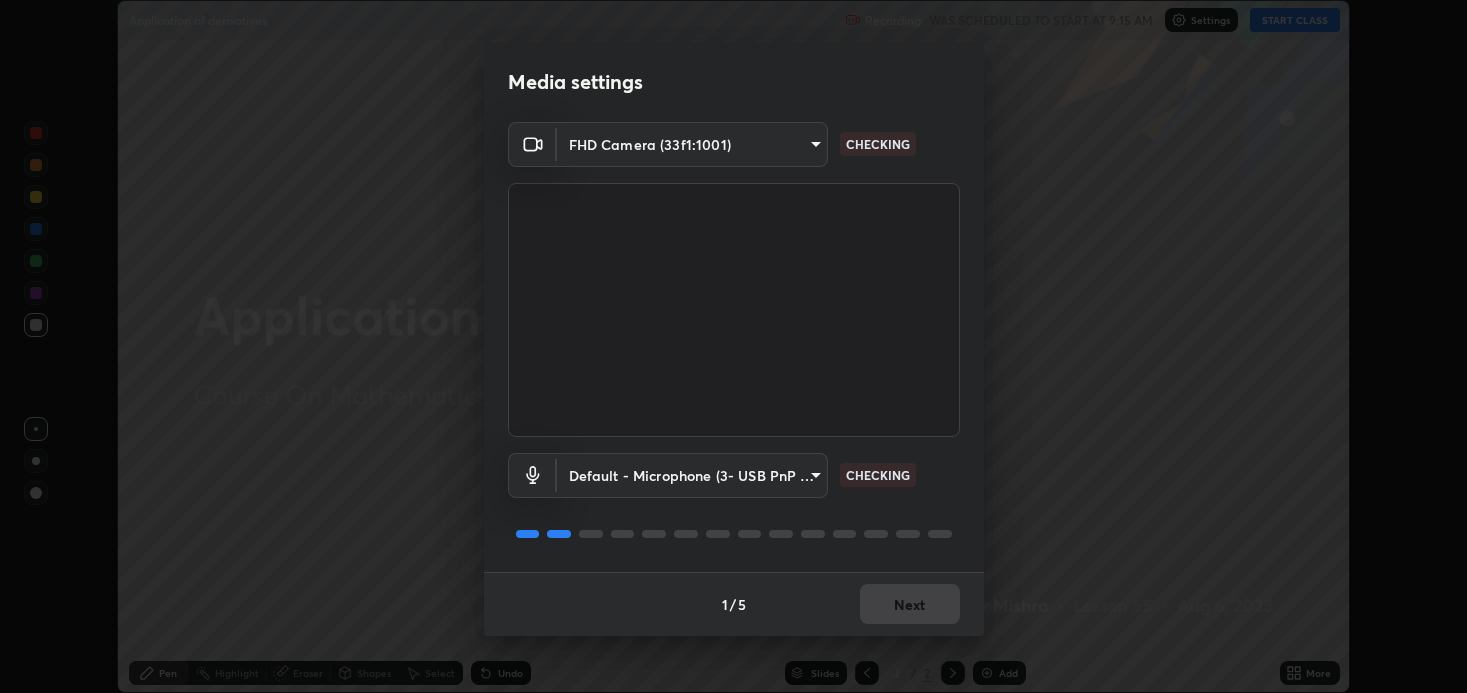 click on "Media settings FHD Camera (33f1:1001) 08764ac8a30fb5bda25ff70cfb1356e1258c5cee07c737743b8f911b1dc97b3d CHECKING Default - Microphone (3- USB PnP Sound Device) default CHECKING 1 / 5 Next" at bounding box center [733, 346] 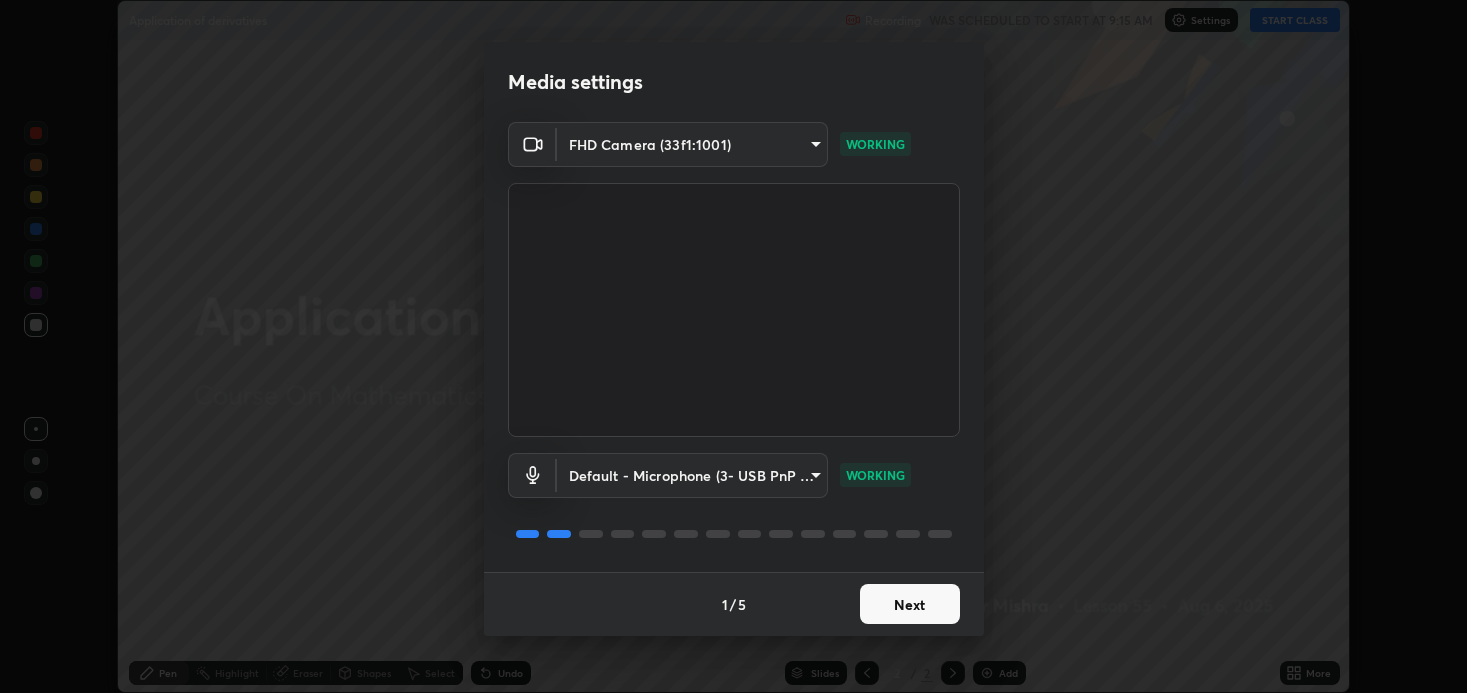 click on "Next" at bounding box center (910, 604) 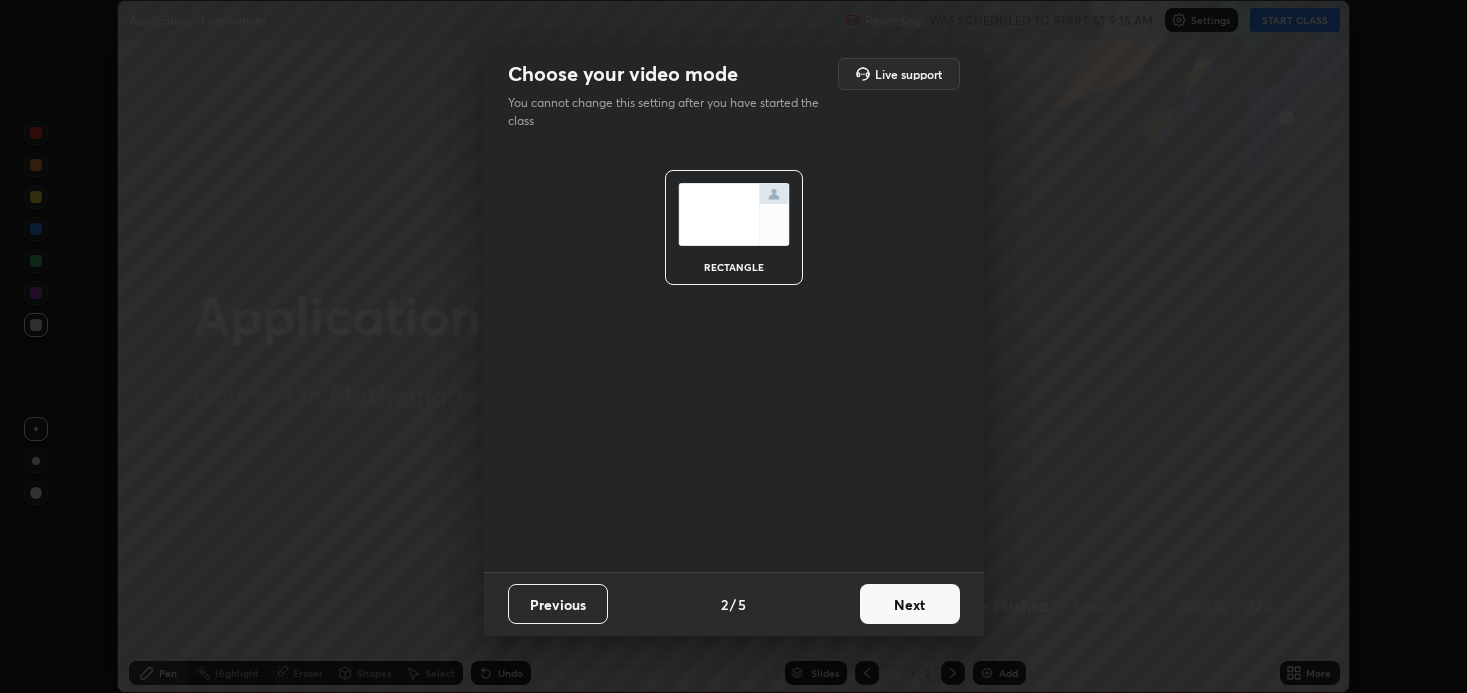 click on "Next" at bounding box center (910, 604) 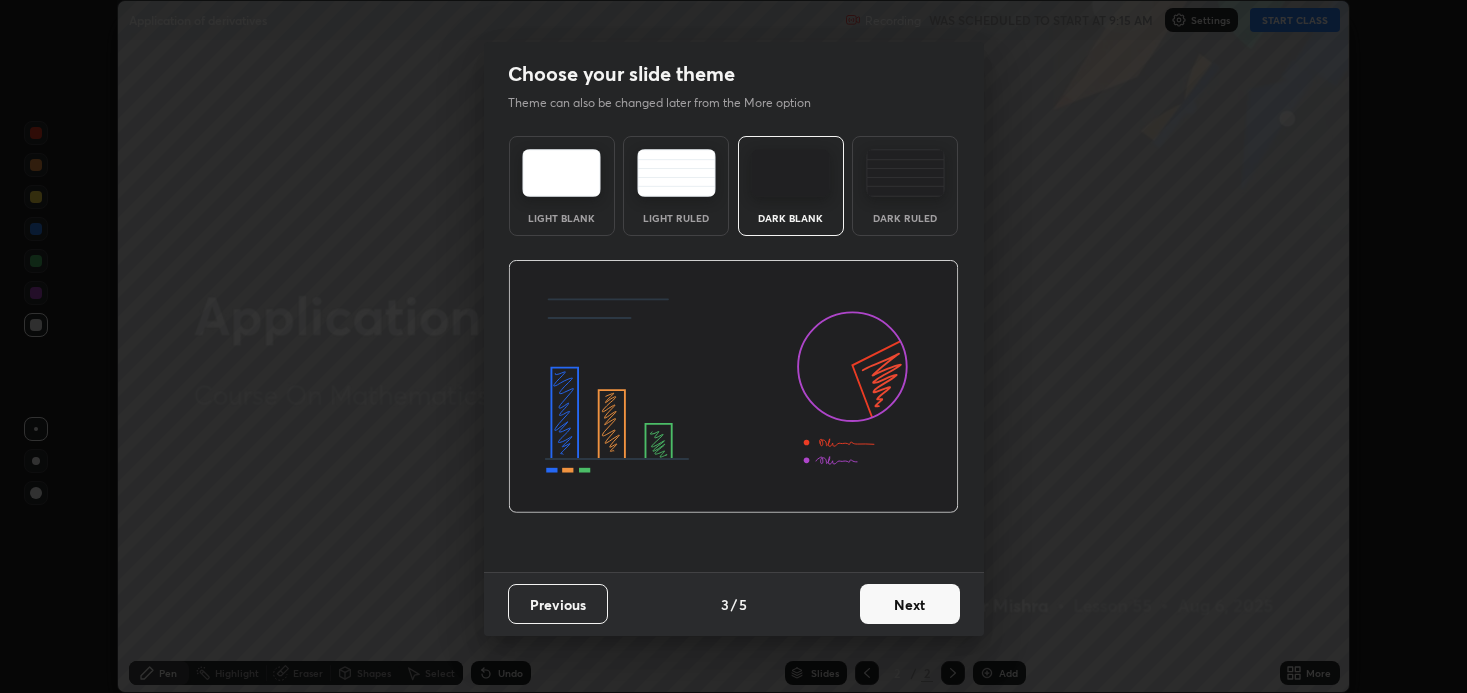 click on "Next" at bounding box center [910, 604] 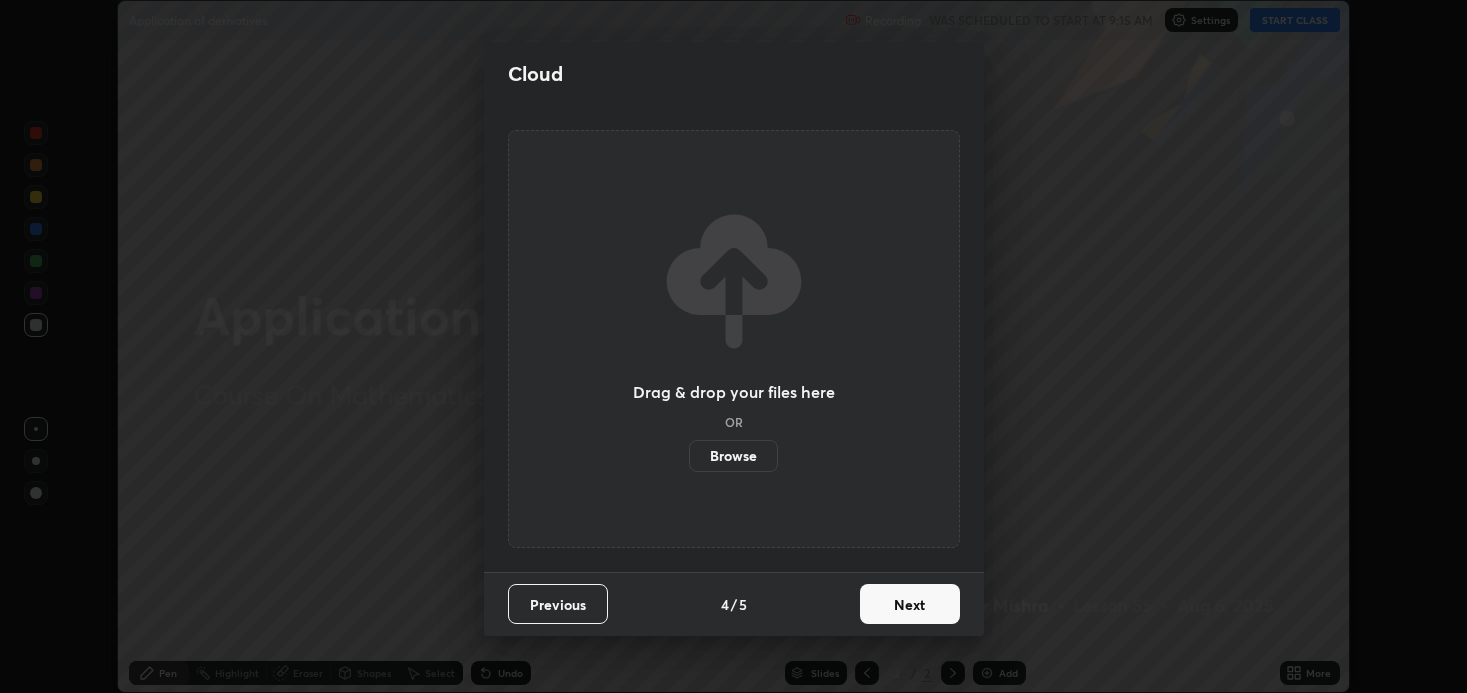 click on "Next" at bounding box center [910, 604] 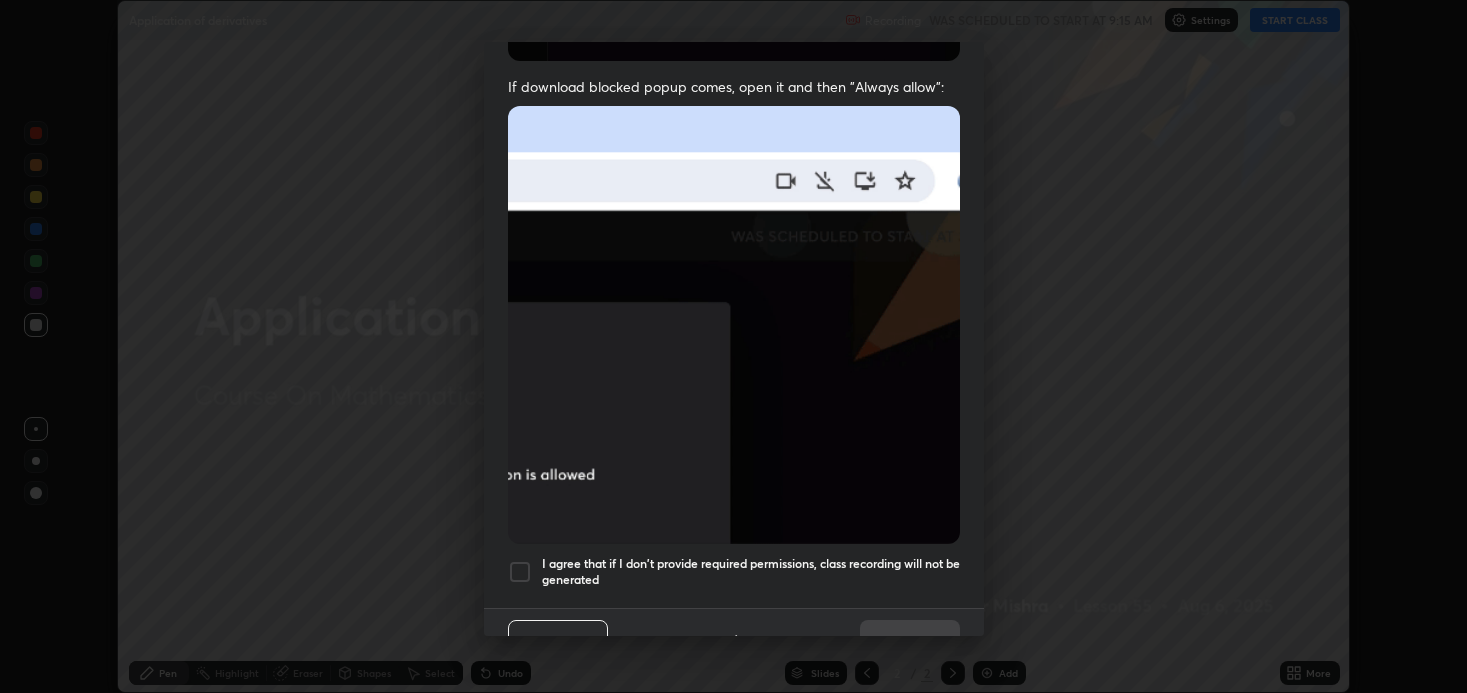 scroll, scrollTop: 405, scrollLeft: 0, axis: vertical 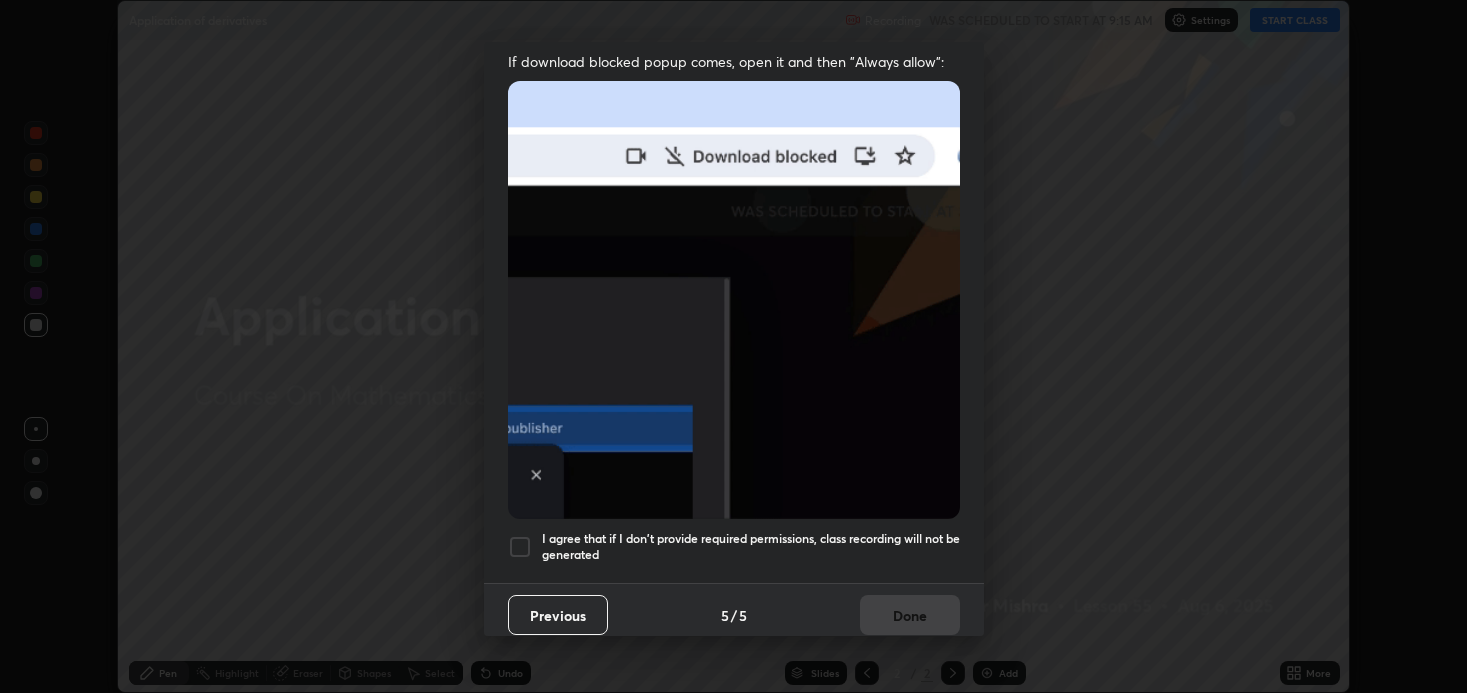 click at bounding box center (520, 547) 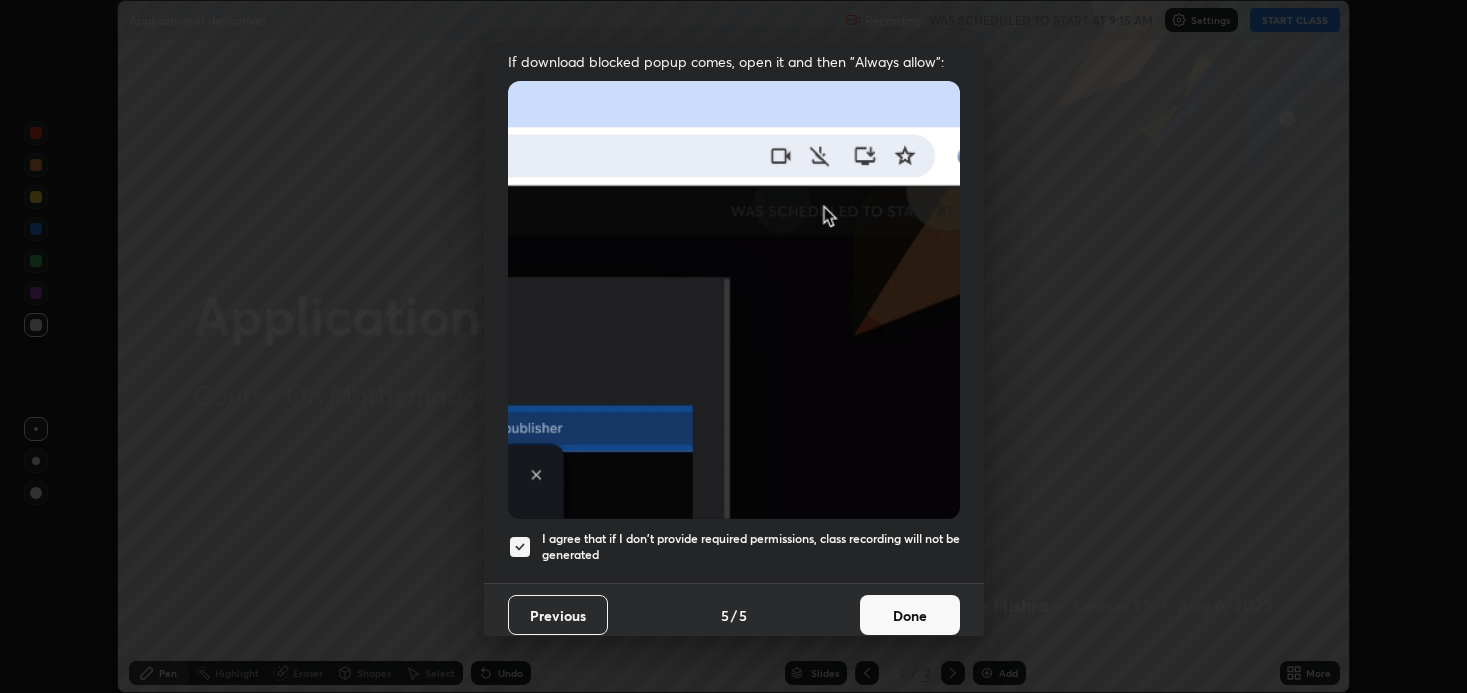 click on "Done" at bounding box center [910, 615] 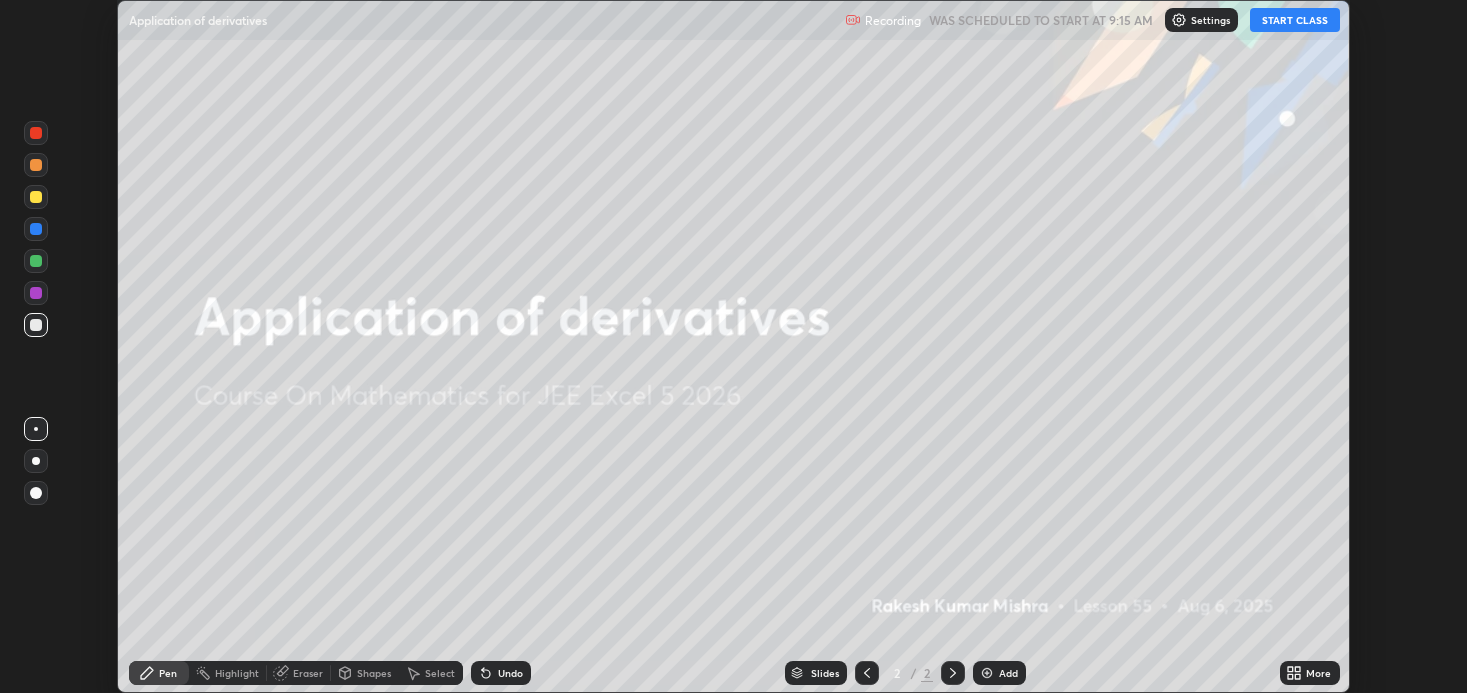 click 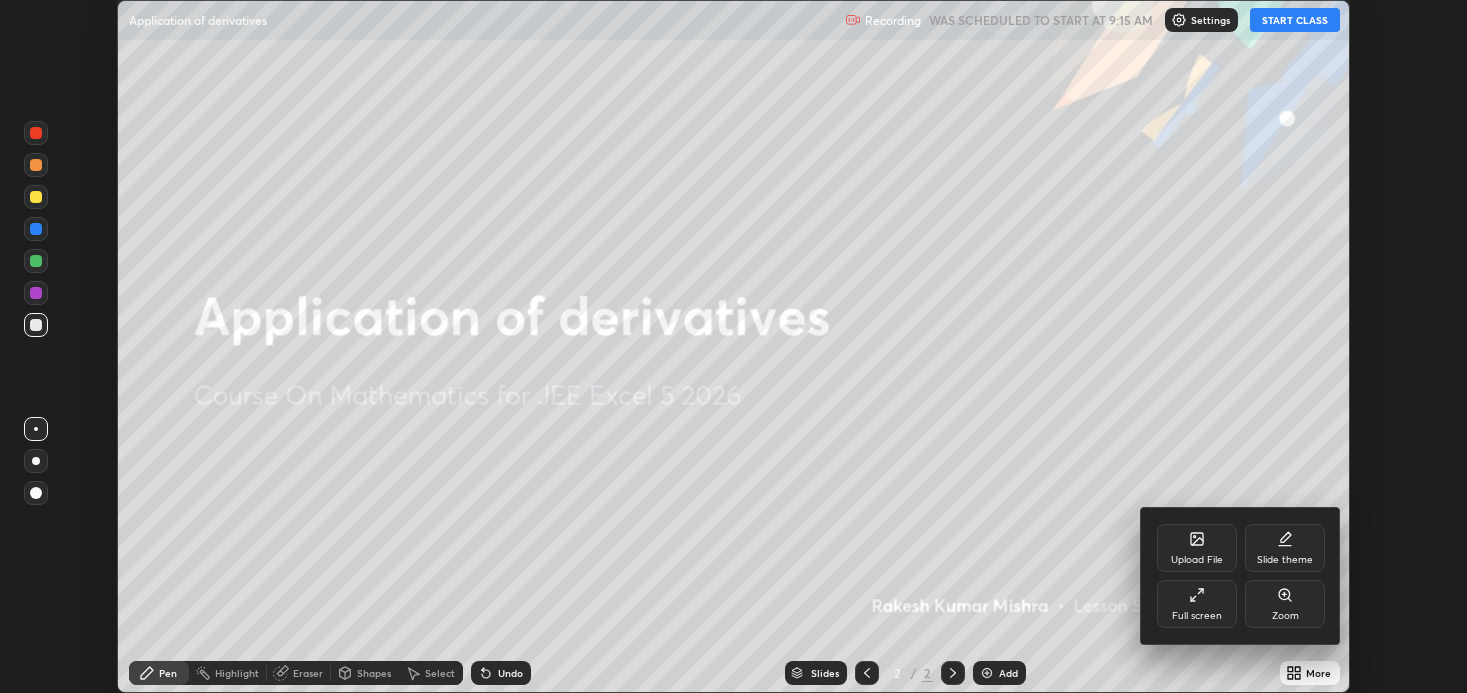 click 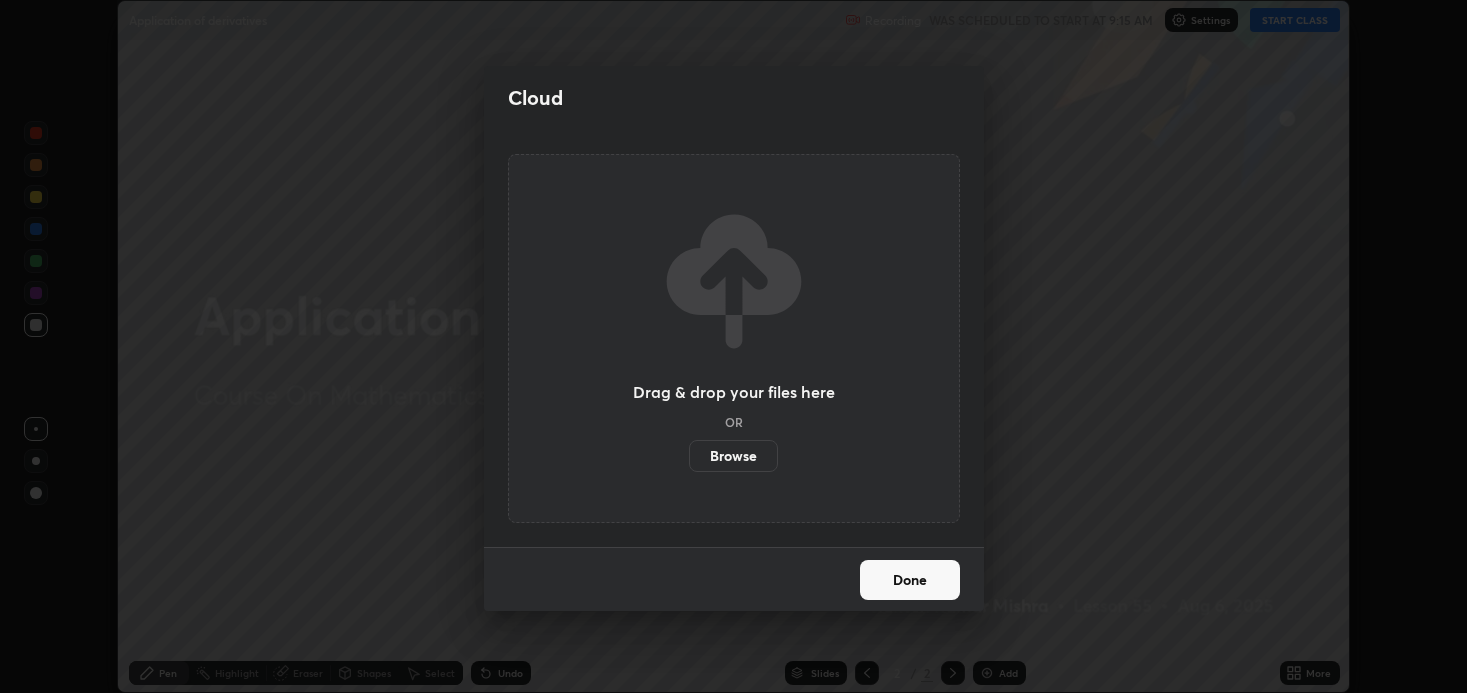 click on "Browse" at bounding box center [733, 456] 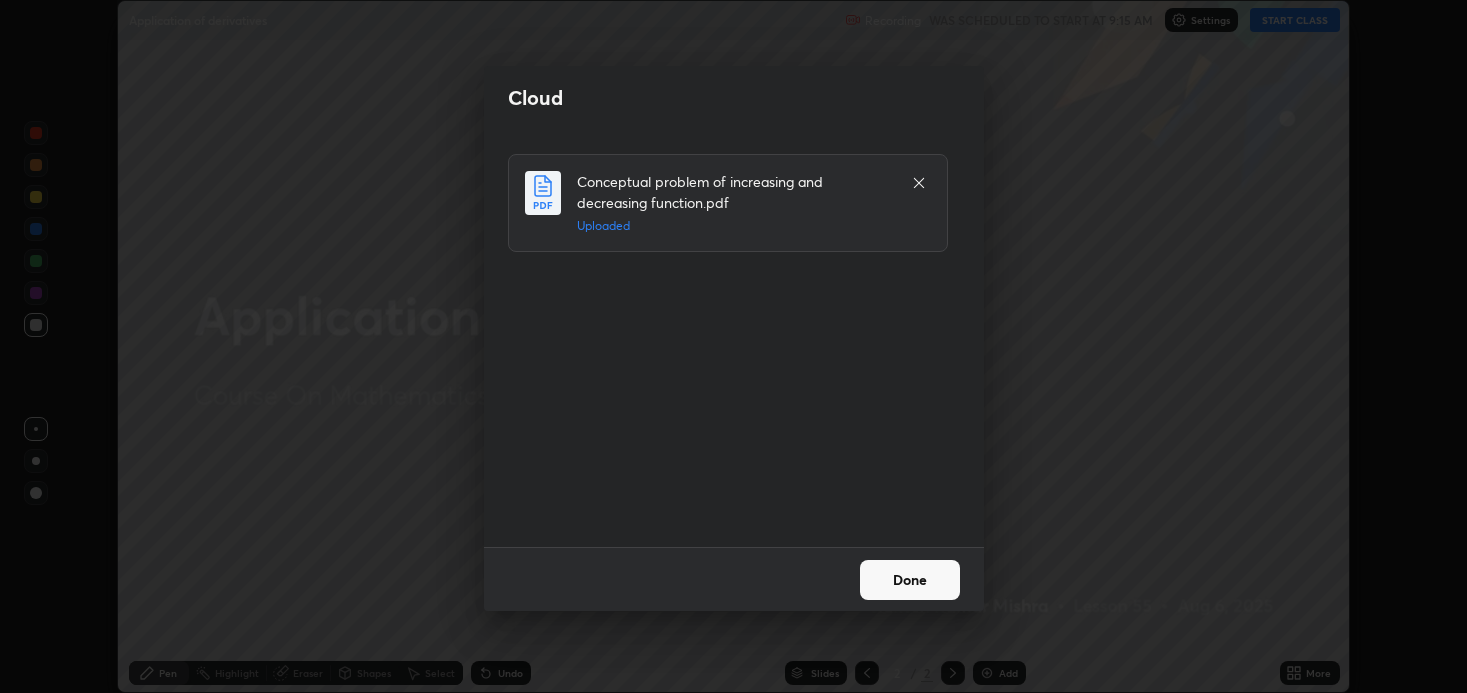 click on "Done" at bounding box center (910, 580) 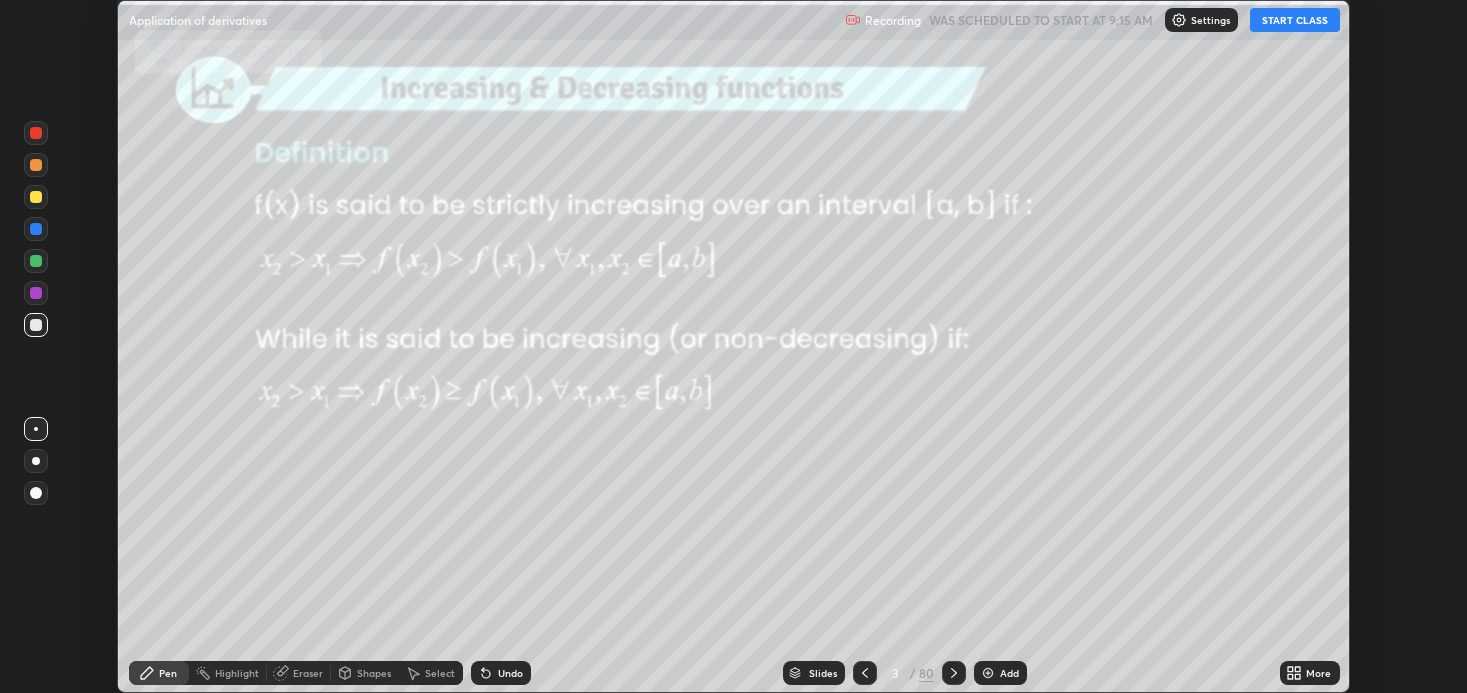 click on "Slides" at bounding box center [814, 673] 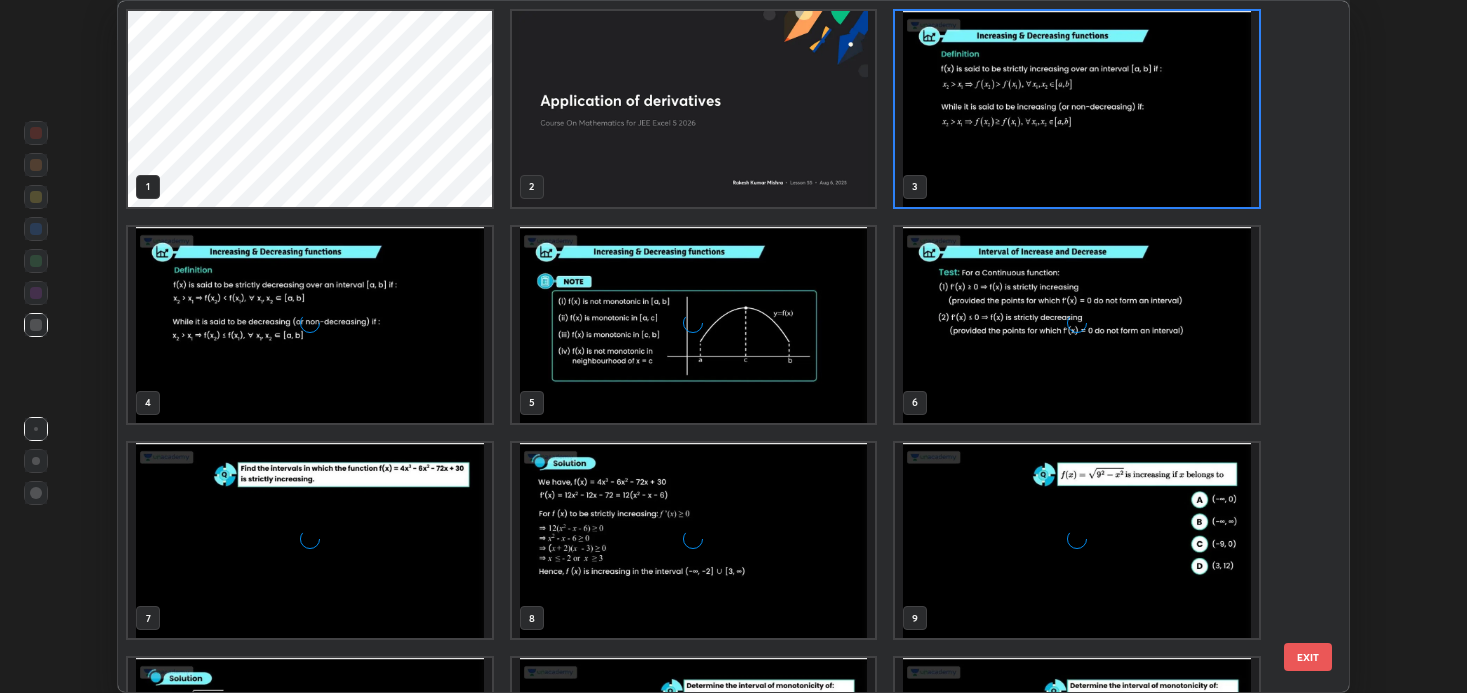 scroll, scrollTop: 7, scrollLeft: 11, axis: both 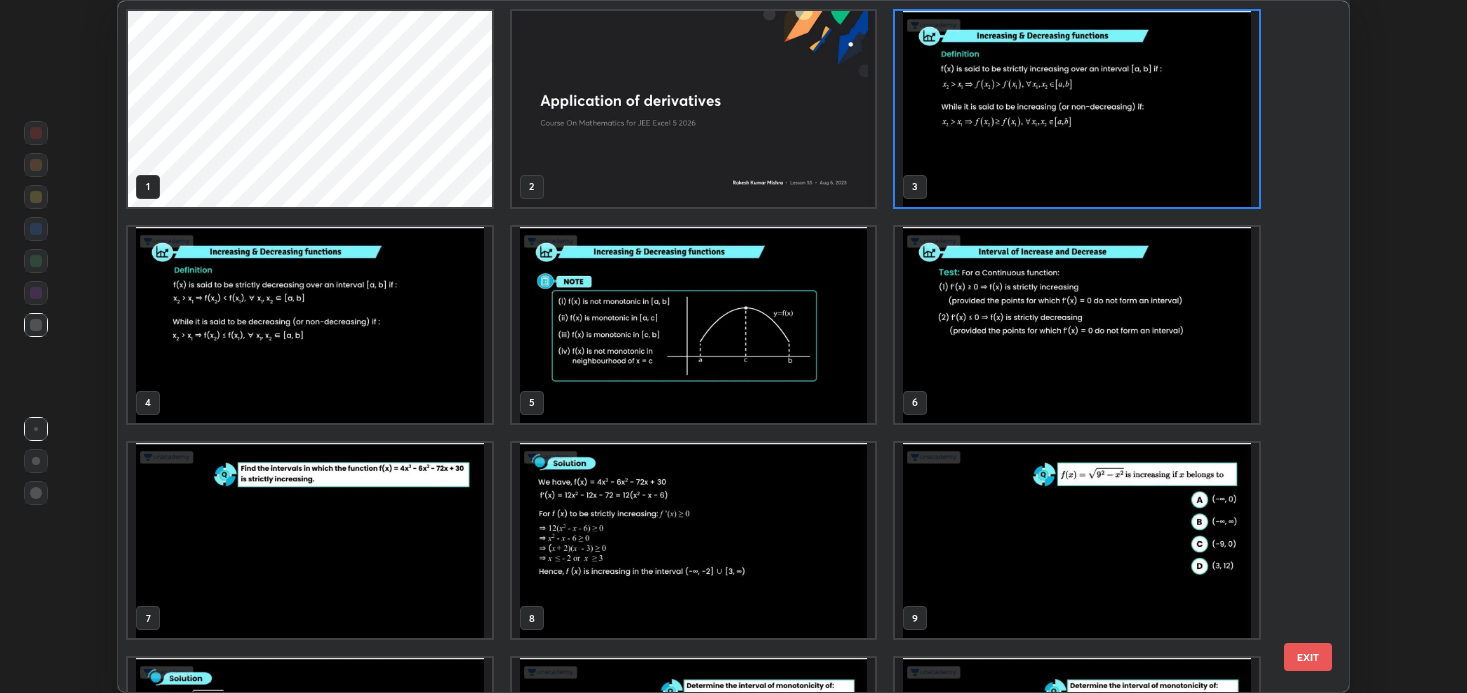 click on "EXIT" at bounding box center (1308, 657) 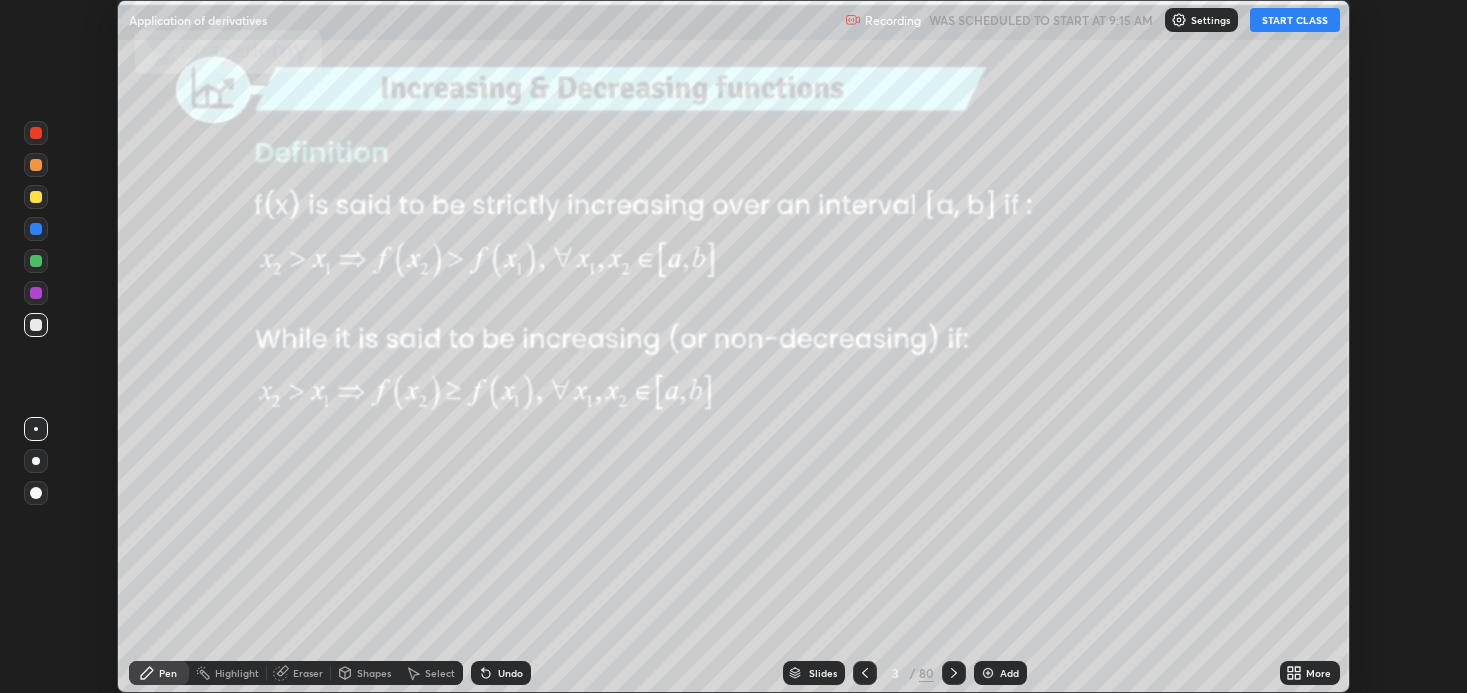 click 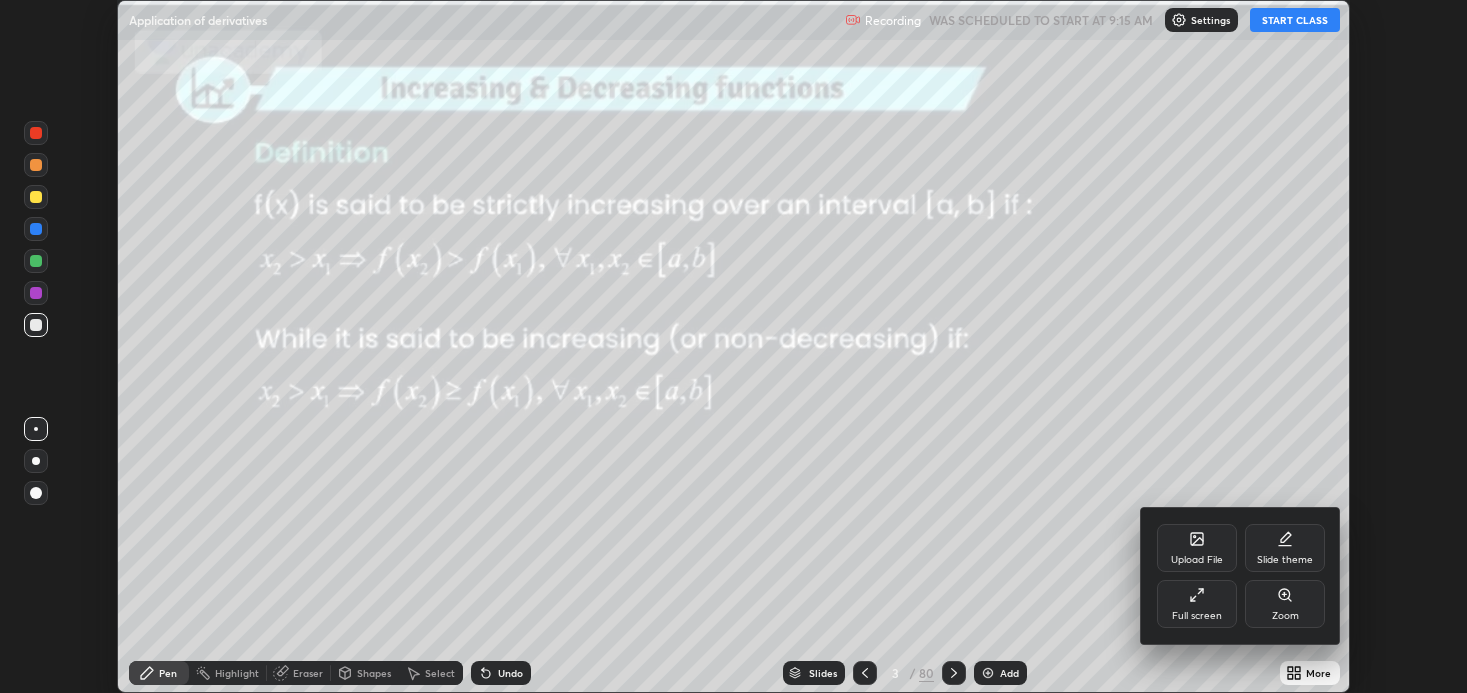 click 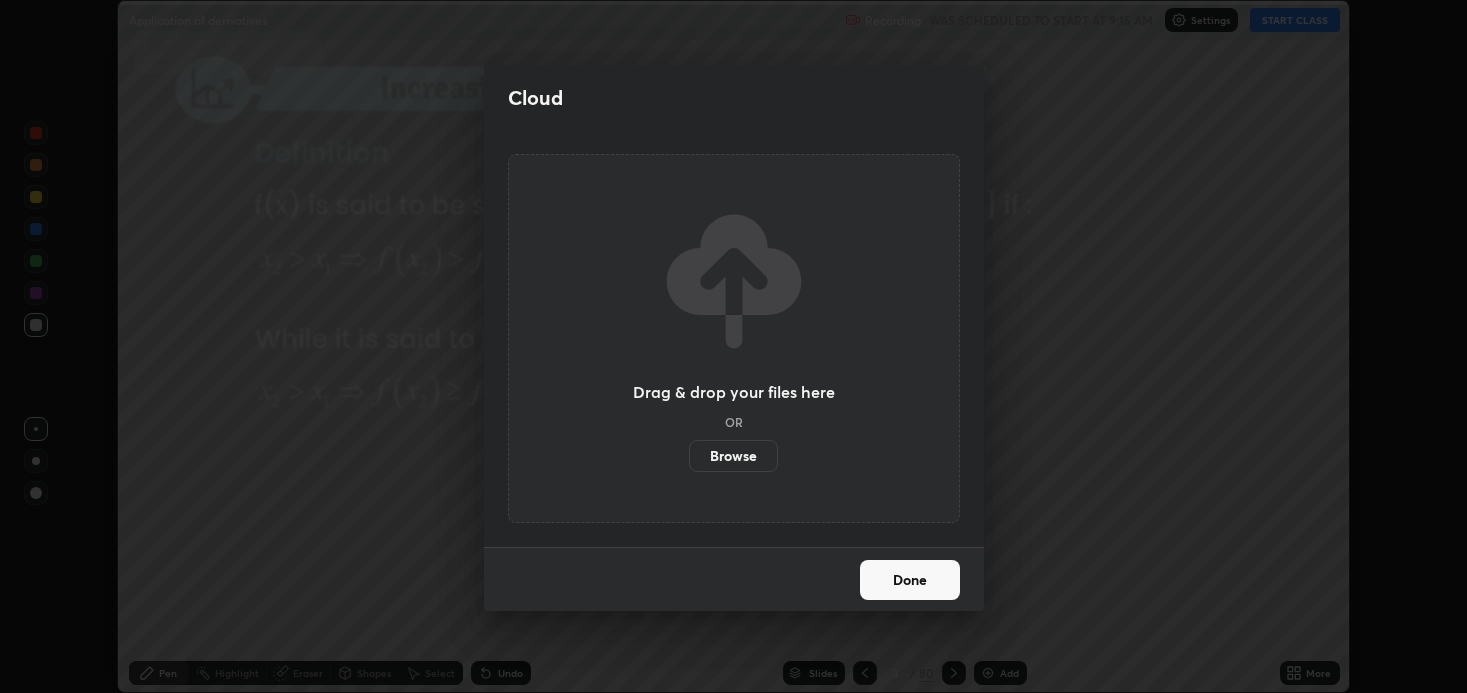 click on "Browse" at bounding box center [733, 456] 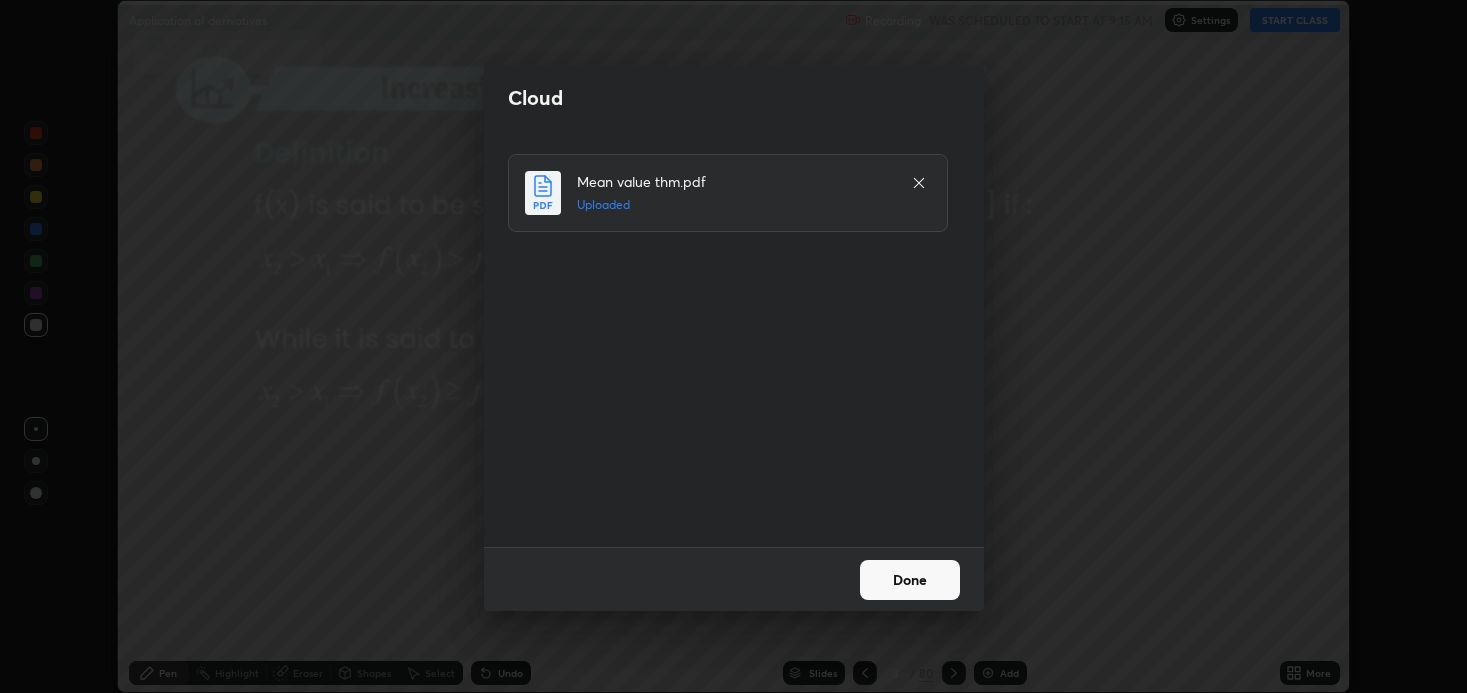 click on "Done" at bounding box center (910, 580) 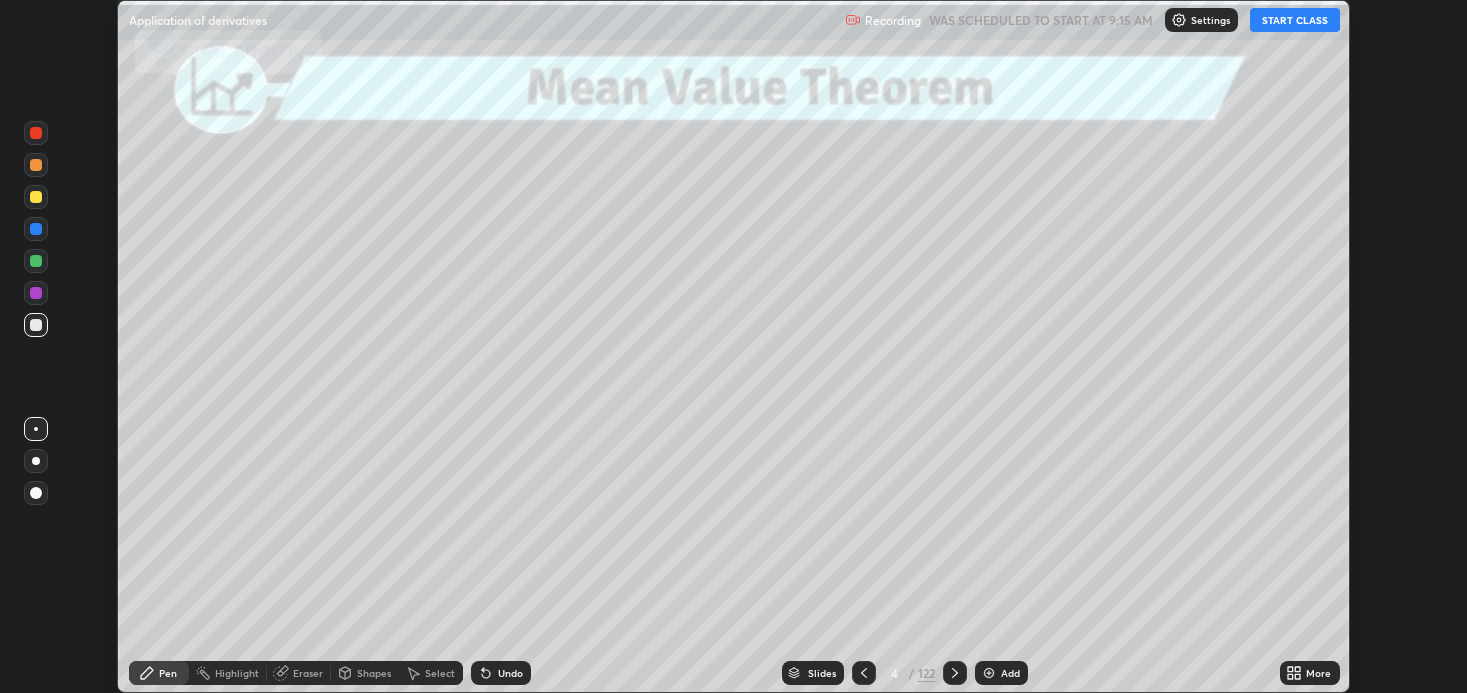 click 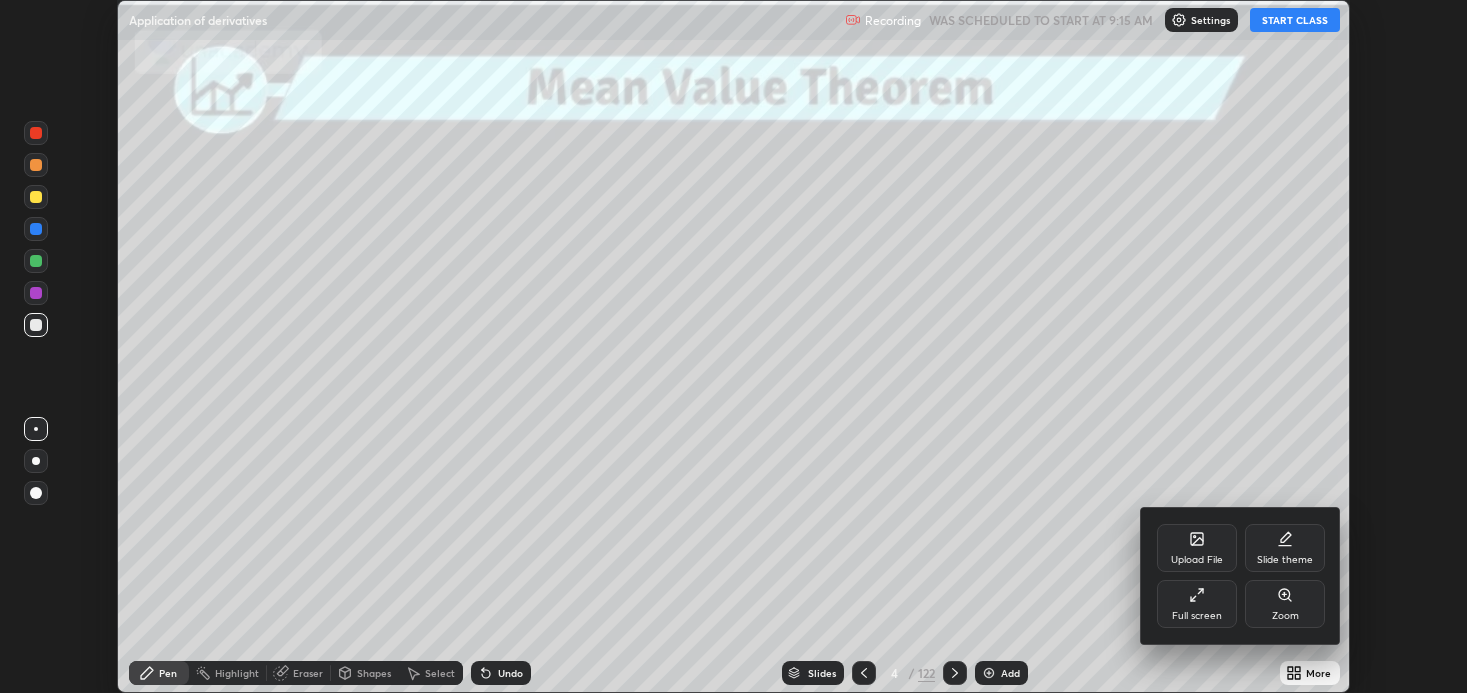 click on "Full screen" at bounding box center (1197, 604) 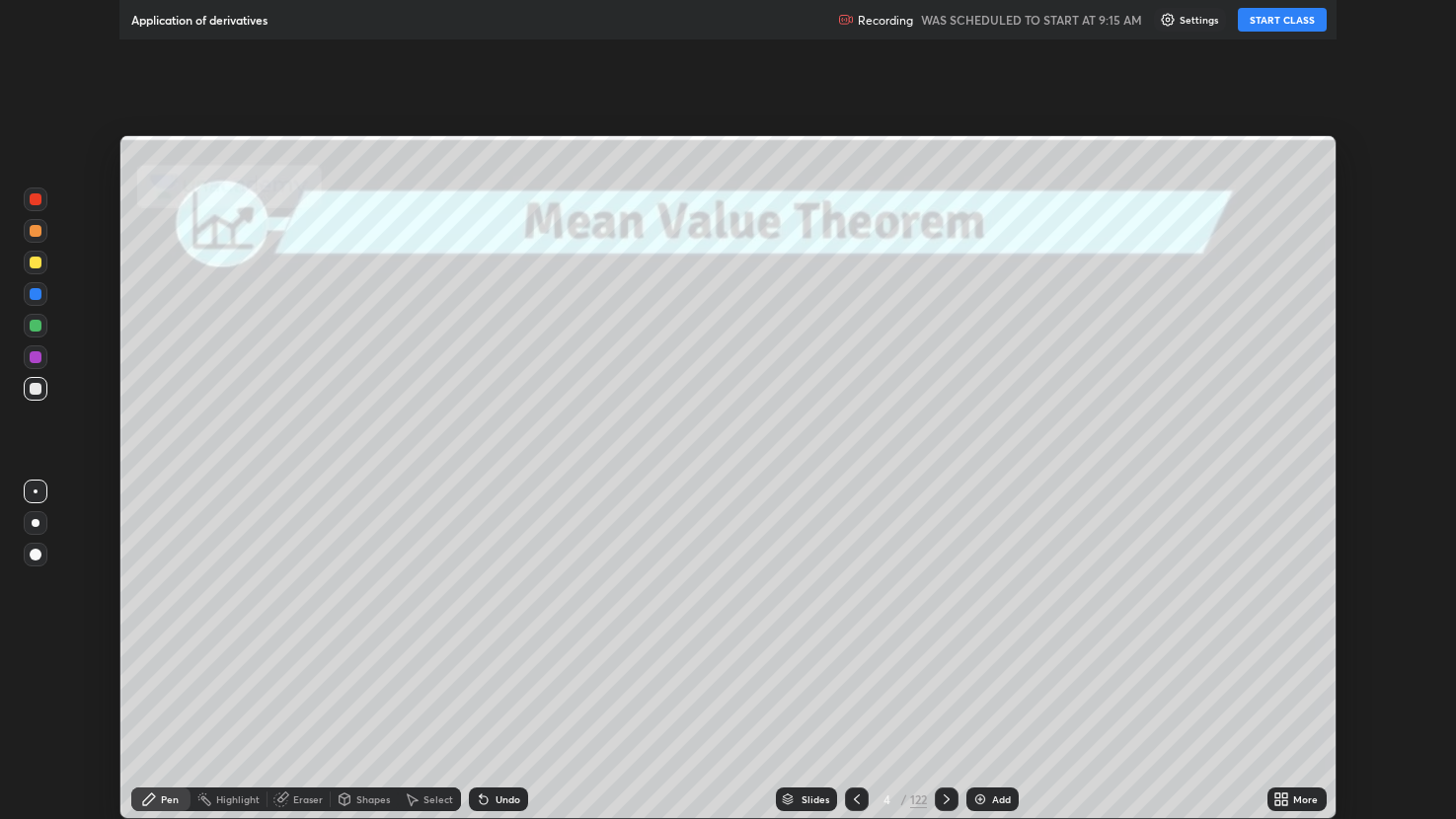 scroll, scrollTop: 97855, scrollLeft: 97255, axis: both 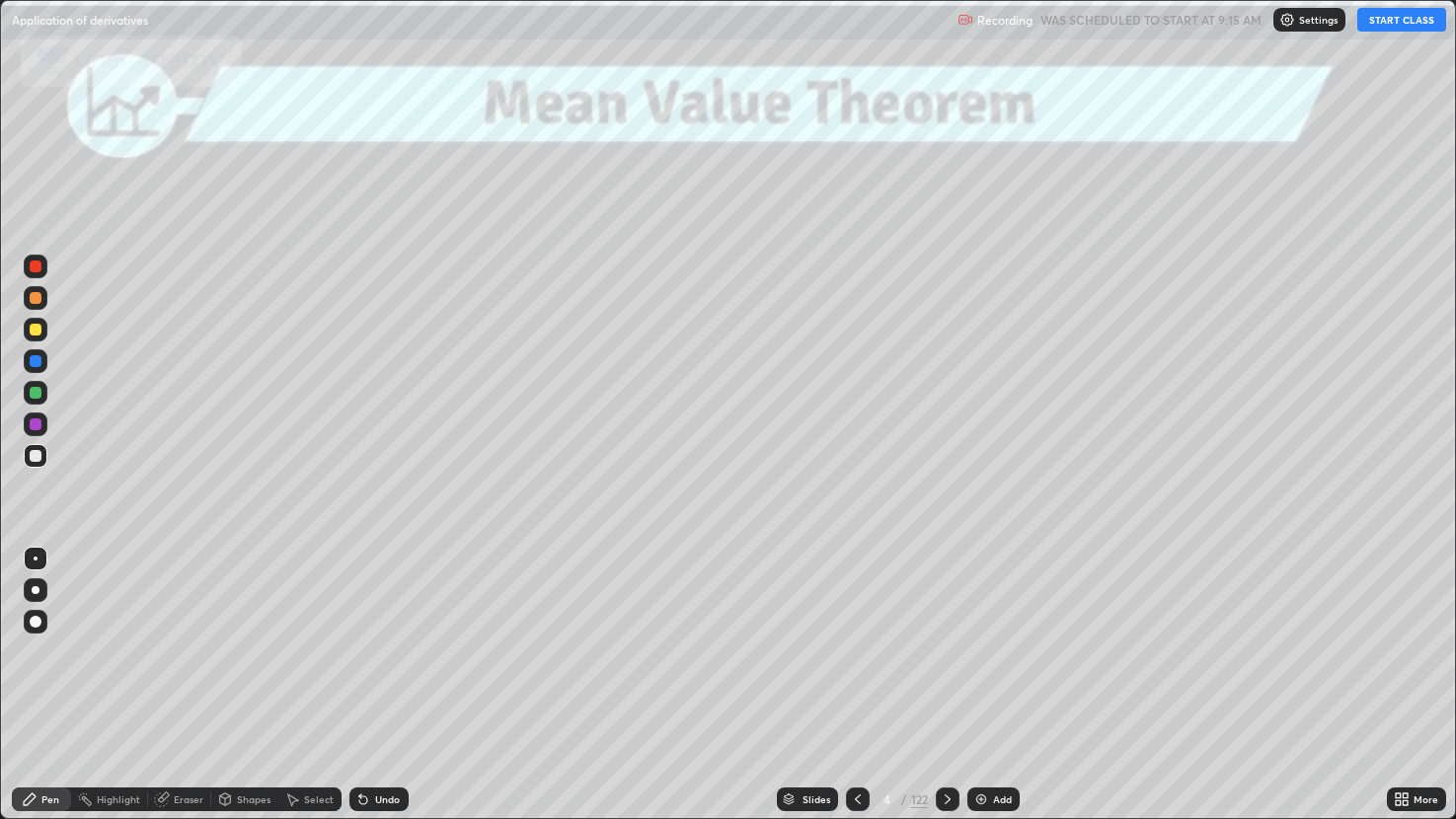 click on "START CLASS" at bounding box center [1402, 20] 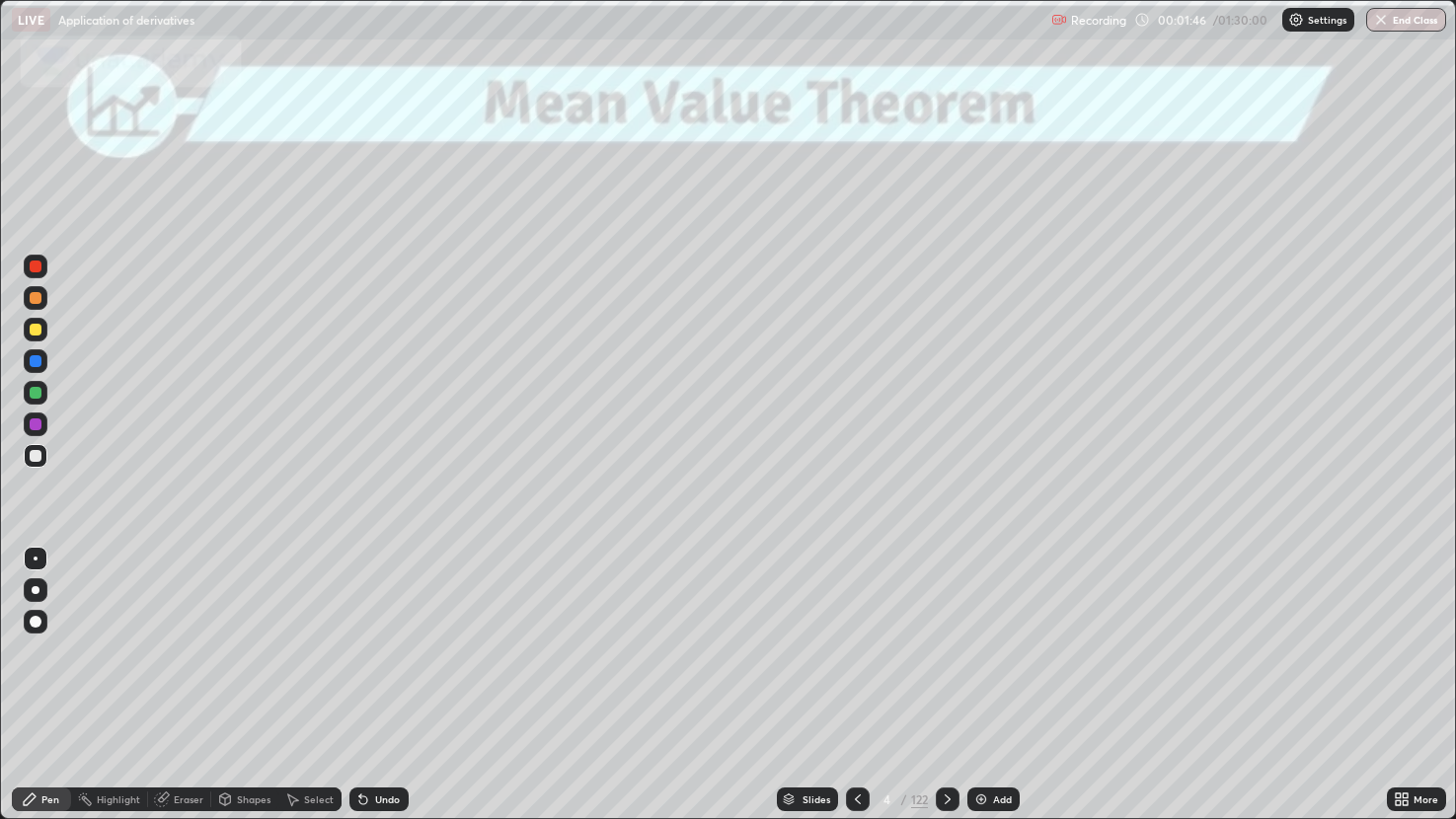 click on "Highlight" at bounding box center (118, 799) 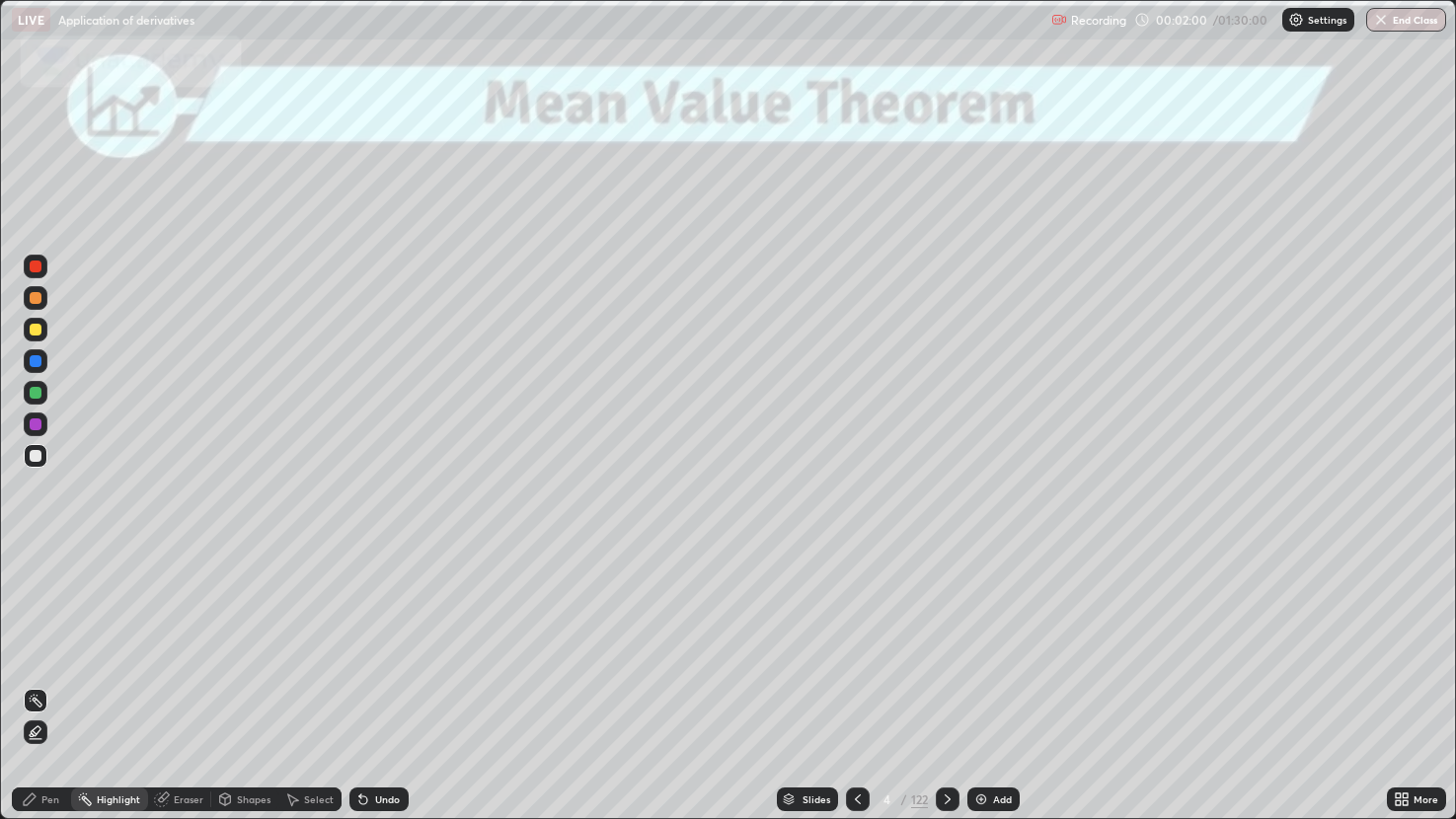 click on "Pen" at bounding box center [50, 799] 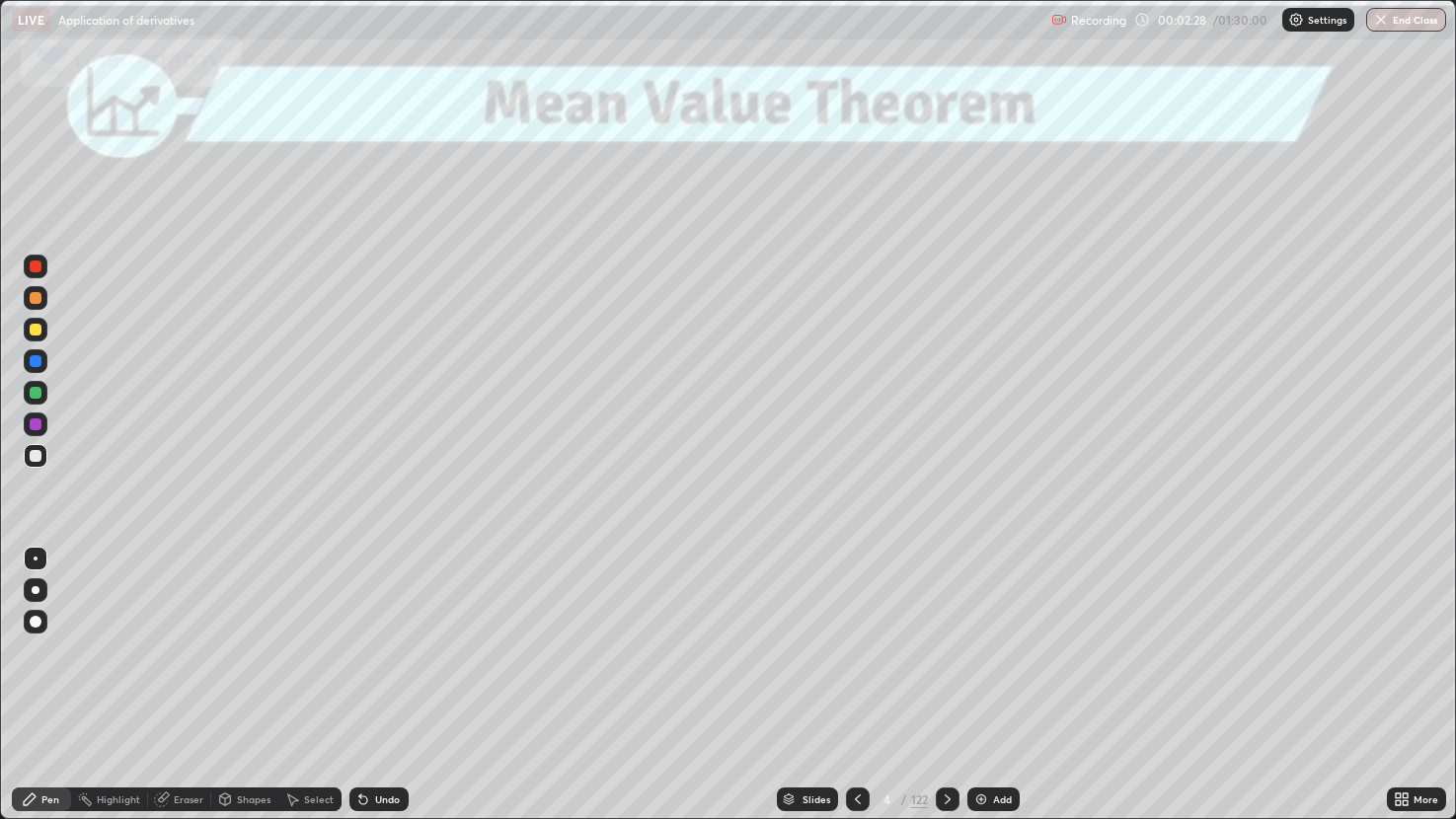 click at bounding box center (36, 266) 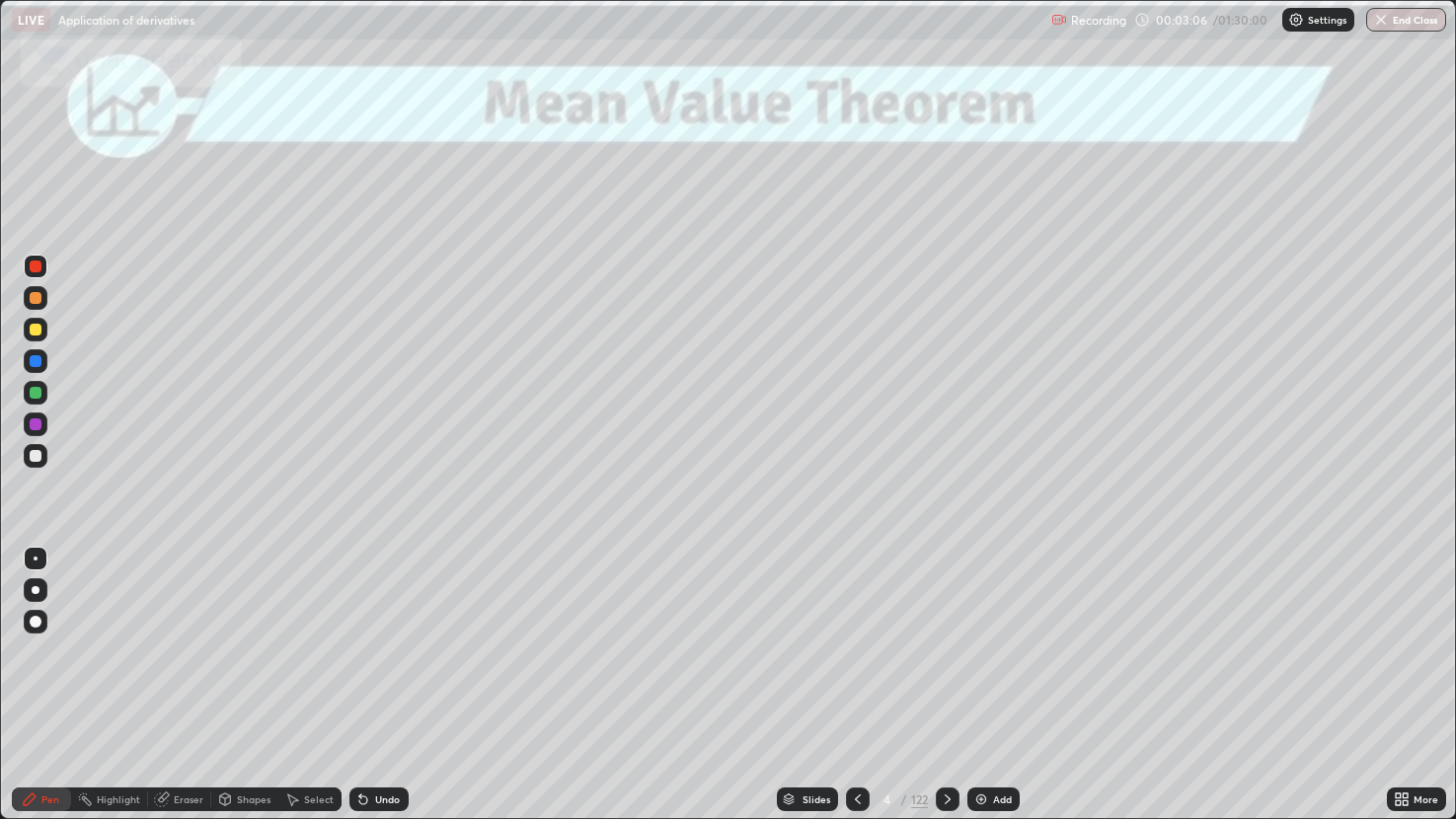 click at bounding box center [948, 799] 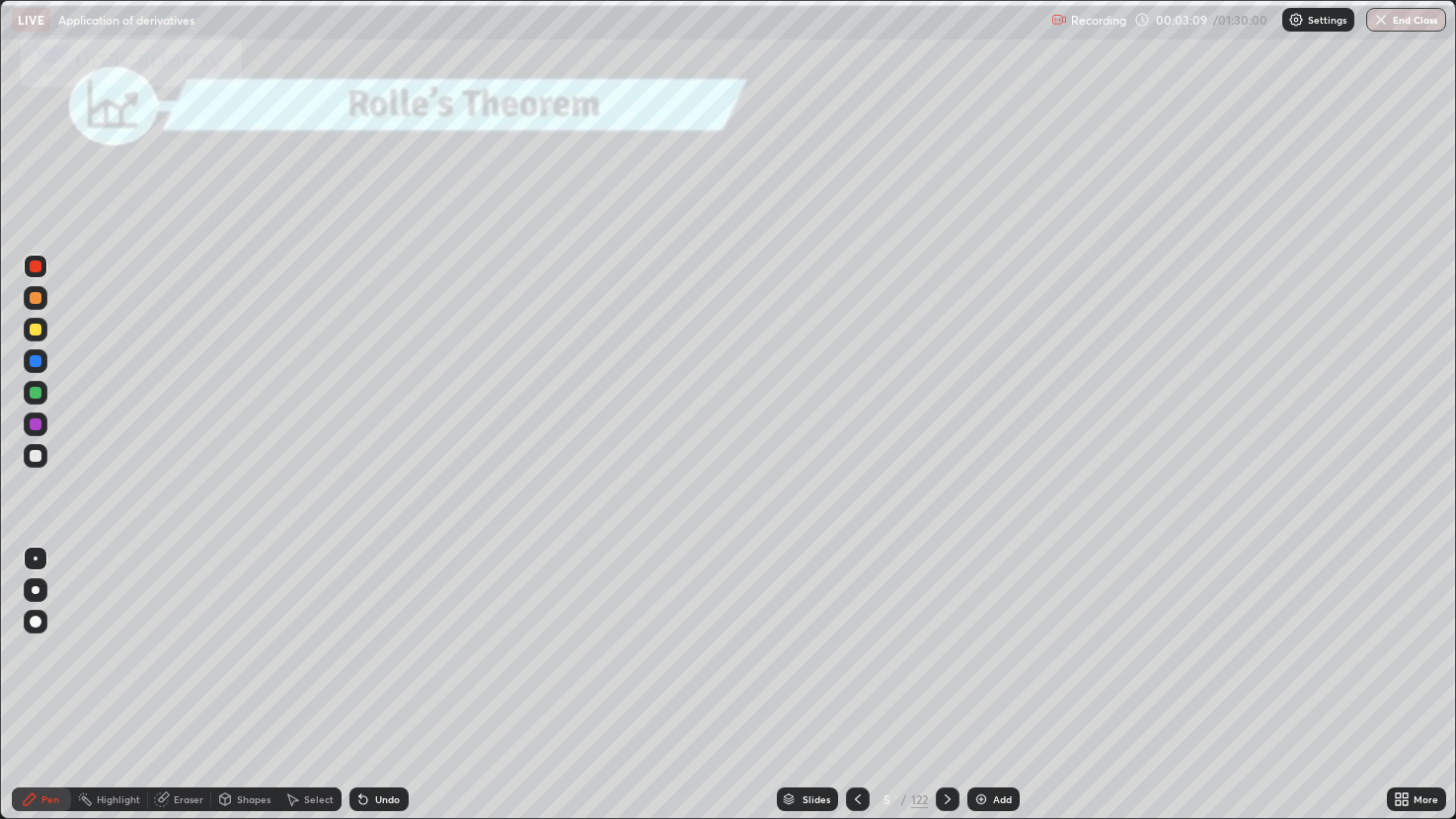 click at bounding box center (948, 799) 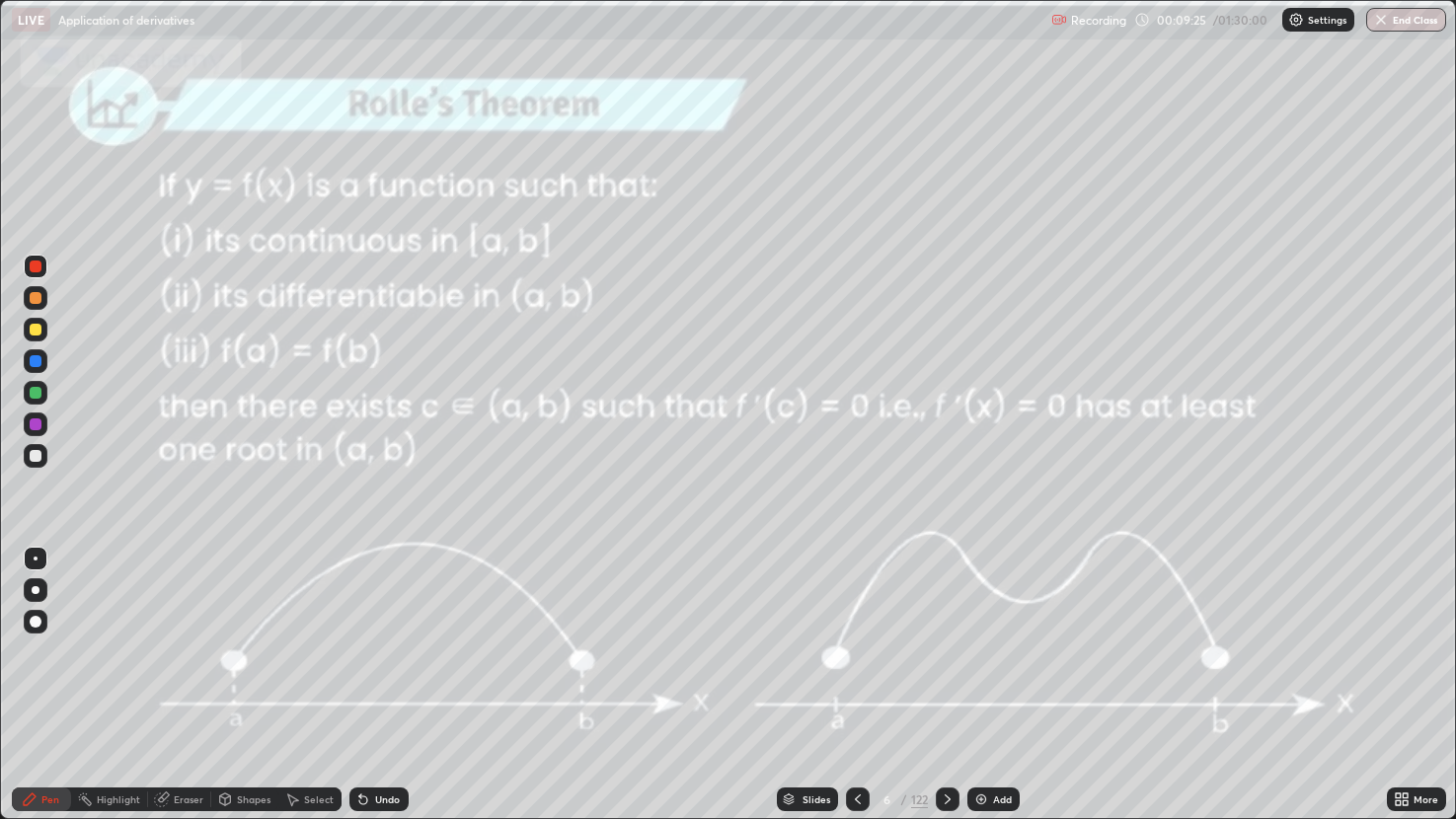 click at bounding box center [981, 799] 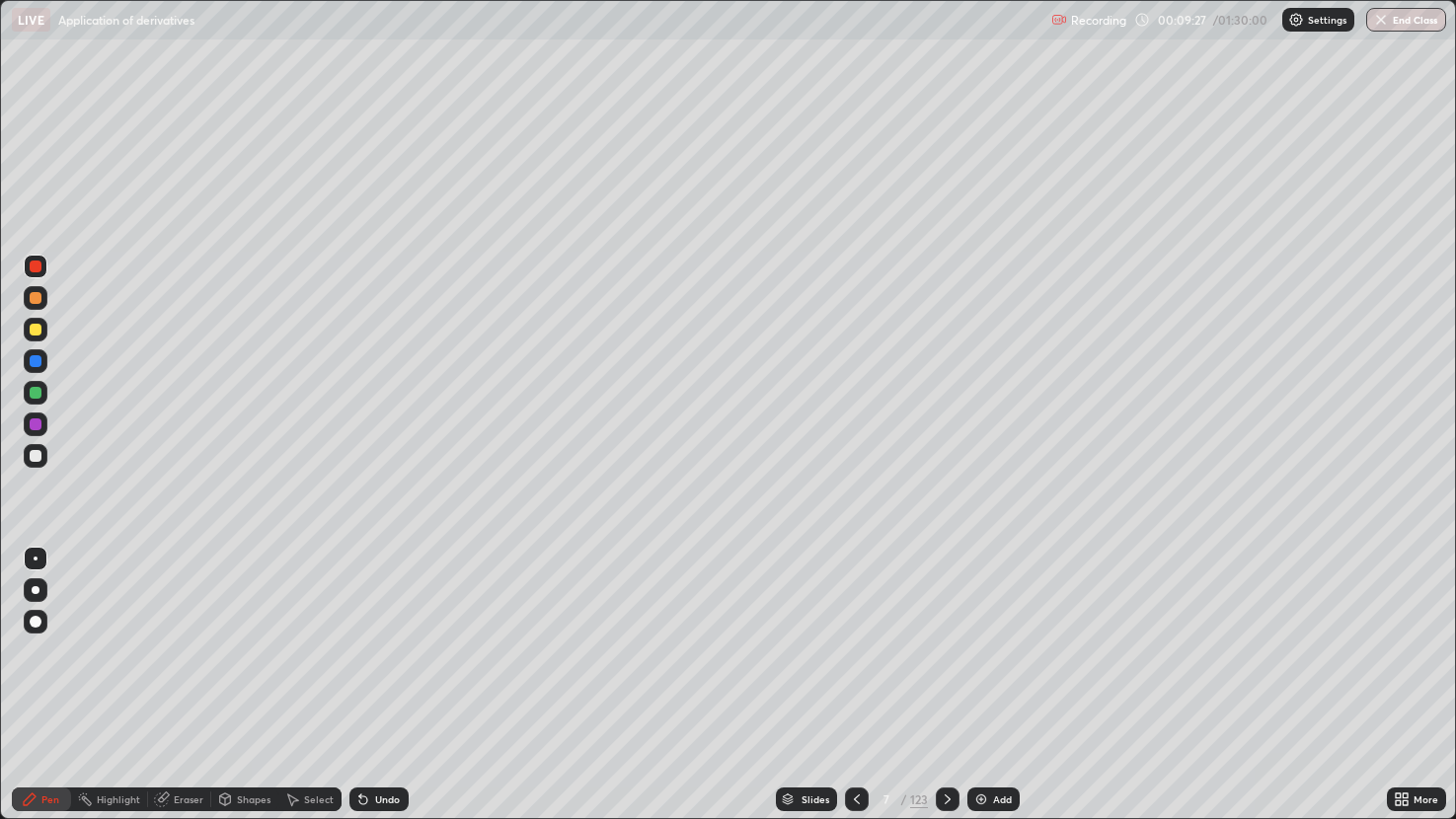 click at bounding box center [36, 393] 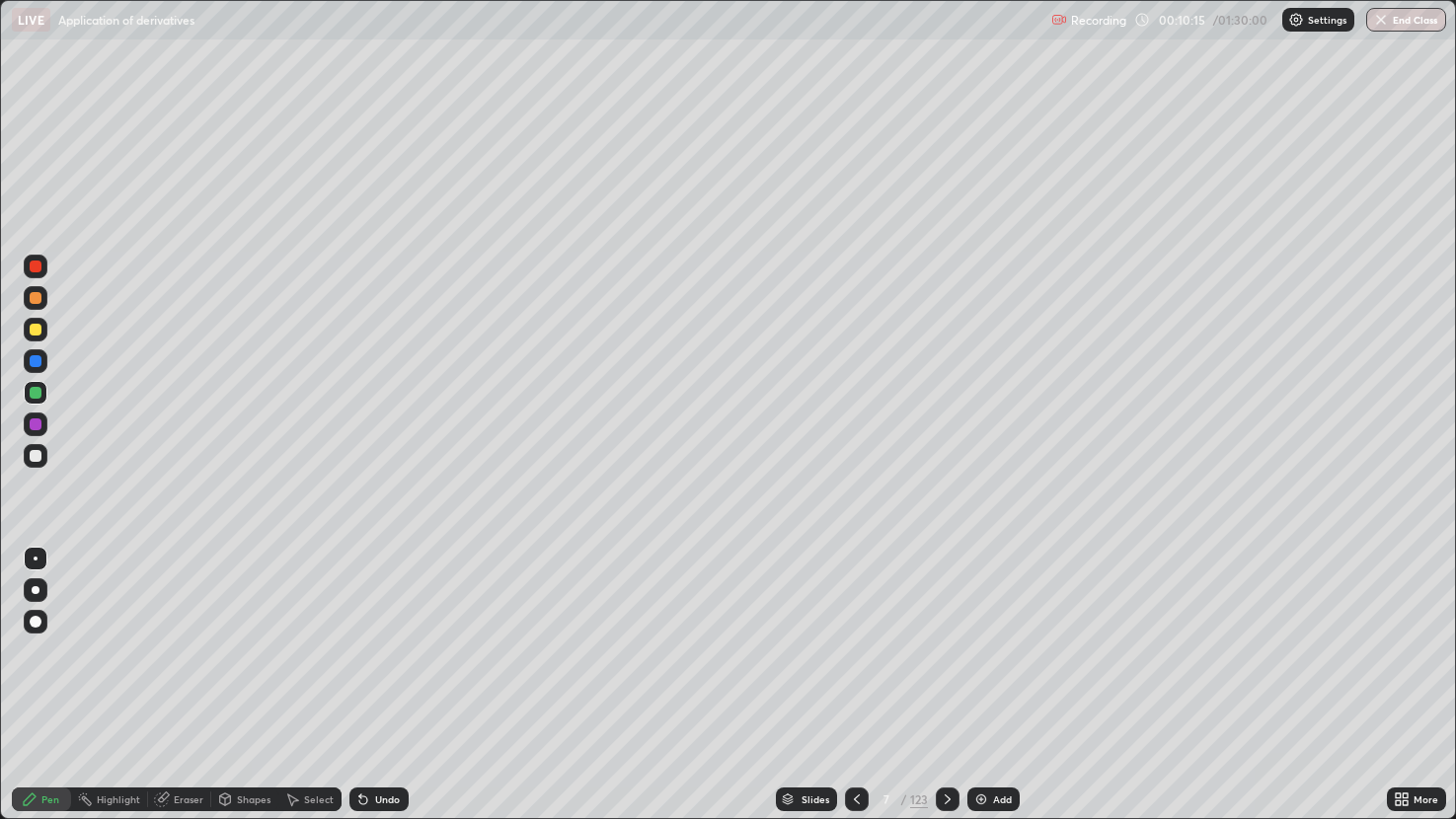 click at bounding box center [36, 330] 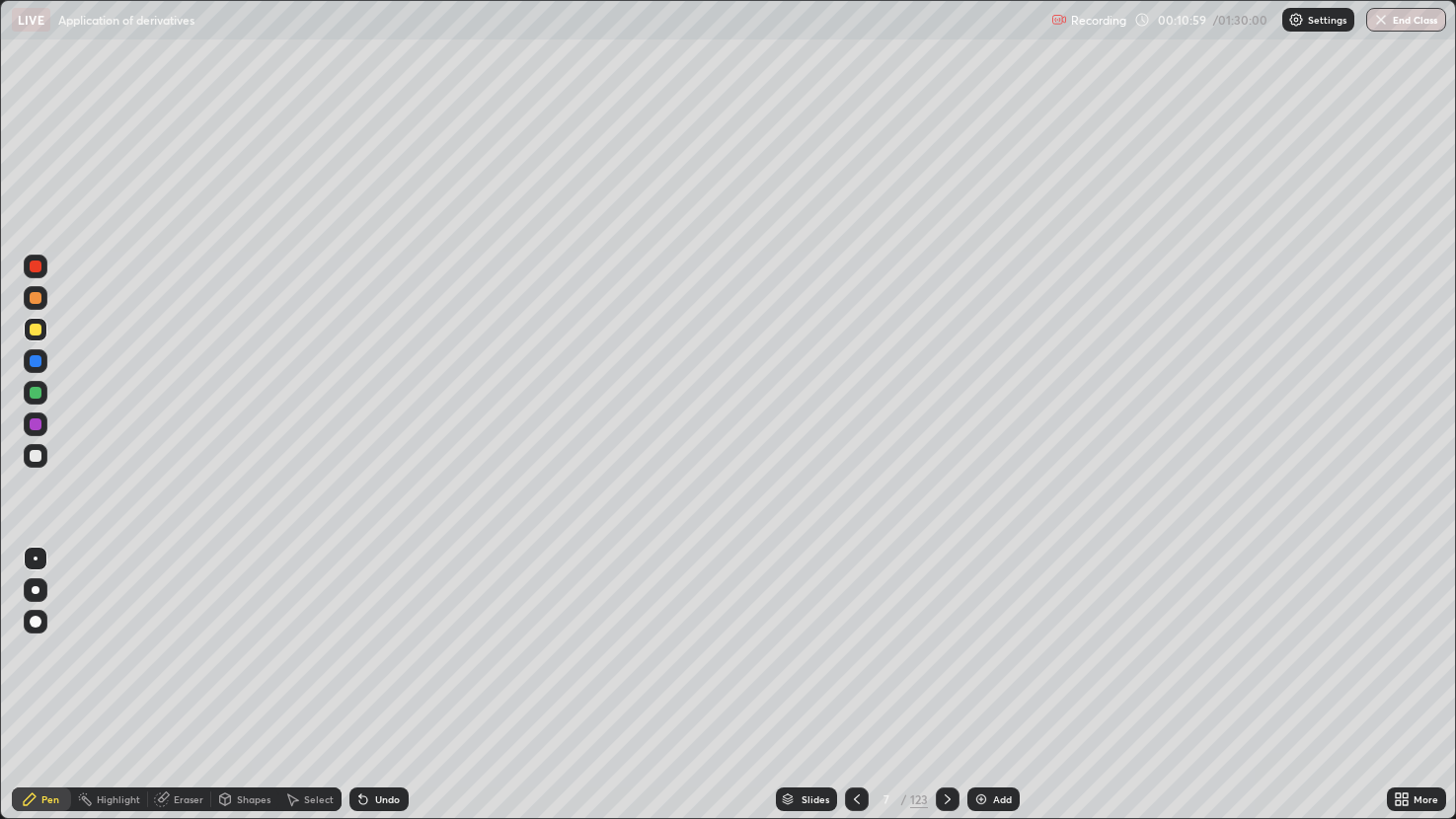 click on "Eraser" at bounding box center (189, 799) 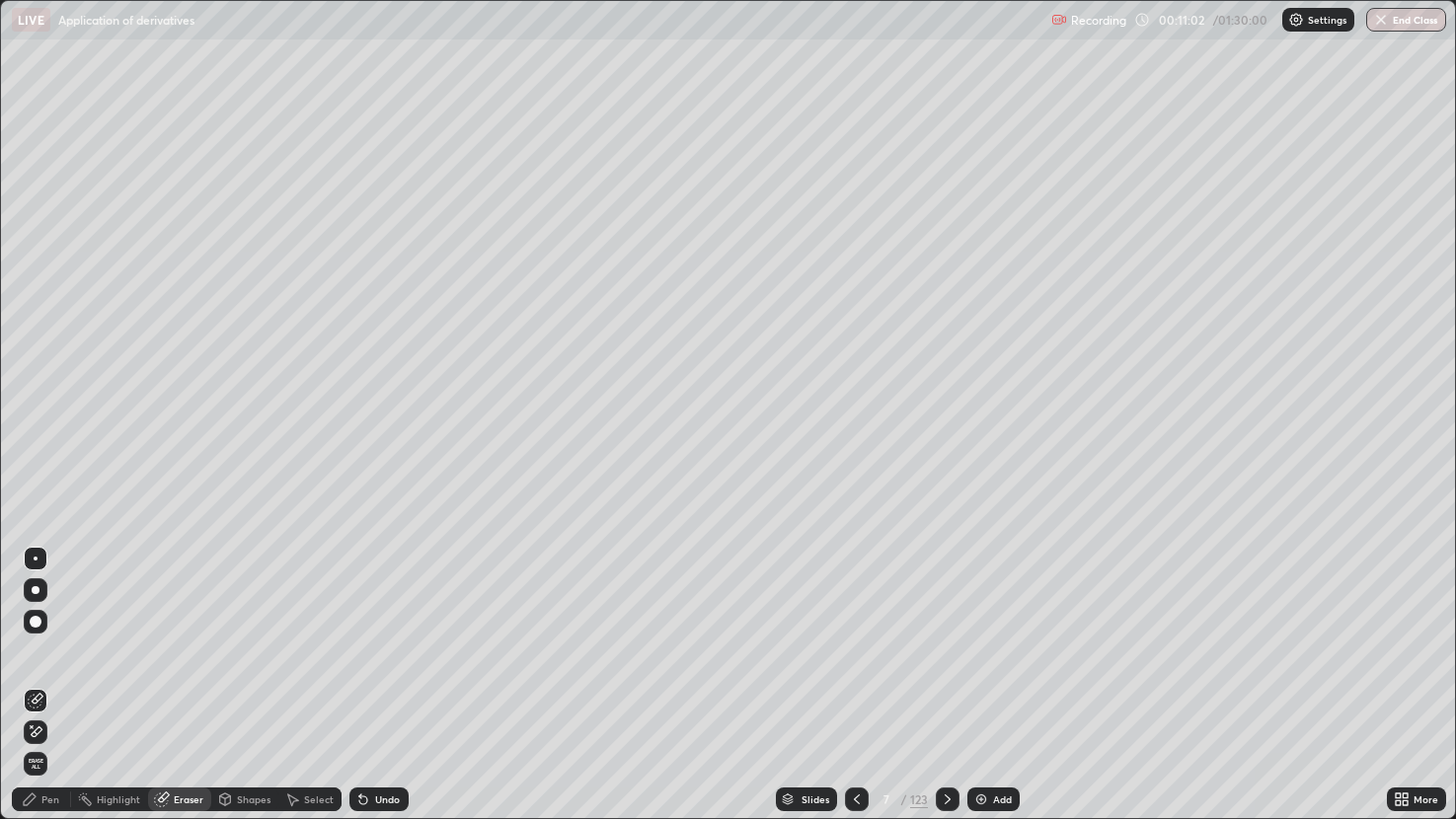 click 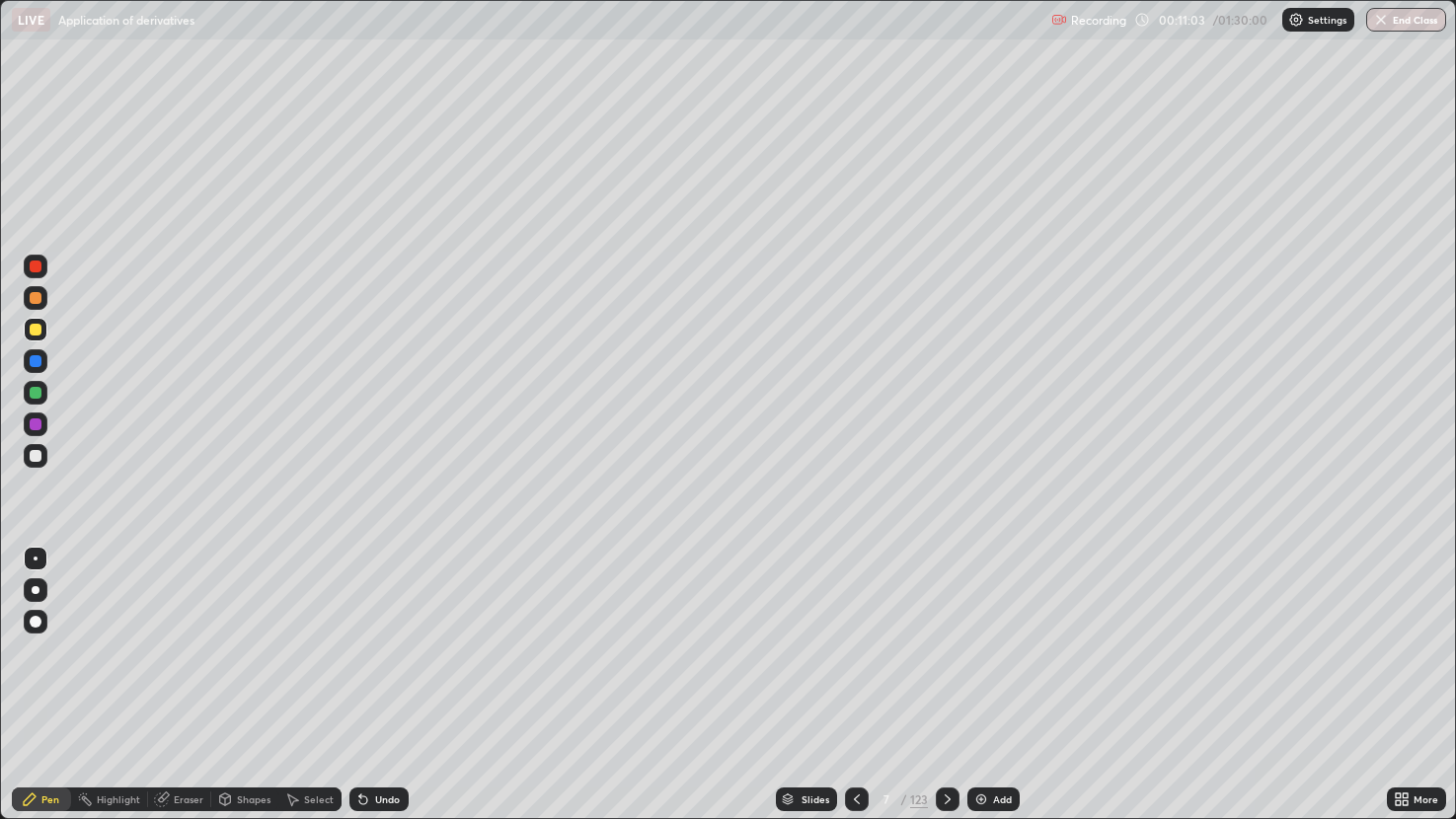 click at bounding box center [36, 424] 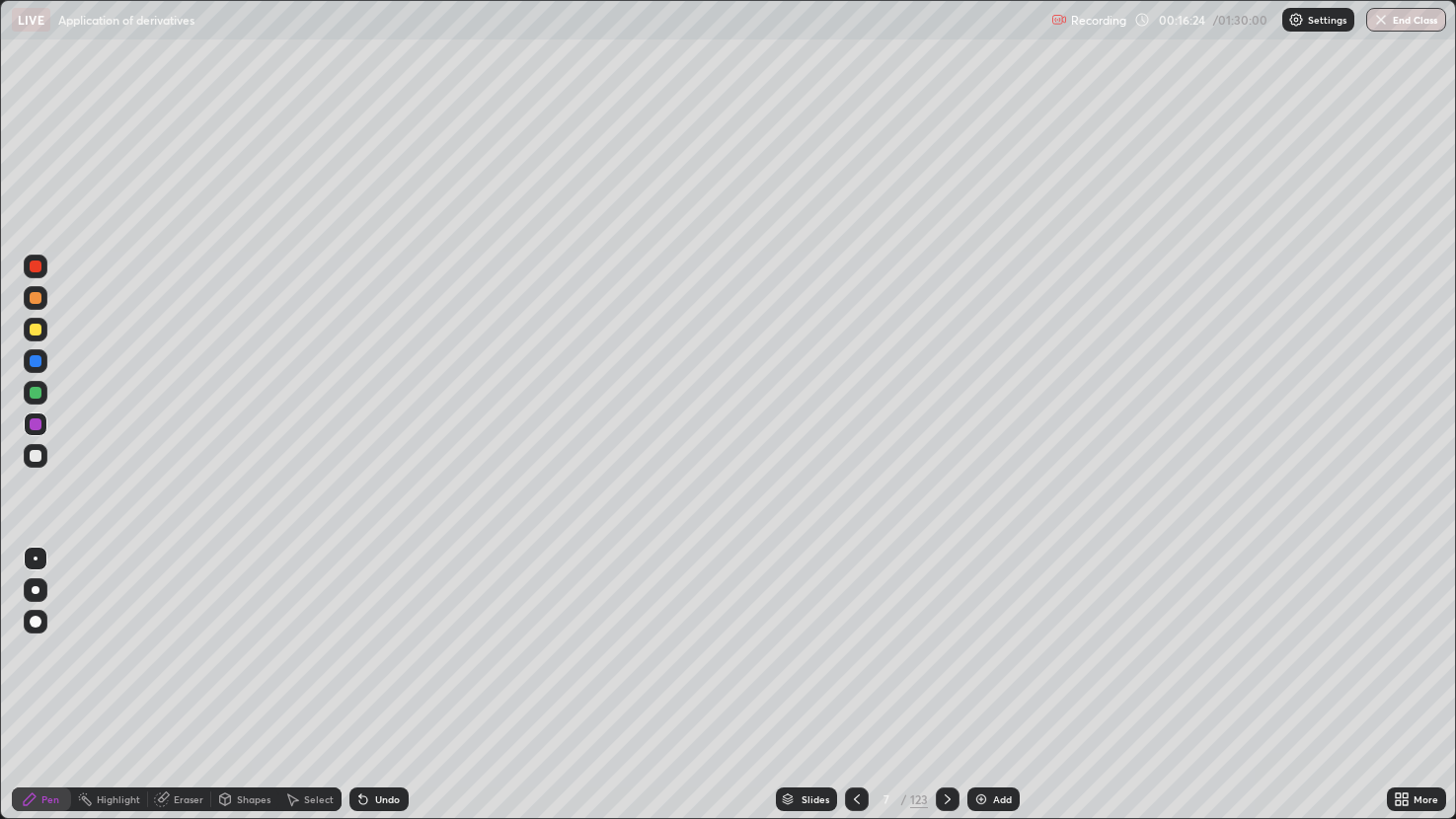 click on "Add" at bounding box center (993, 799) 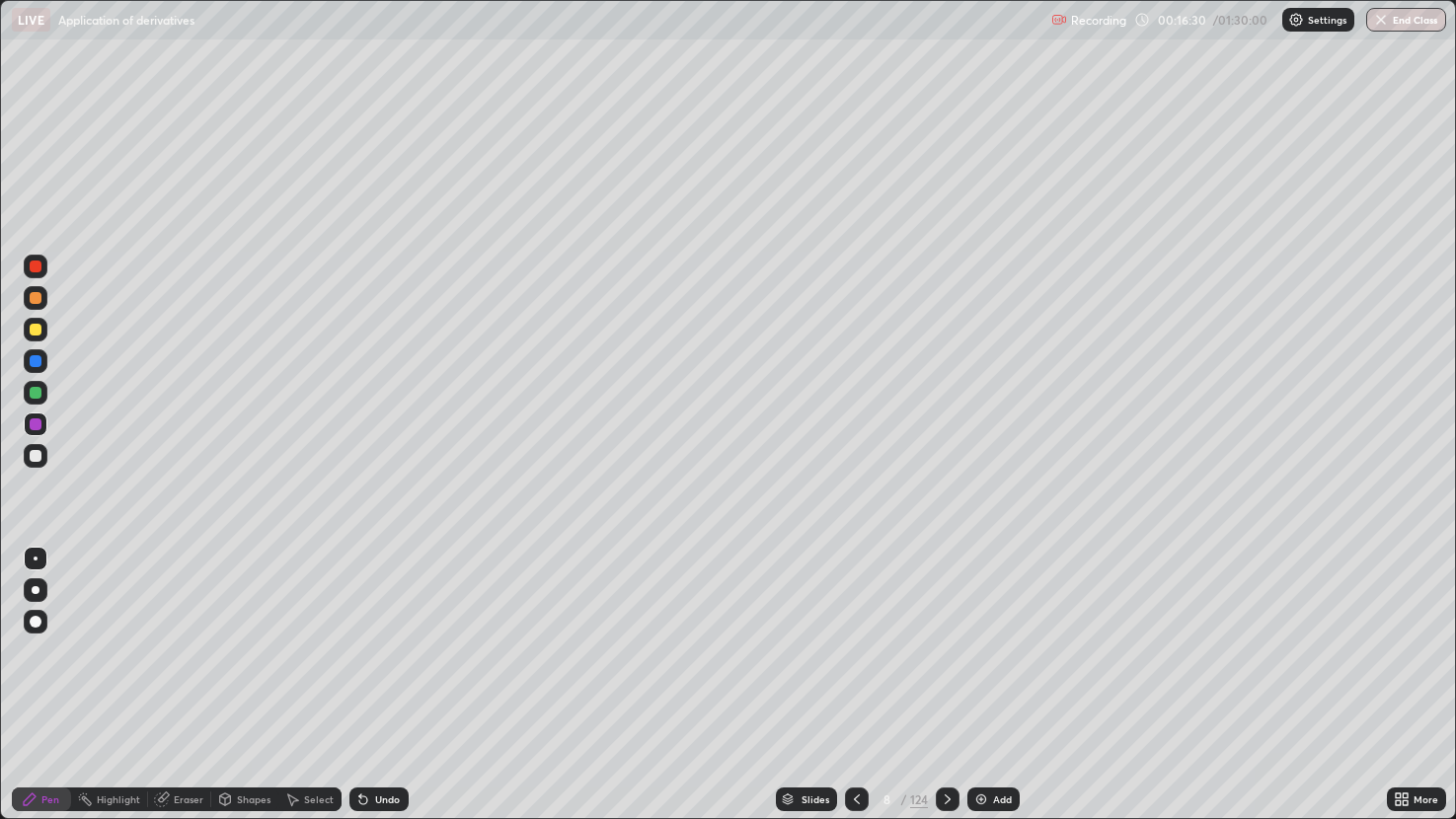 click at bounding box center (36, 393) 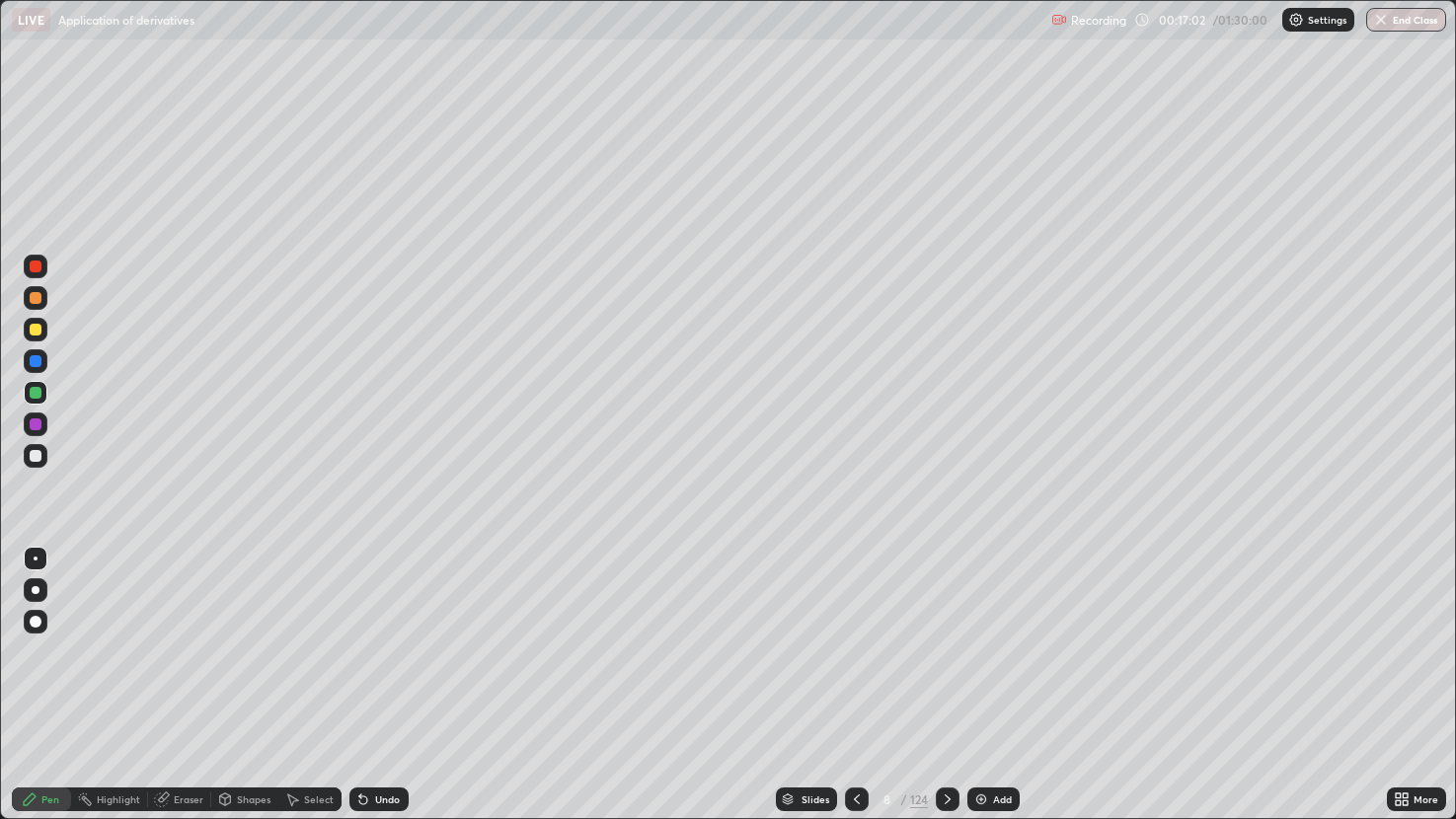 click at bounding box center (857, 799) 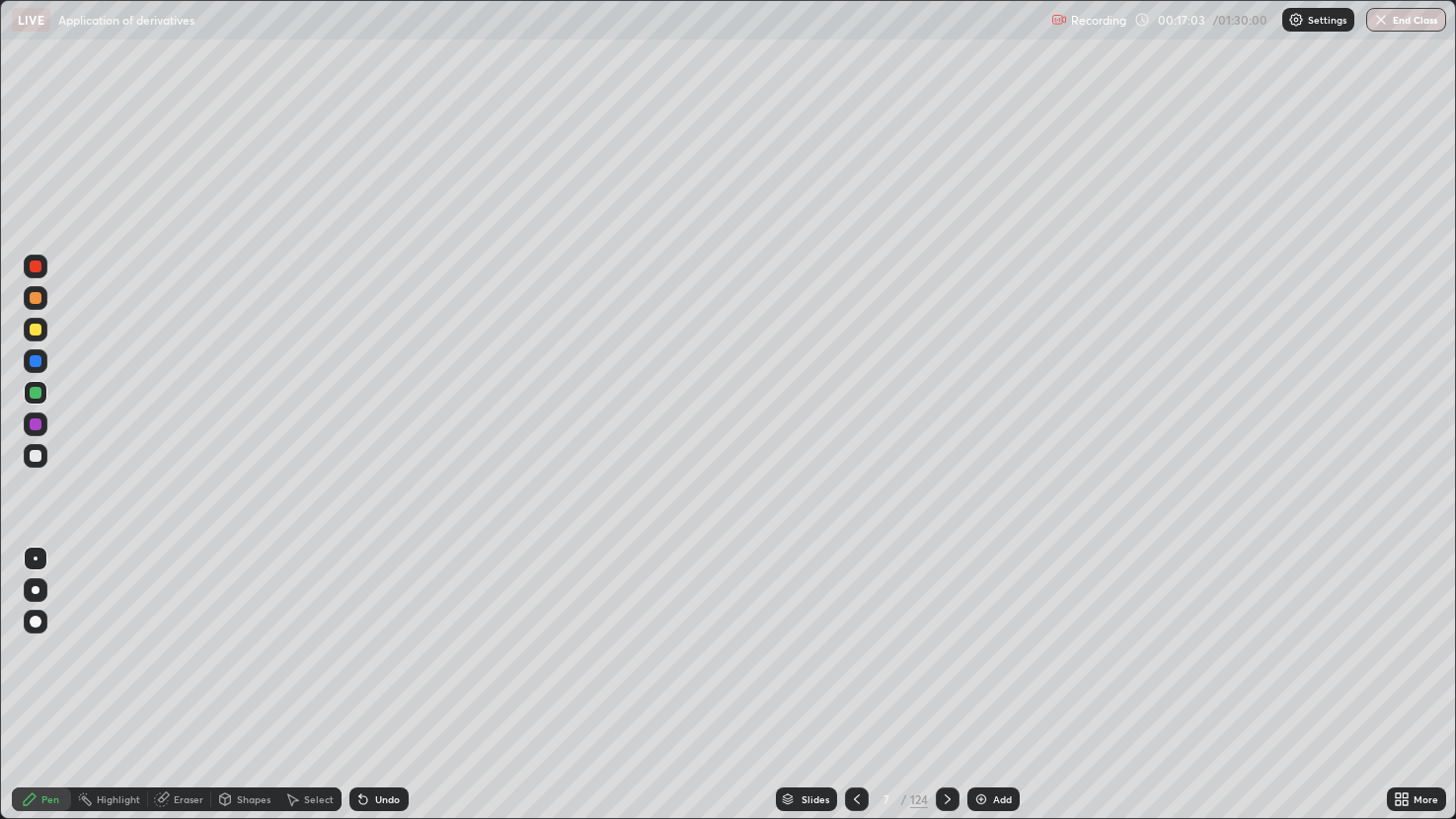 click at bounding box center (948, 799) 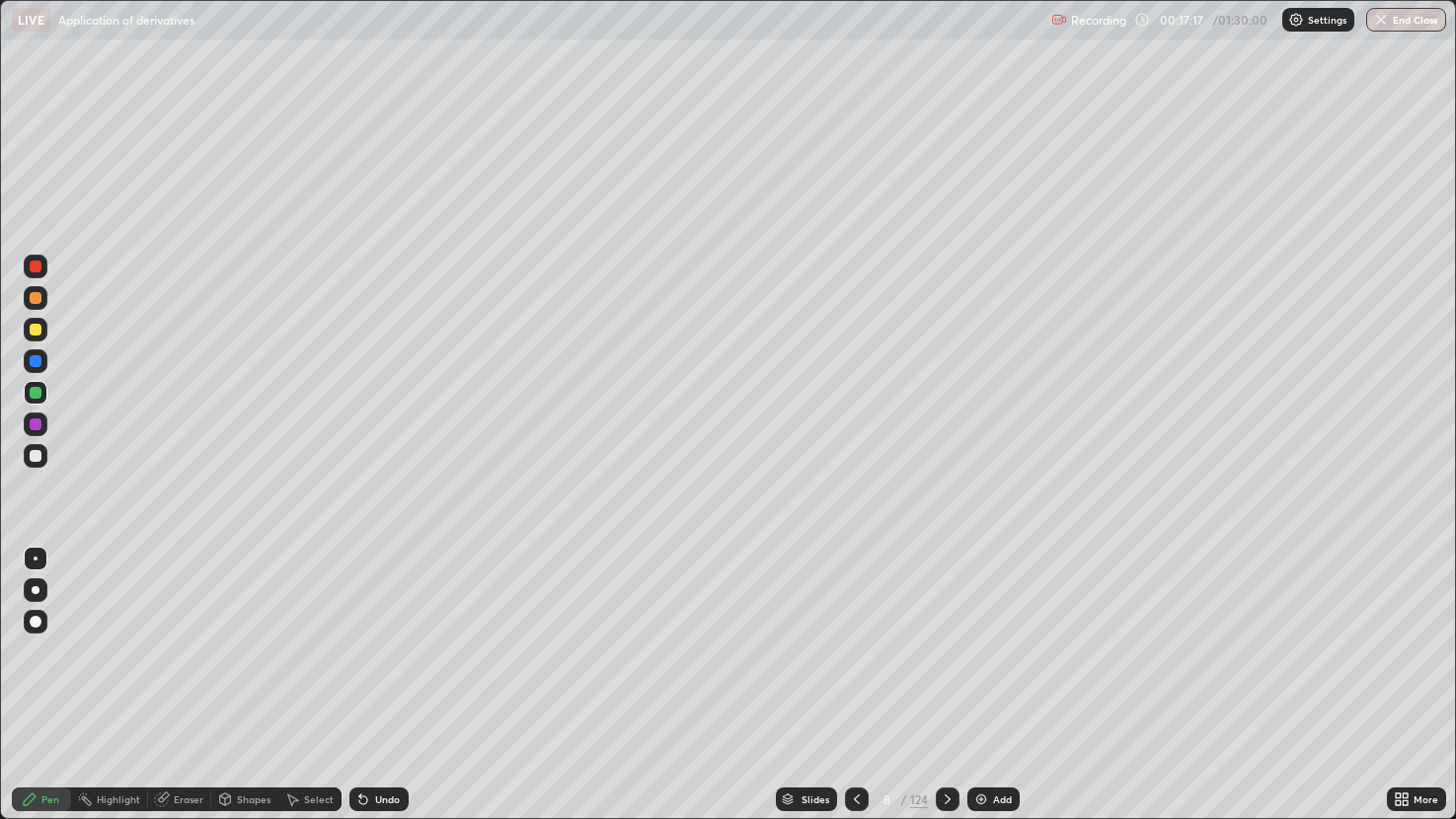 click at bounding box center [36, 266] 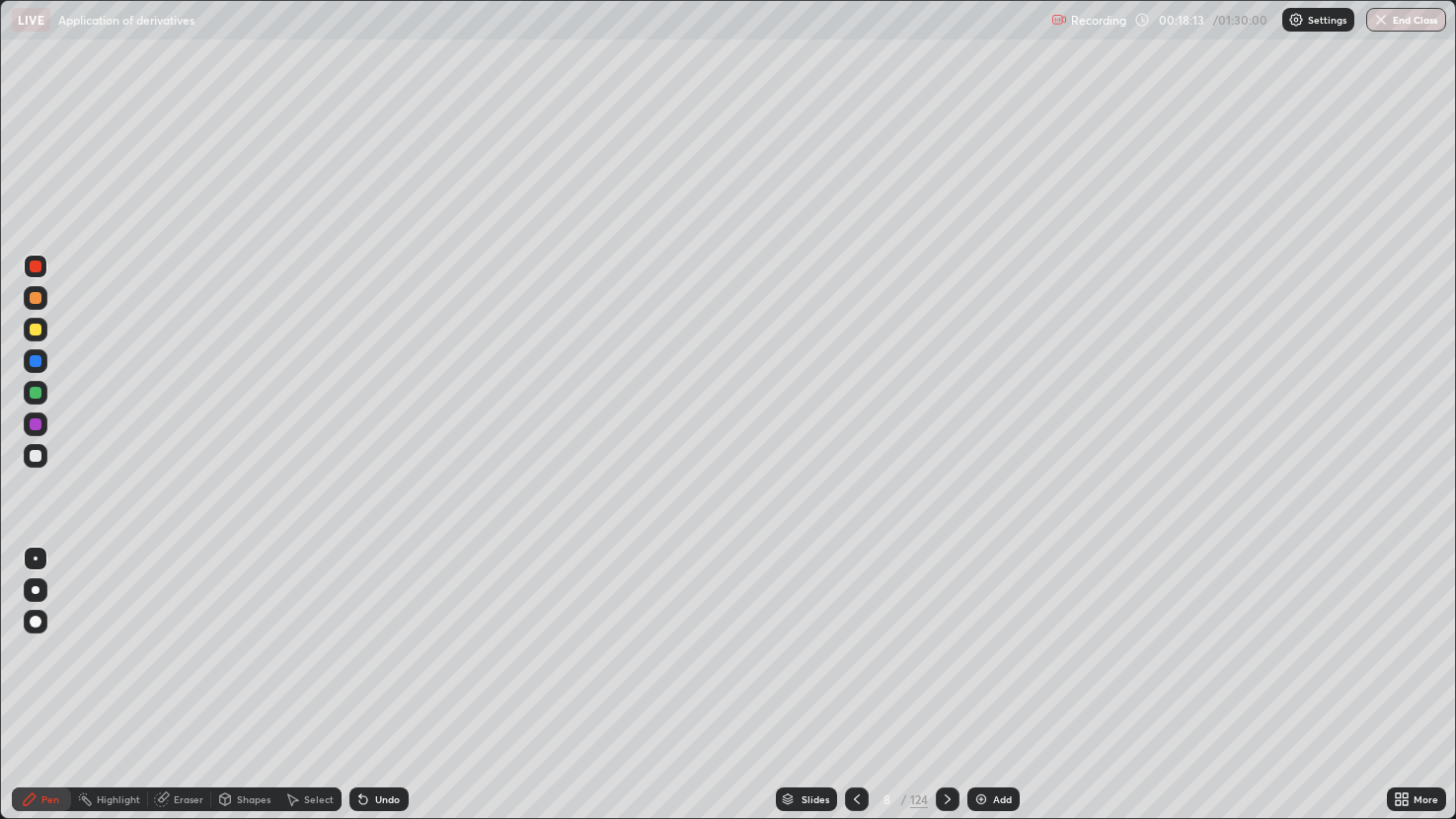 click at bounding box center [36, 330] 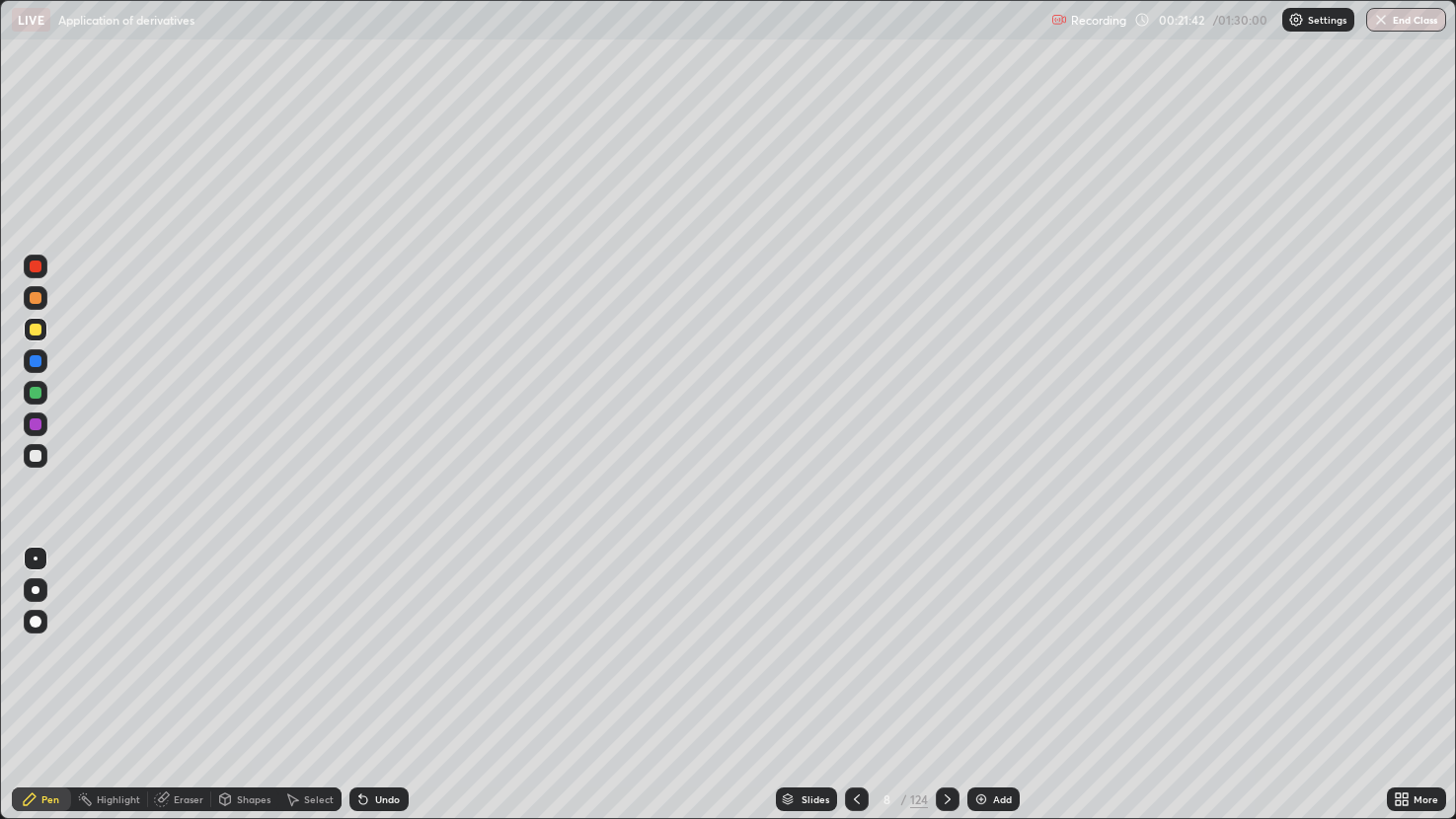 click 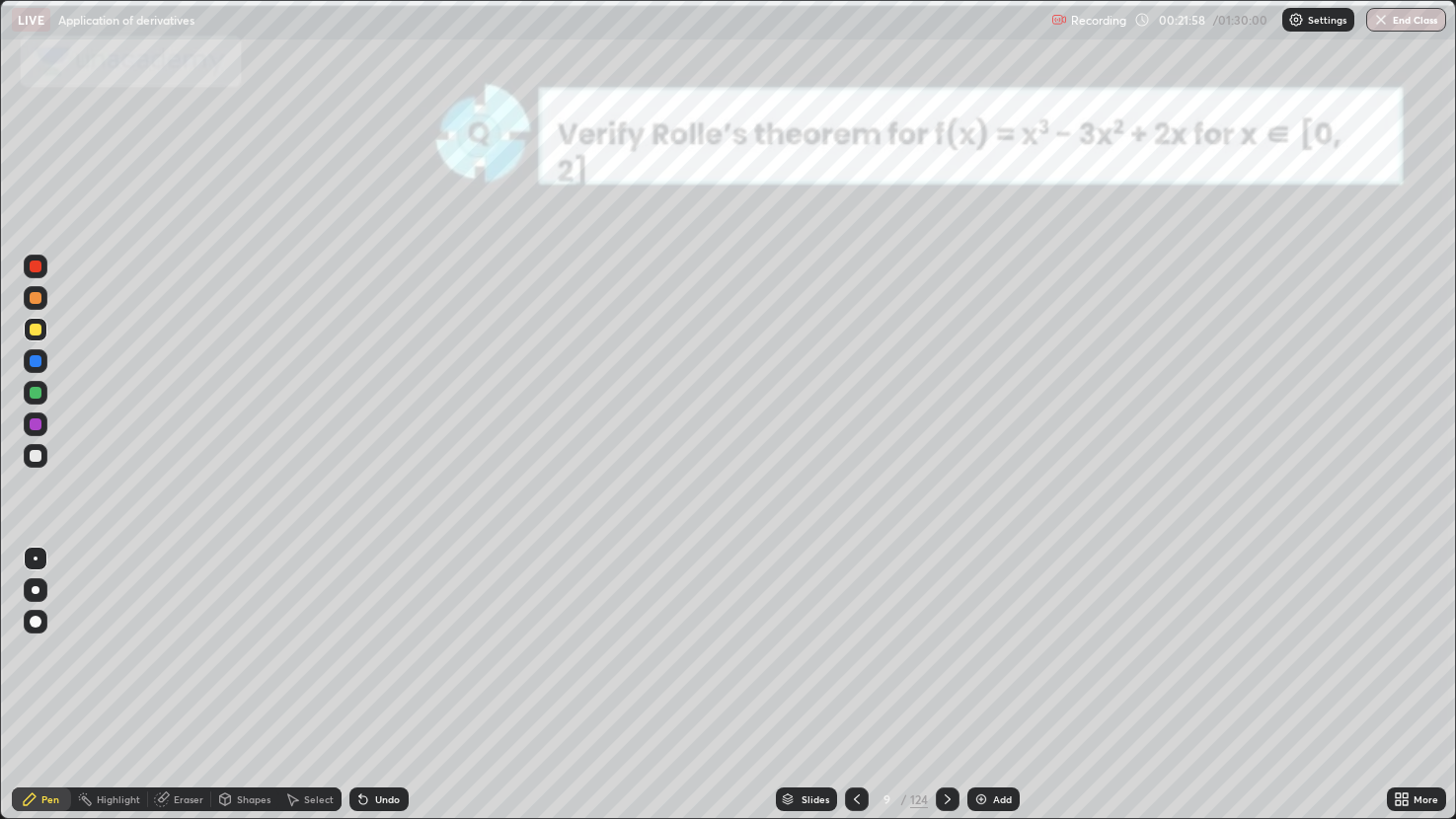 click on "Eraser" at bounding box center [180, 799] 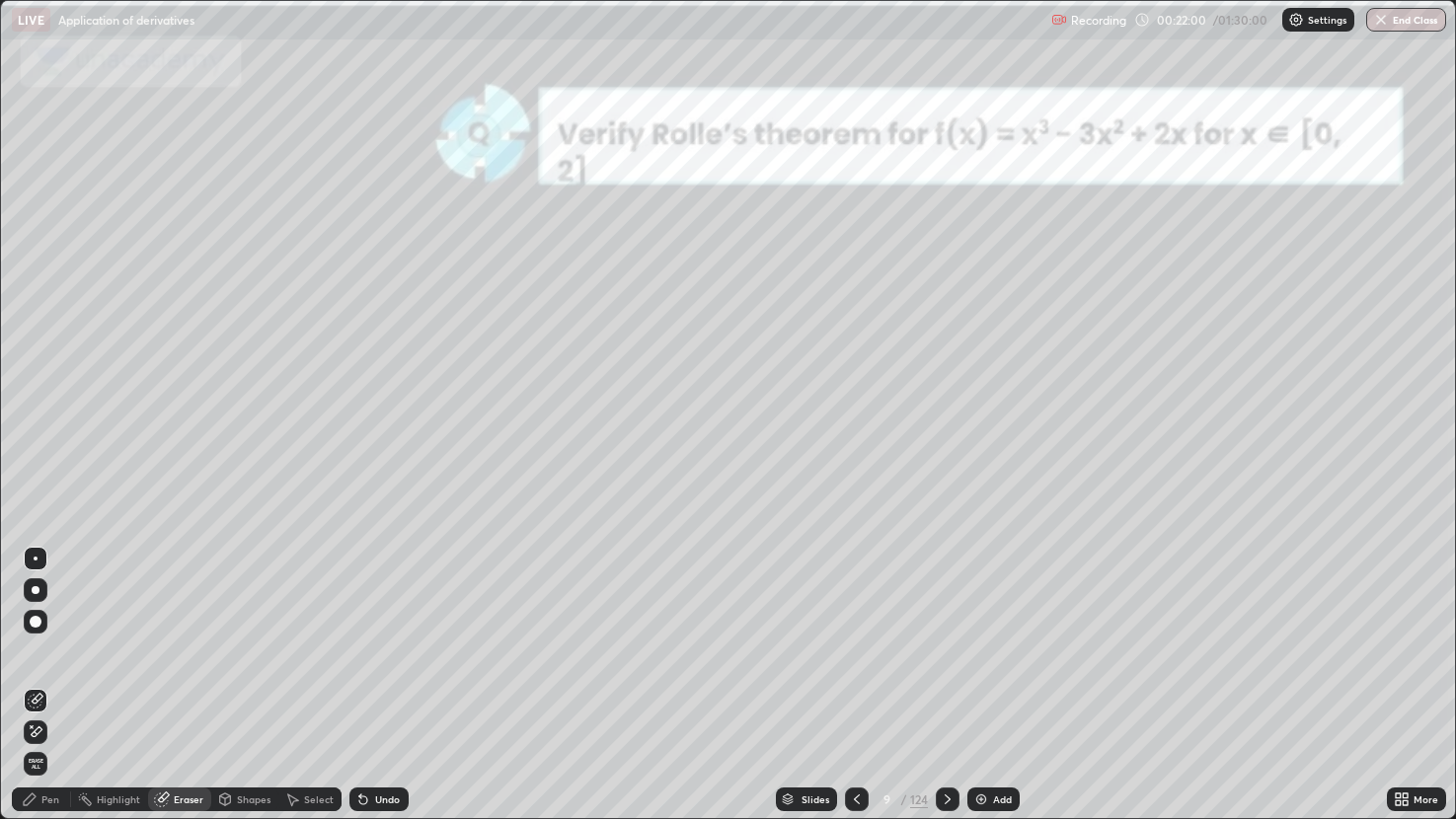 click 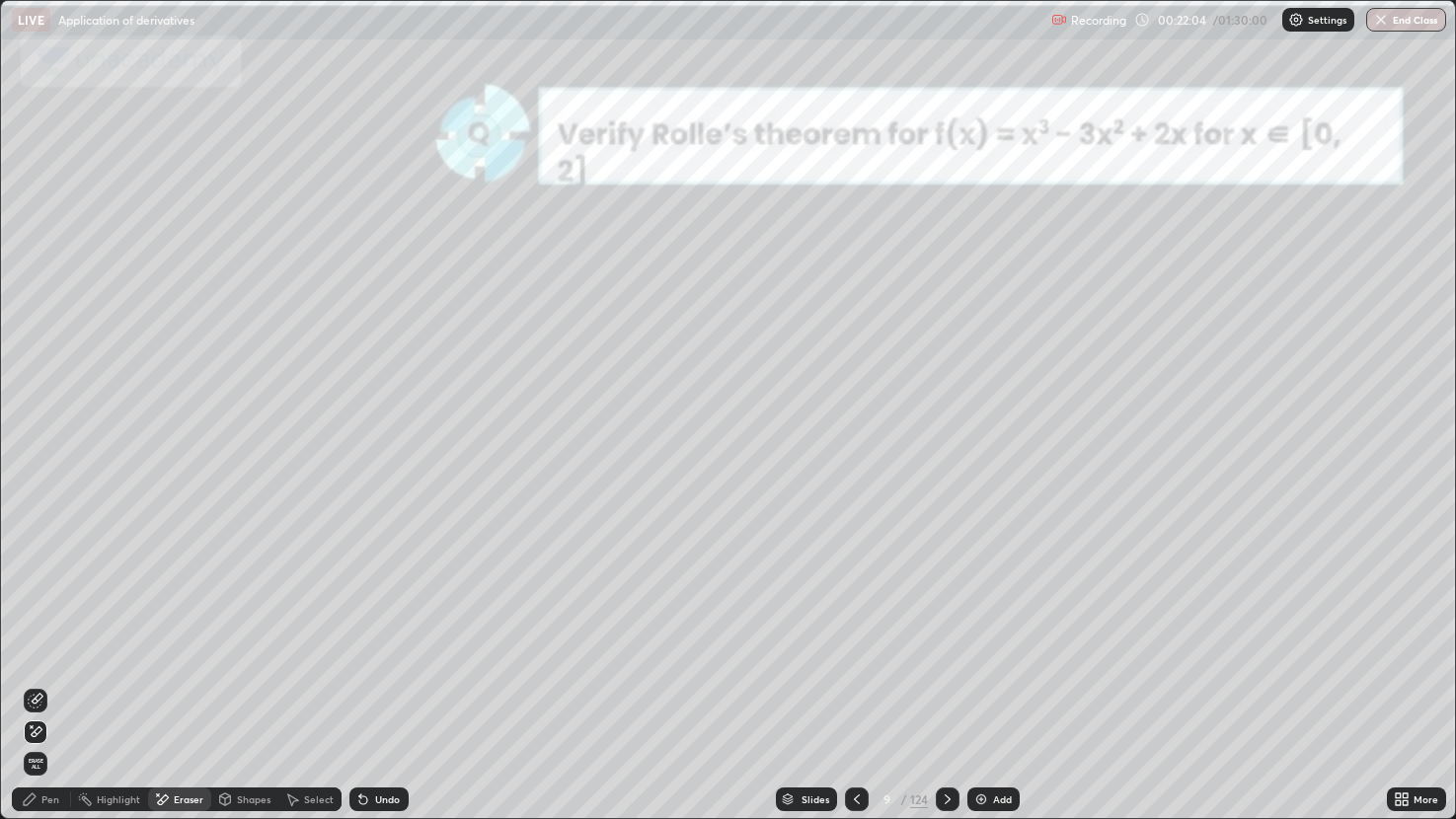 click on "Pen" at bounding box center [41, 799] 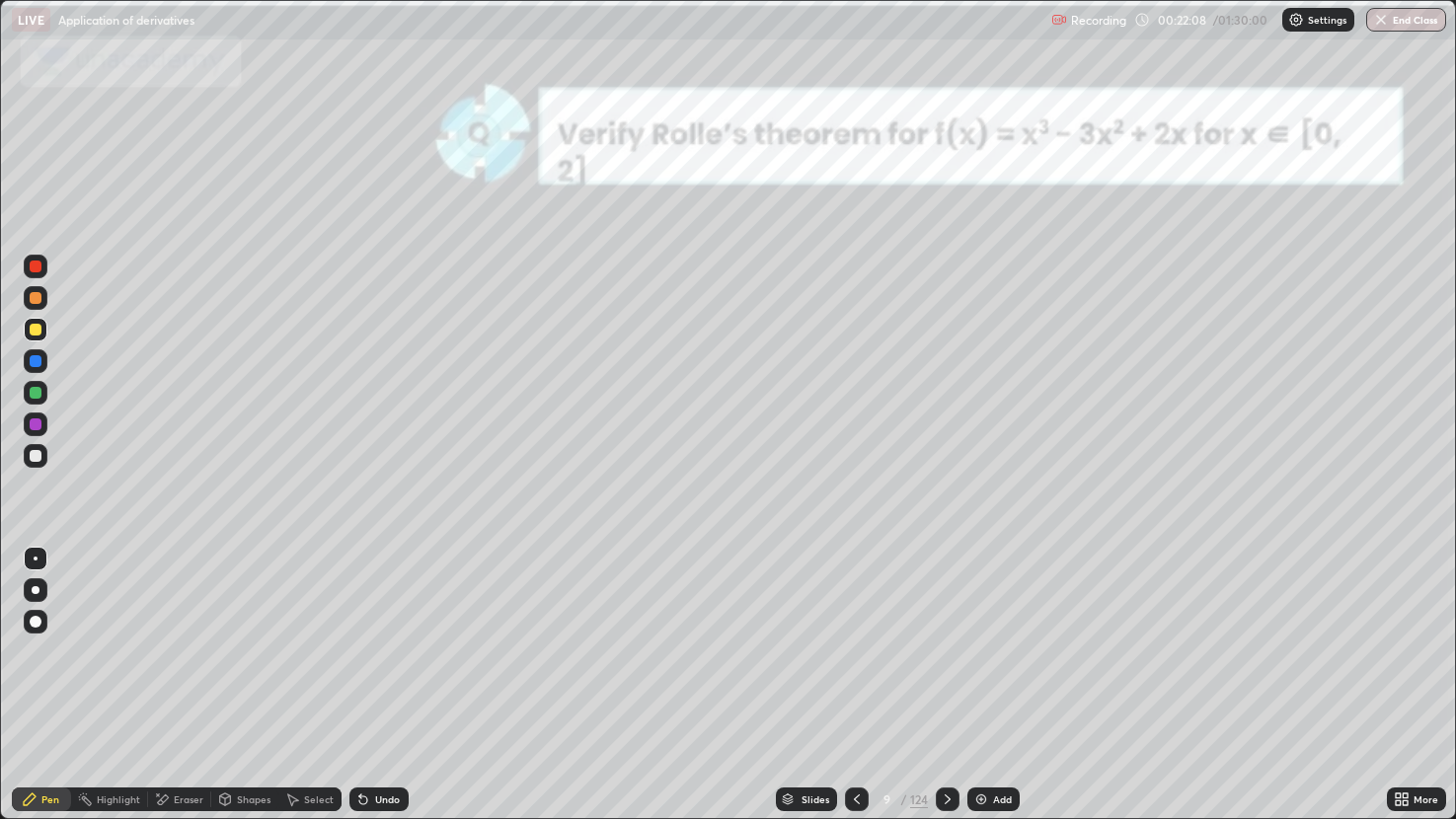 click at bounding box center [36, 558] 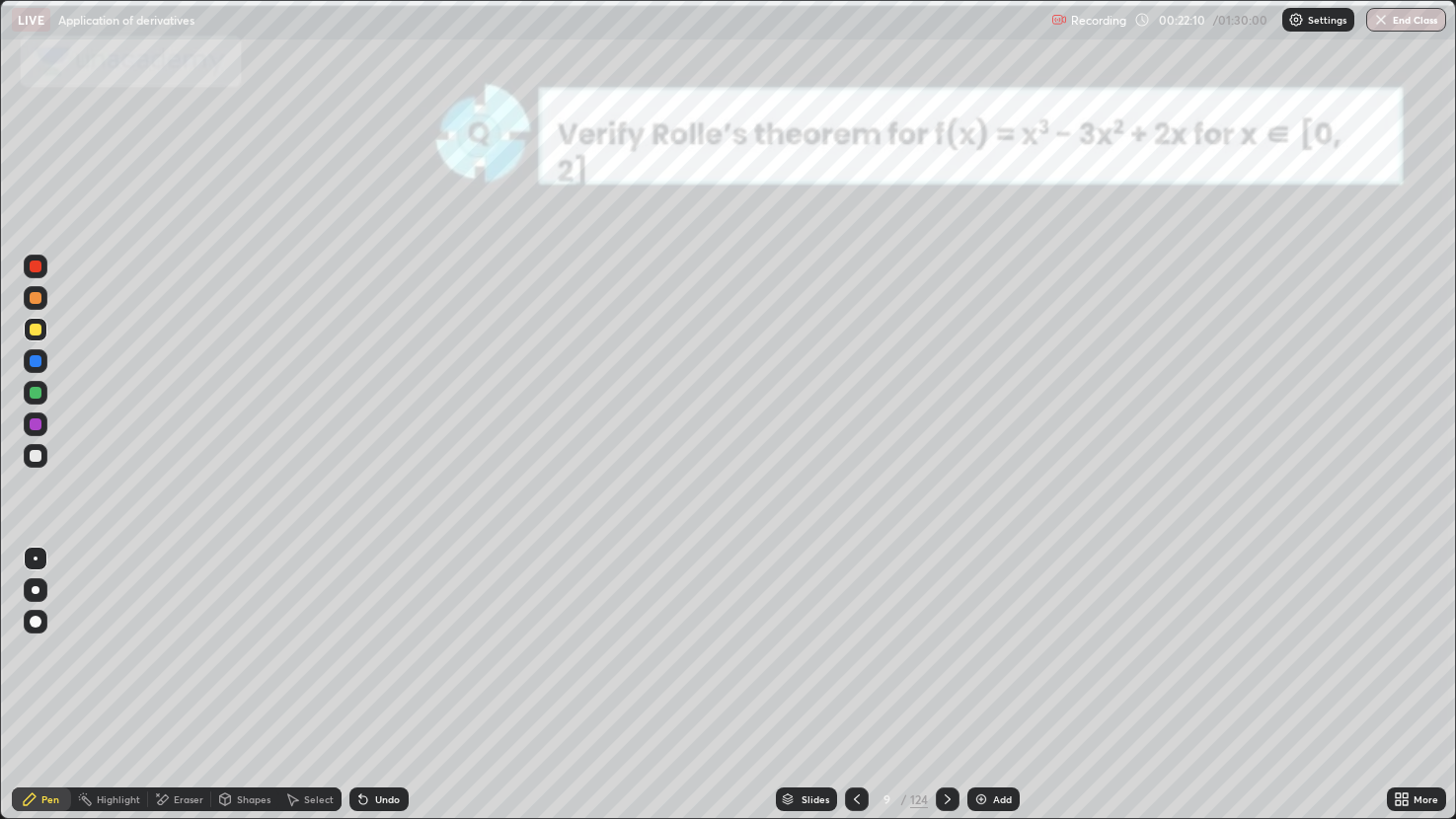 click at bounding box center [36, 558] 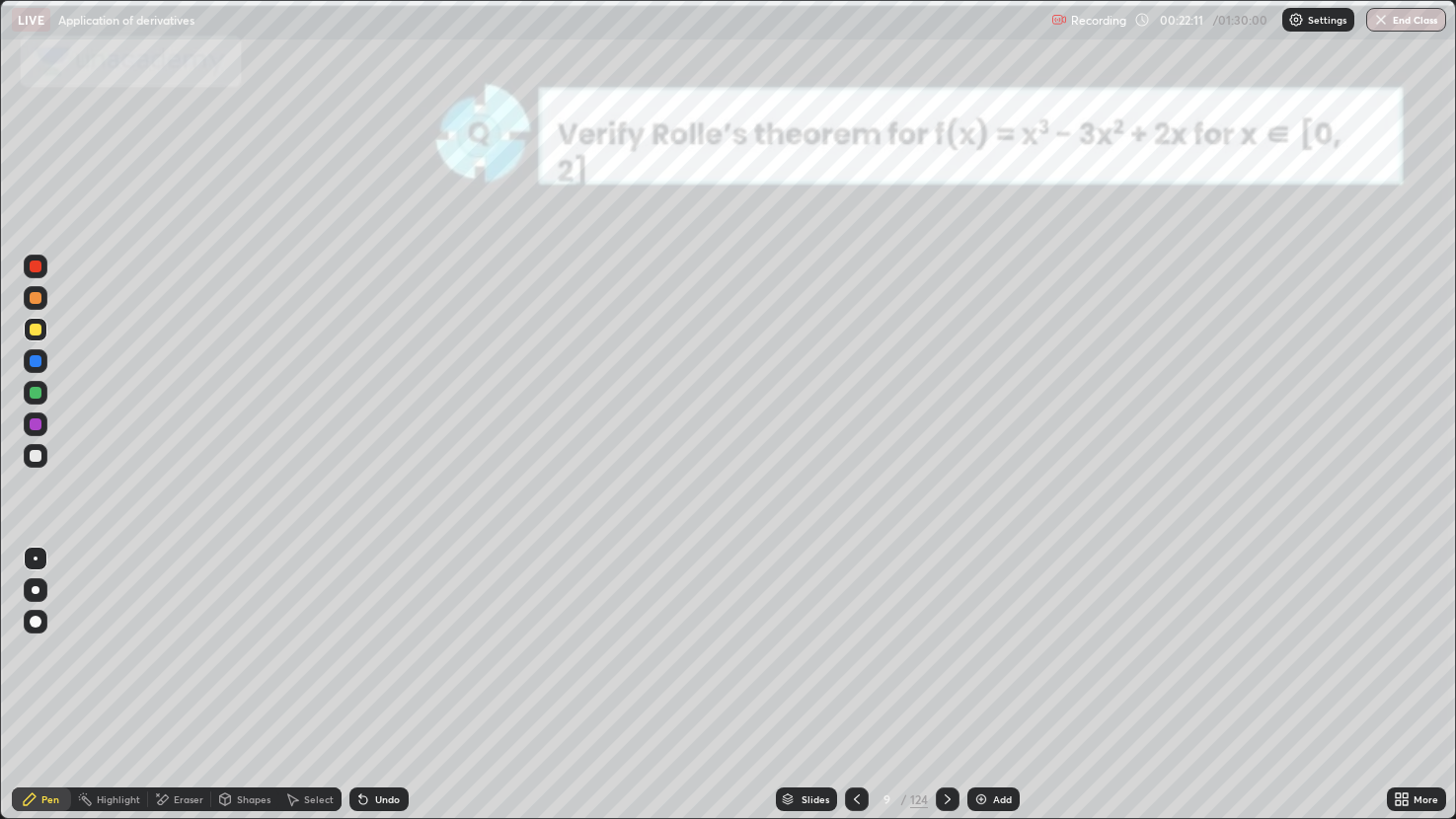 click at bounding box center (36, 424) 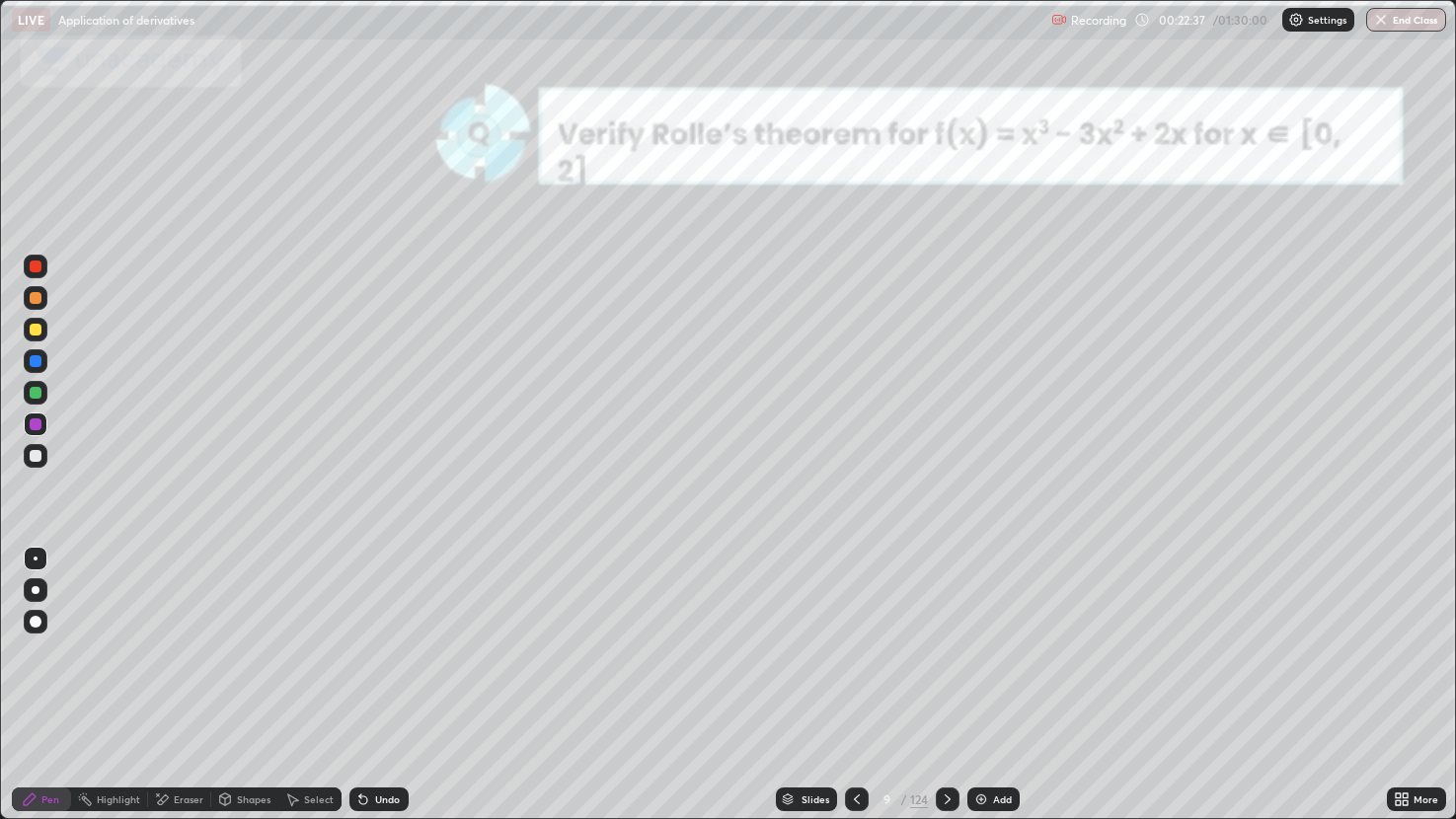 click on "Eraser" at bounding box center (180, 799) 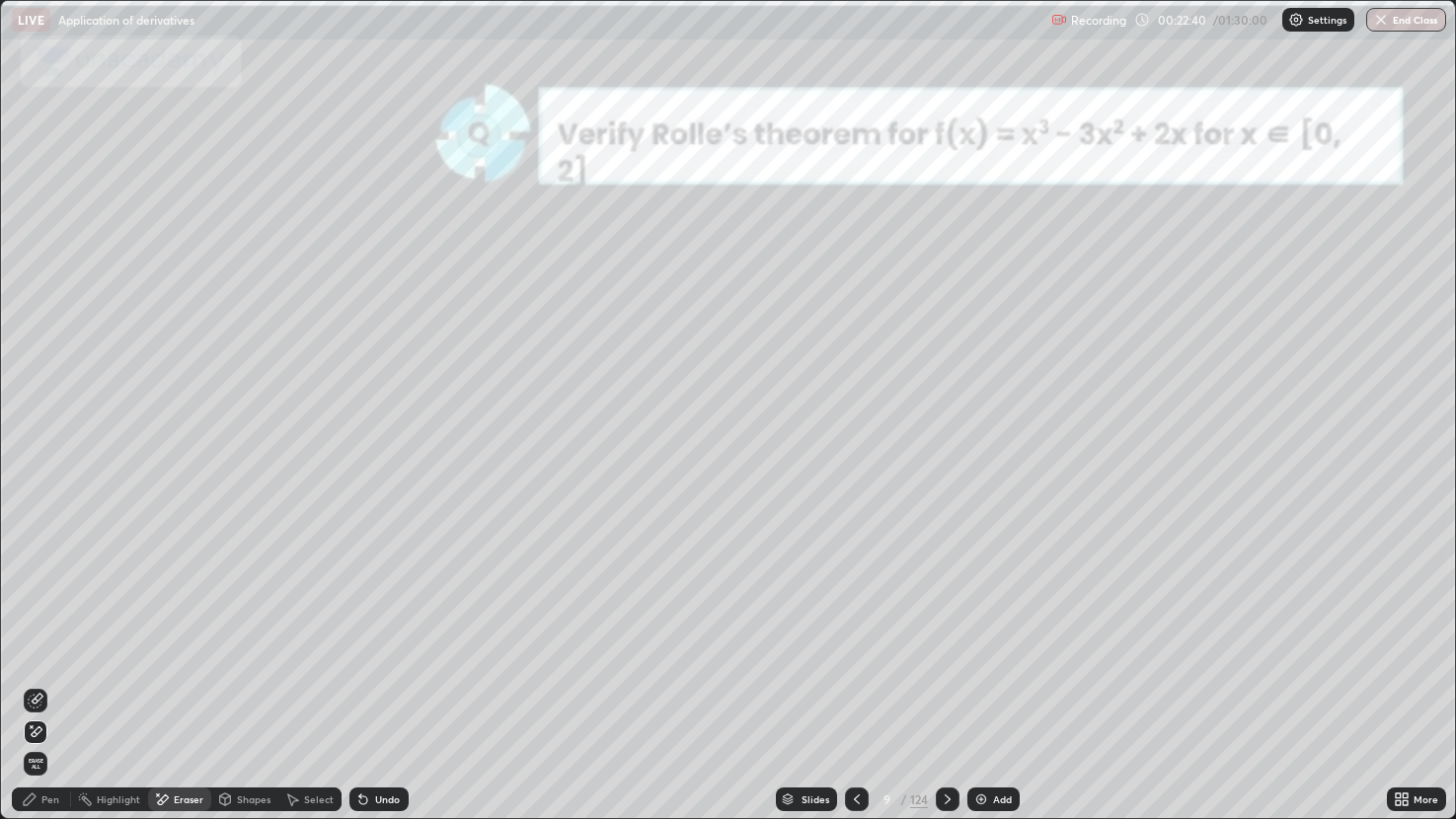 click on "Pen" at bounding box center [41, 799] 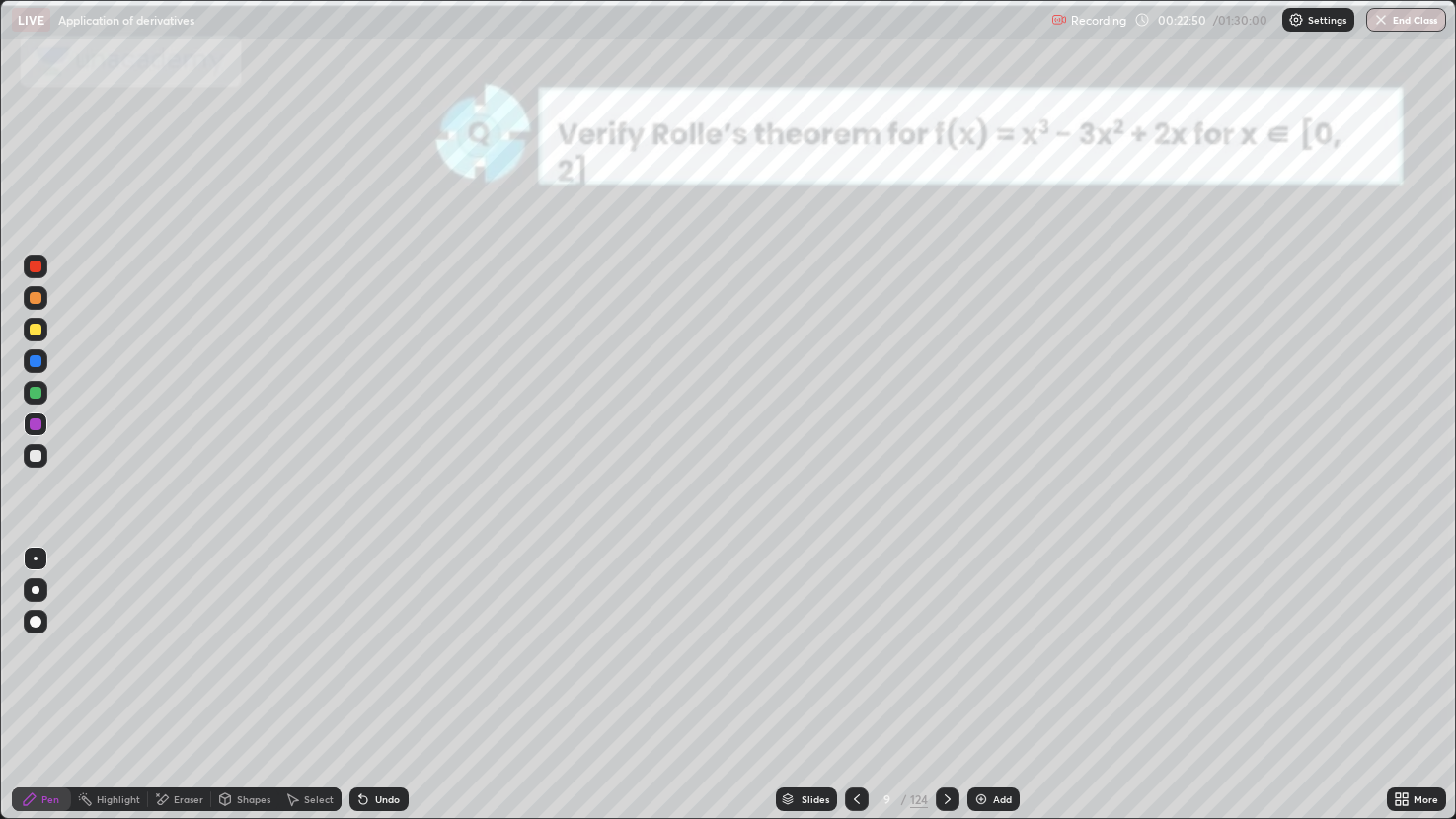 click on "Eraser" at bounding box center [189, 799] 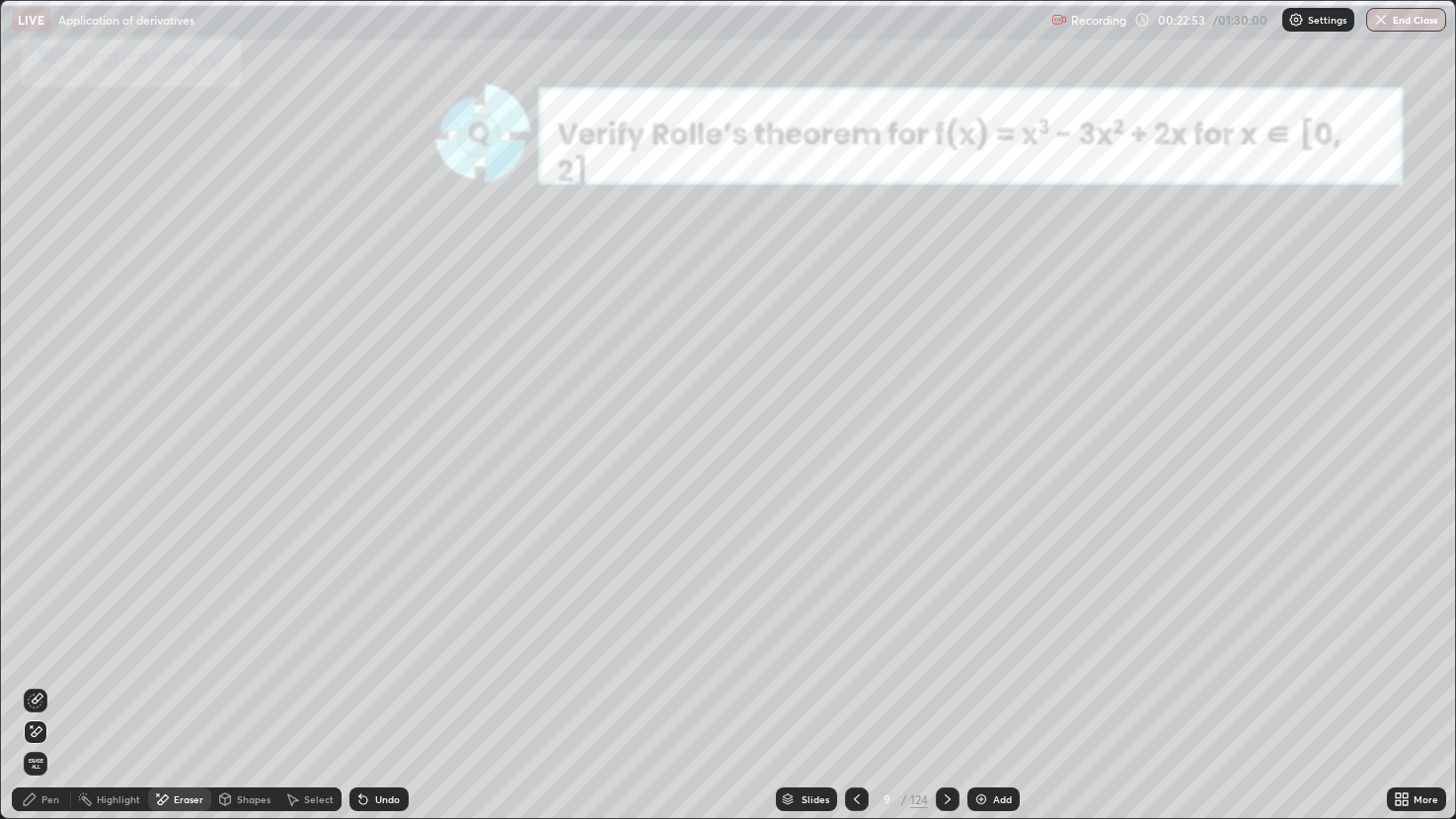 click on "Pen" at bounding box center [41, 799] 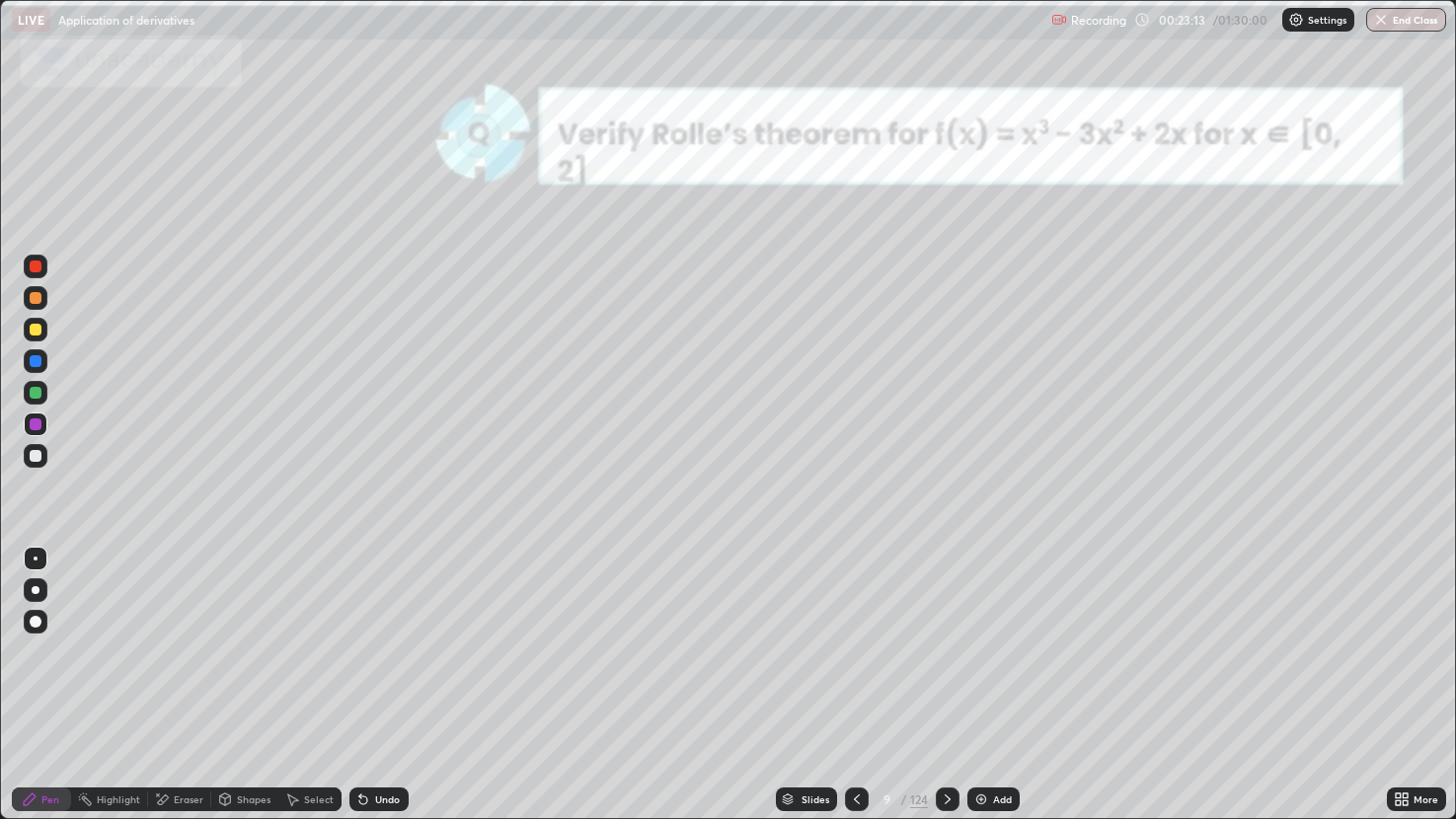 click on "Slides" at bounding box center [806, 799] 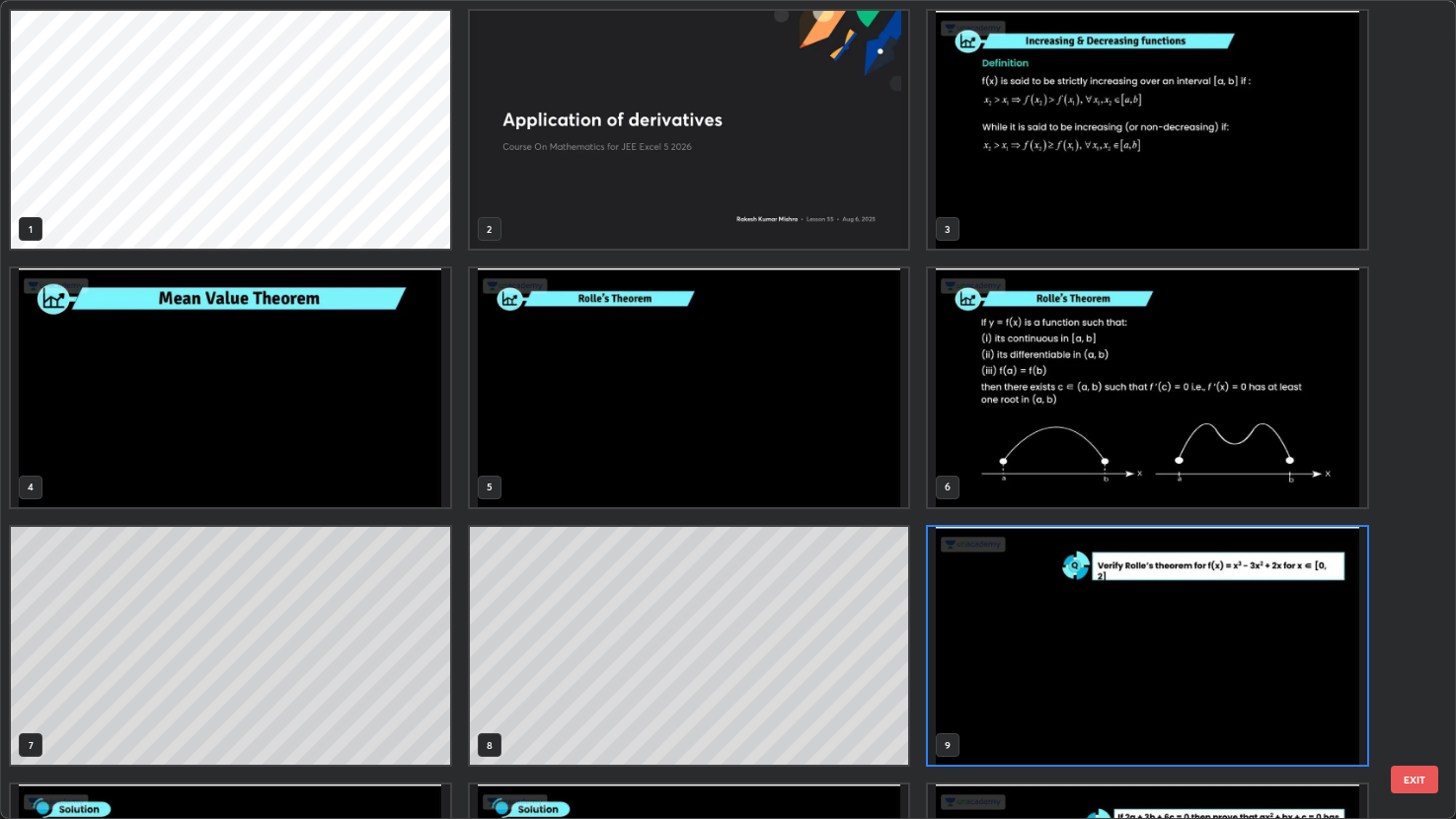 scroll, scrollTop: 6, scrollLeft: 11, axis: both 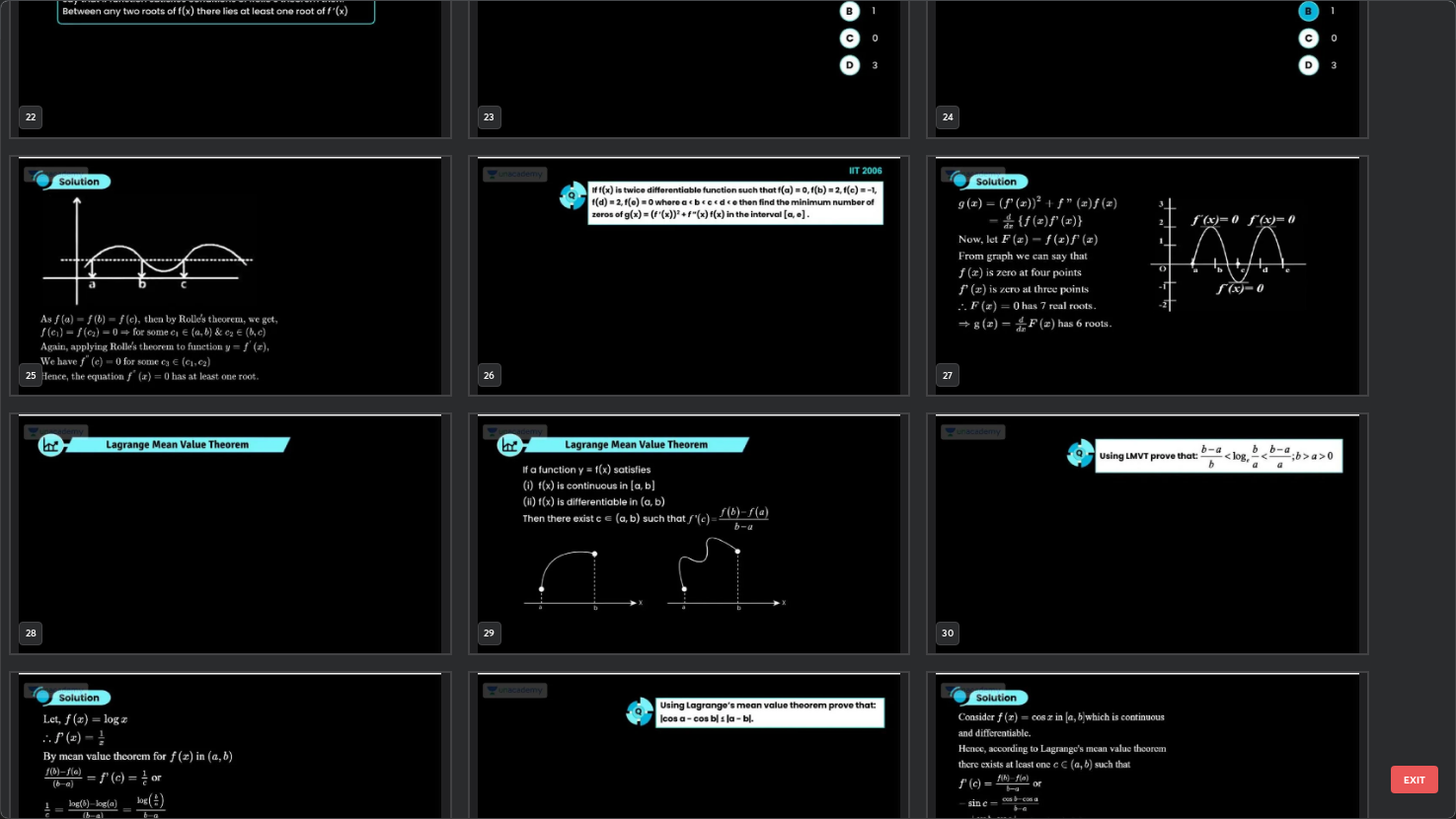click at bounding box center [230, 534] 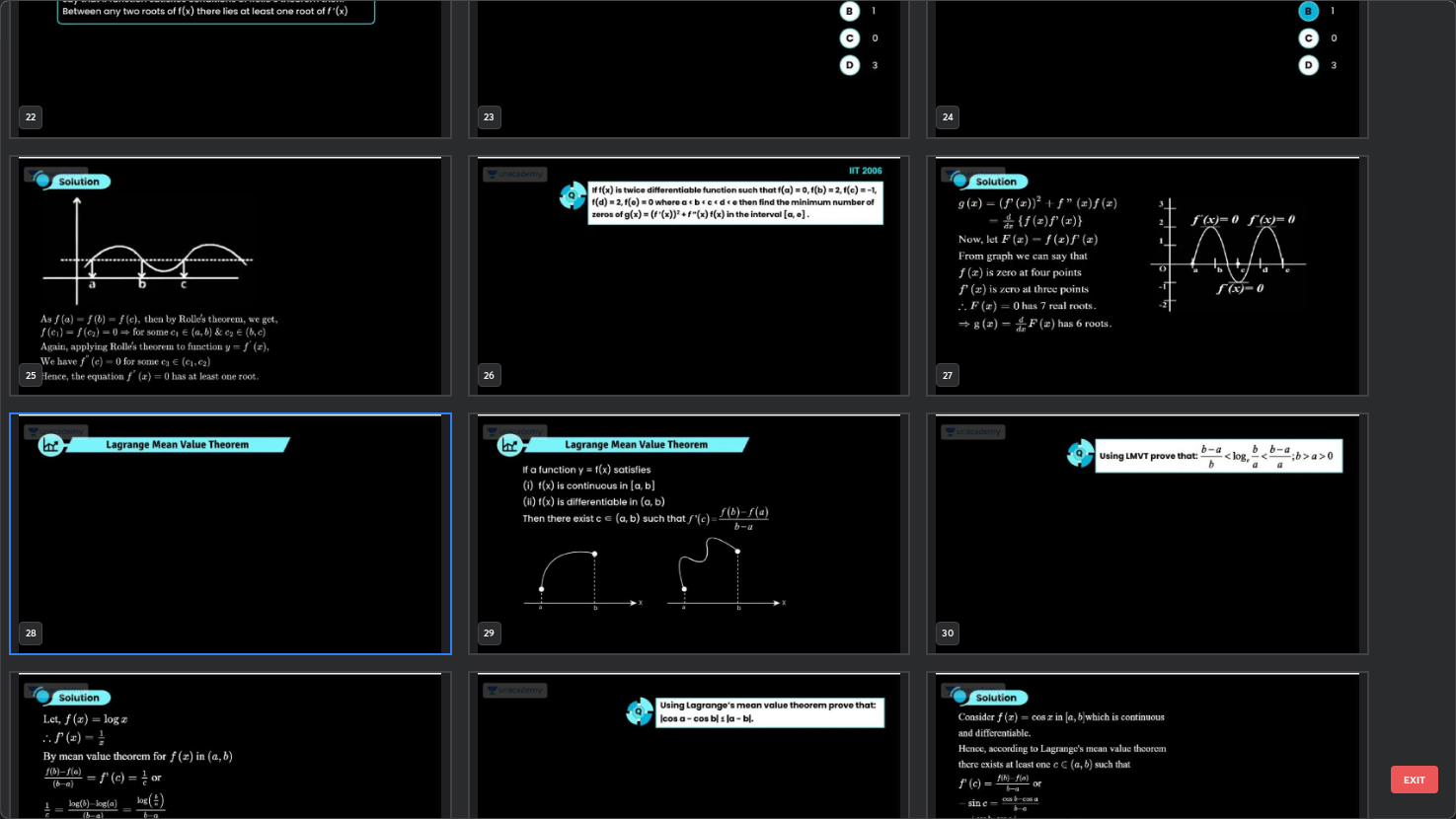 click at bounding box center (230, 534) 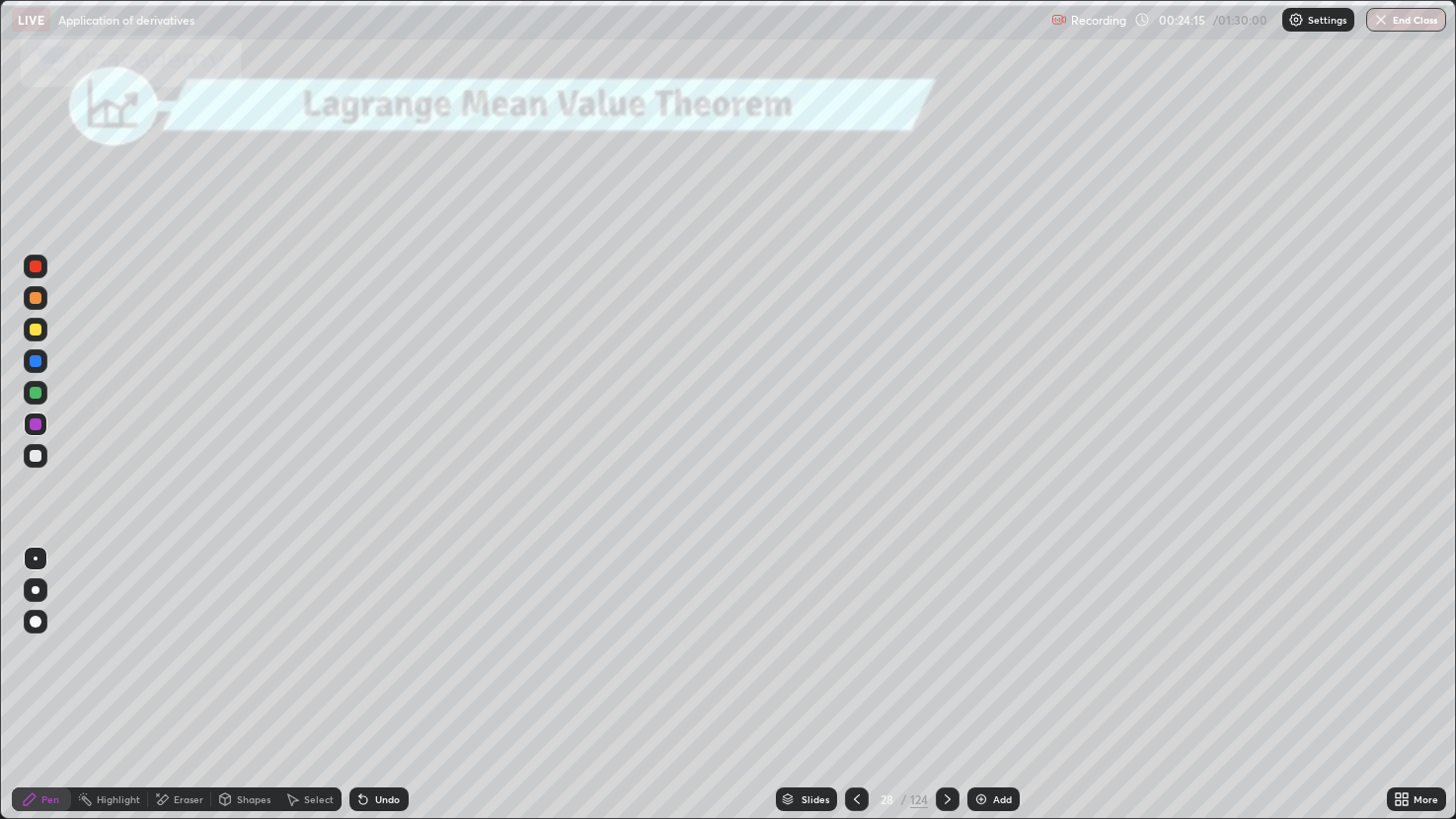 click at bounding box center [948, 799] 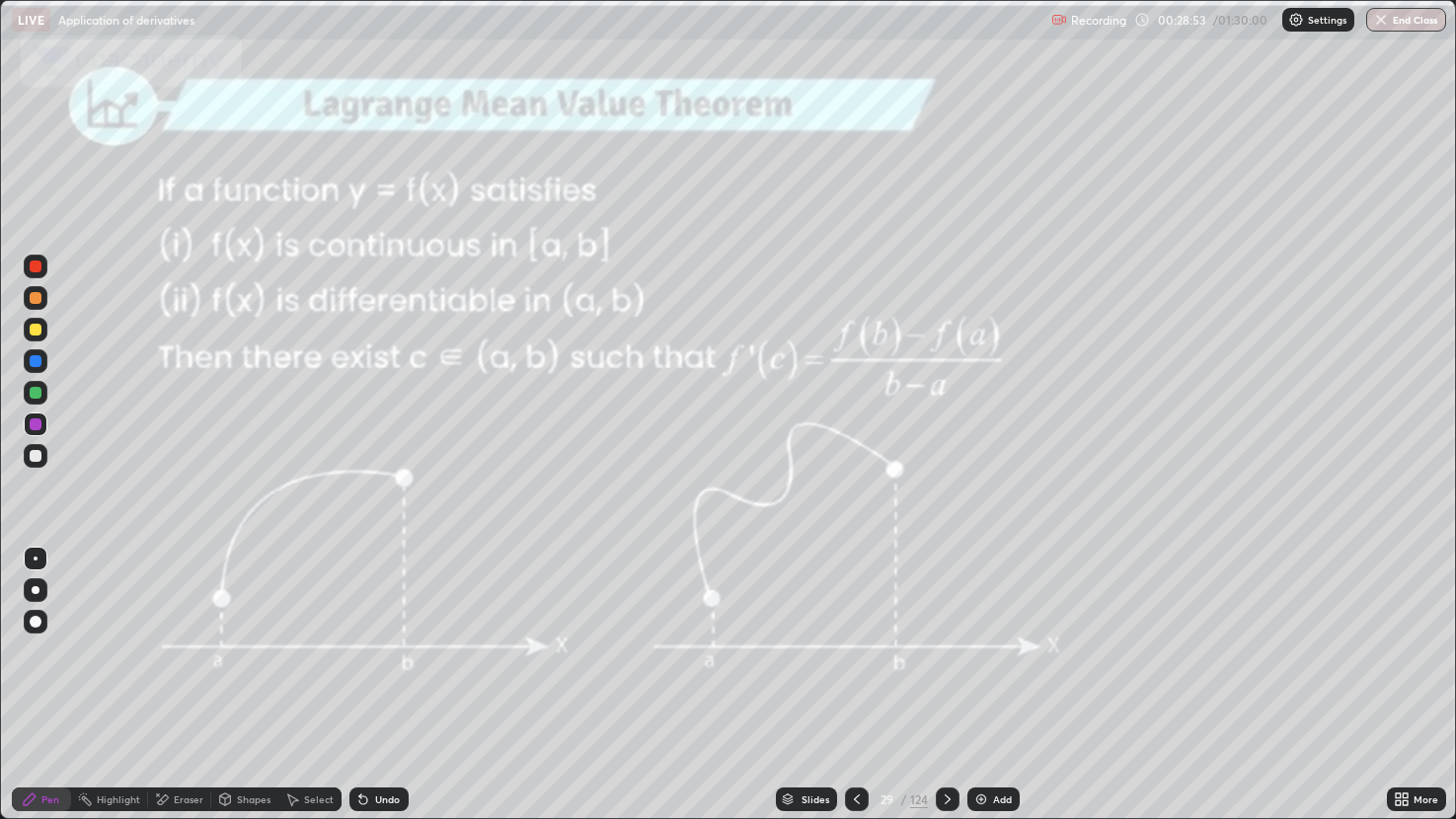 click 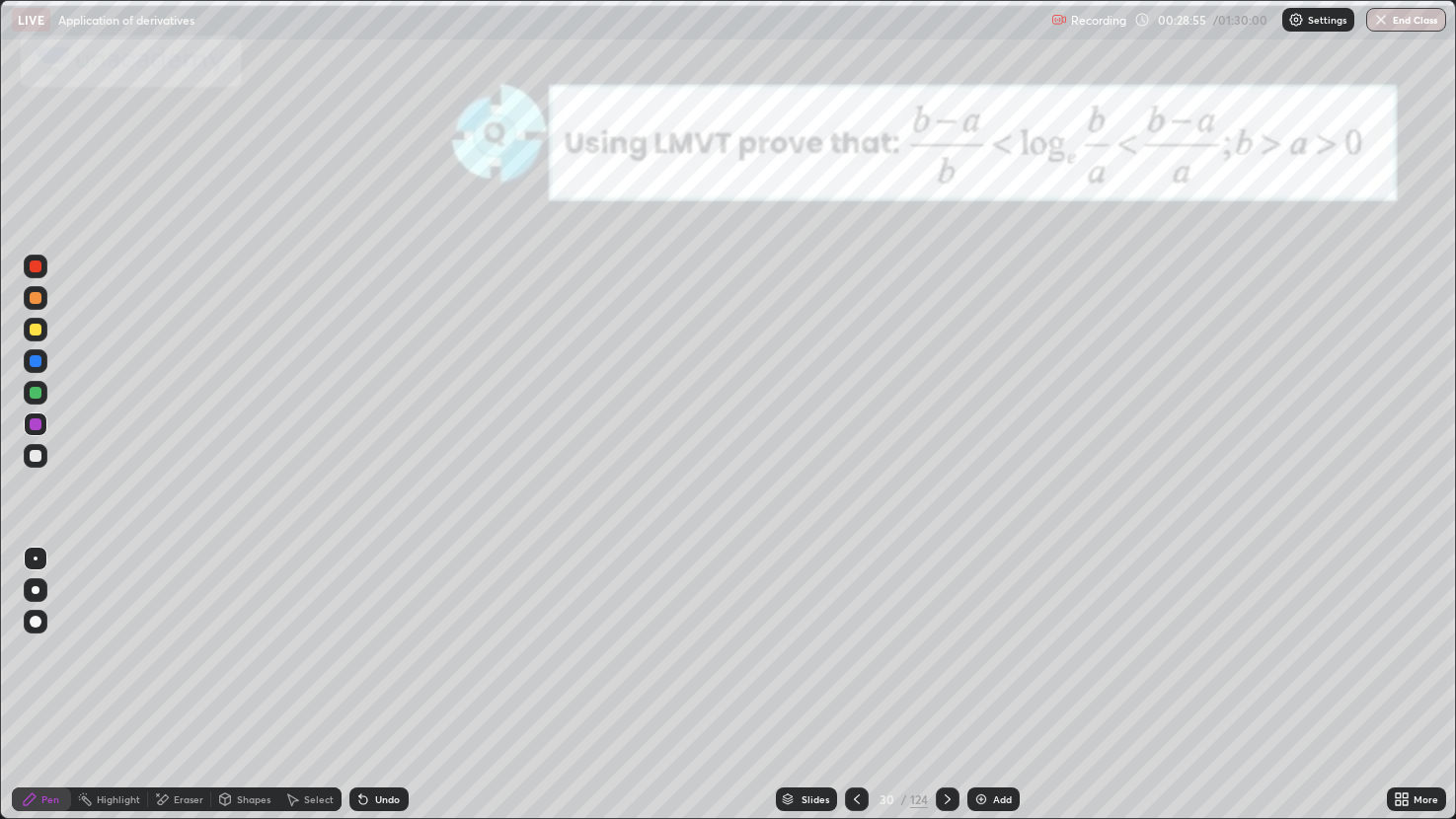 click 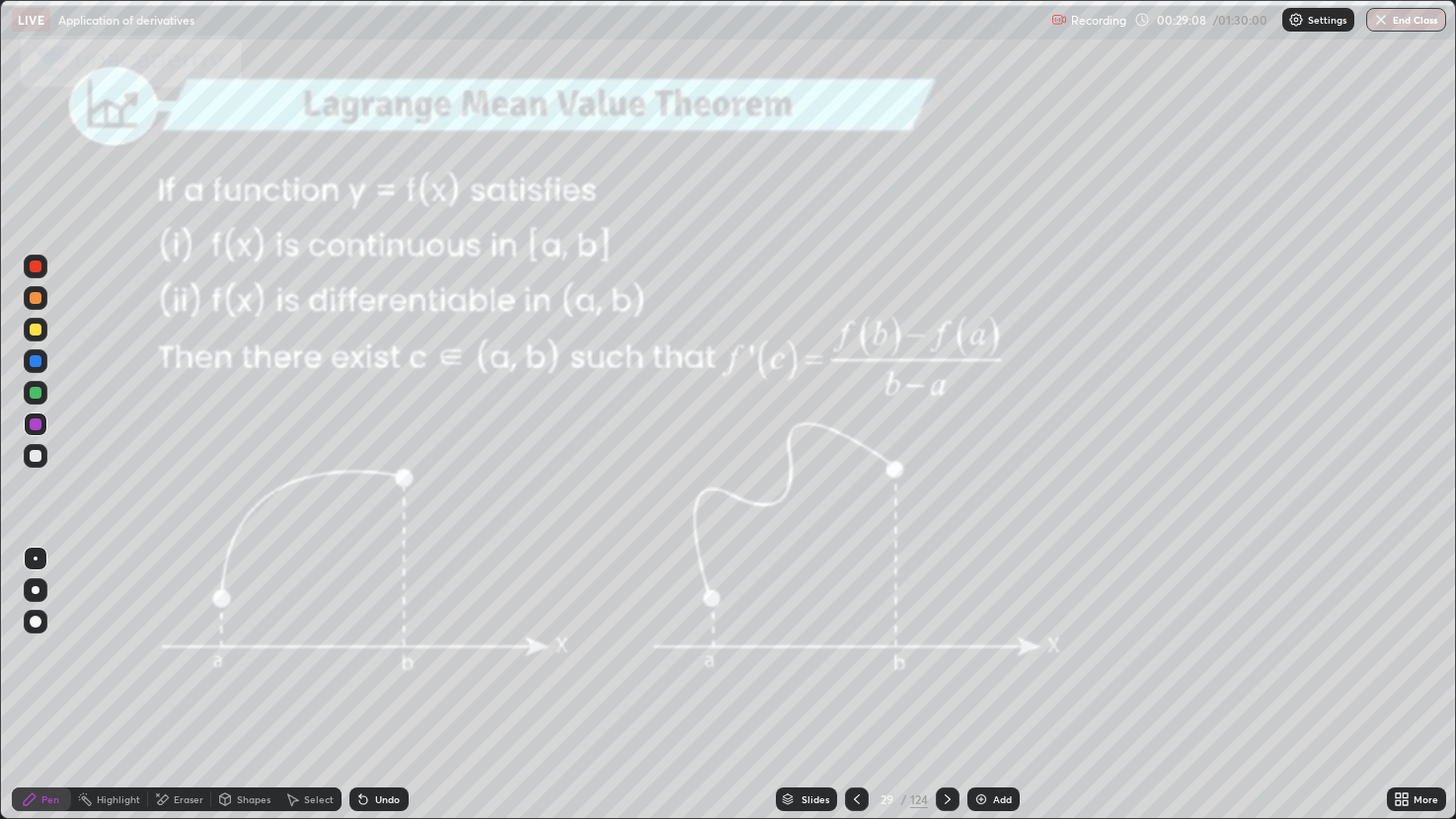 click on "Add" at bounding box center [993, 799] 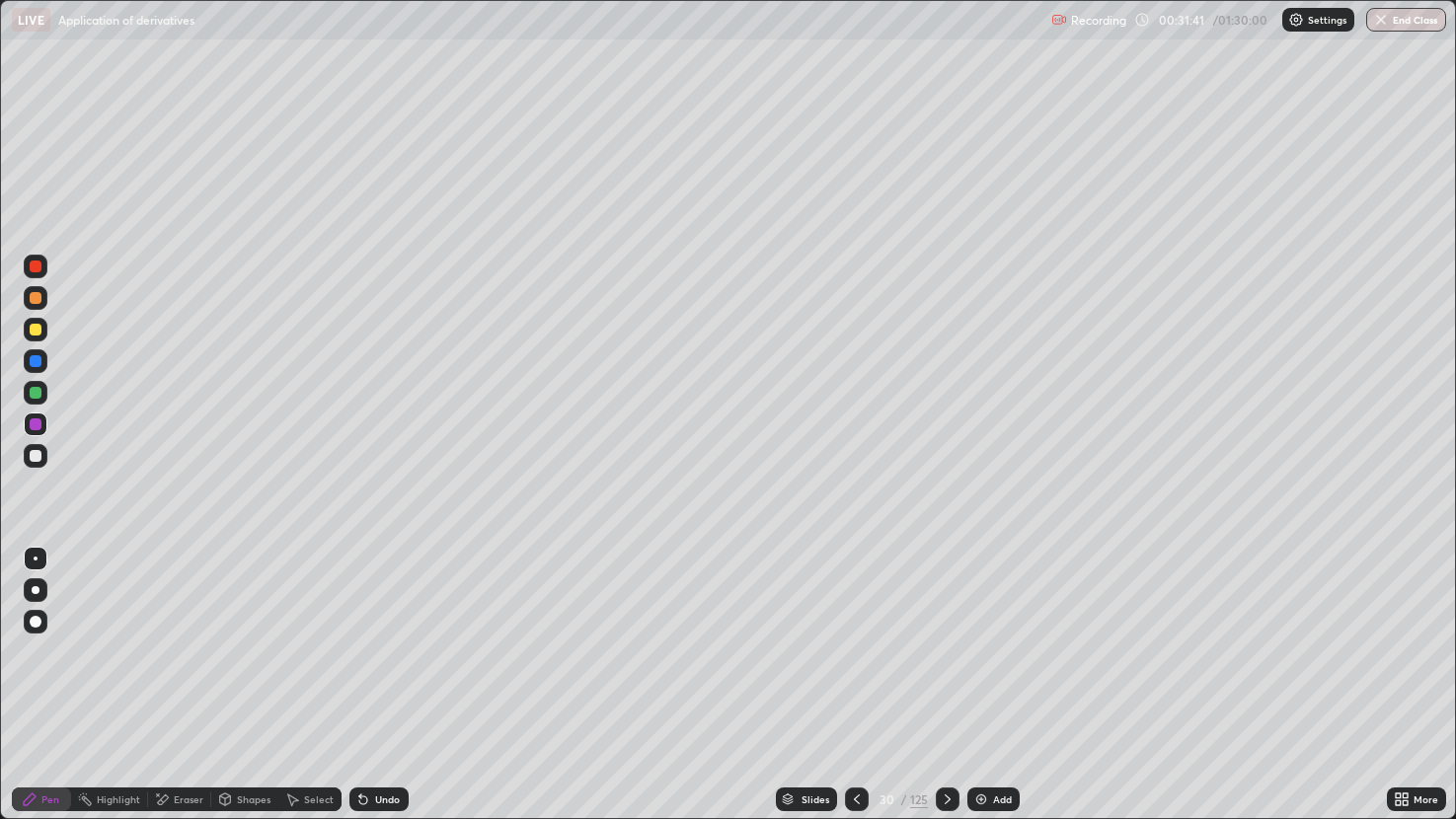 click at bounding box center (36, 456) 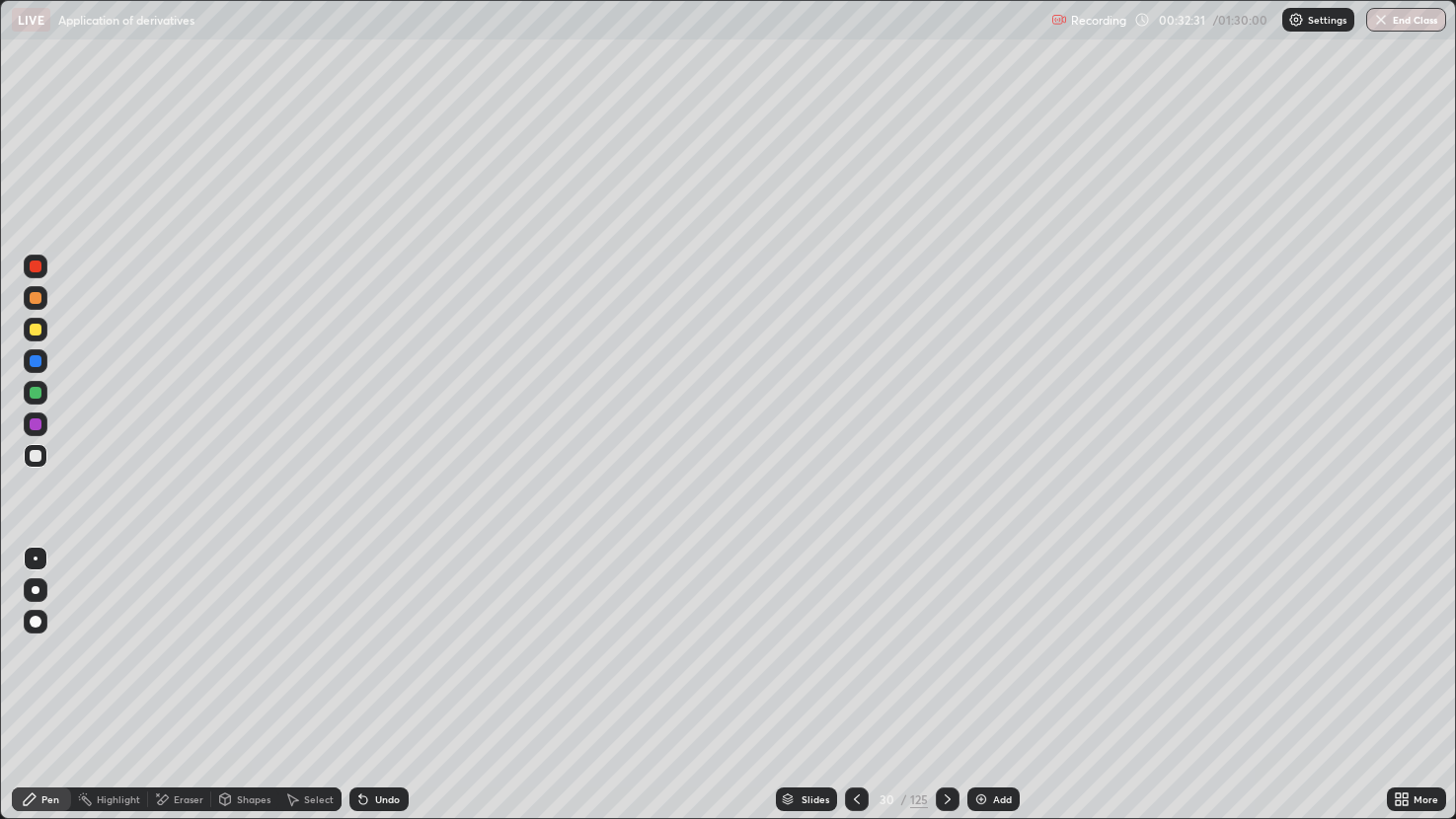 click on "Slides" at bounding box center (815, 799) 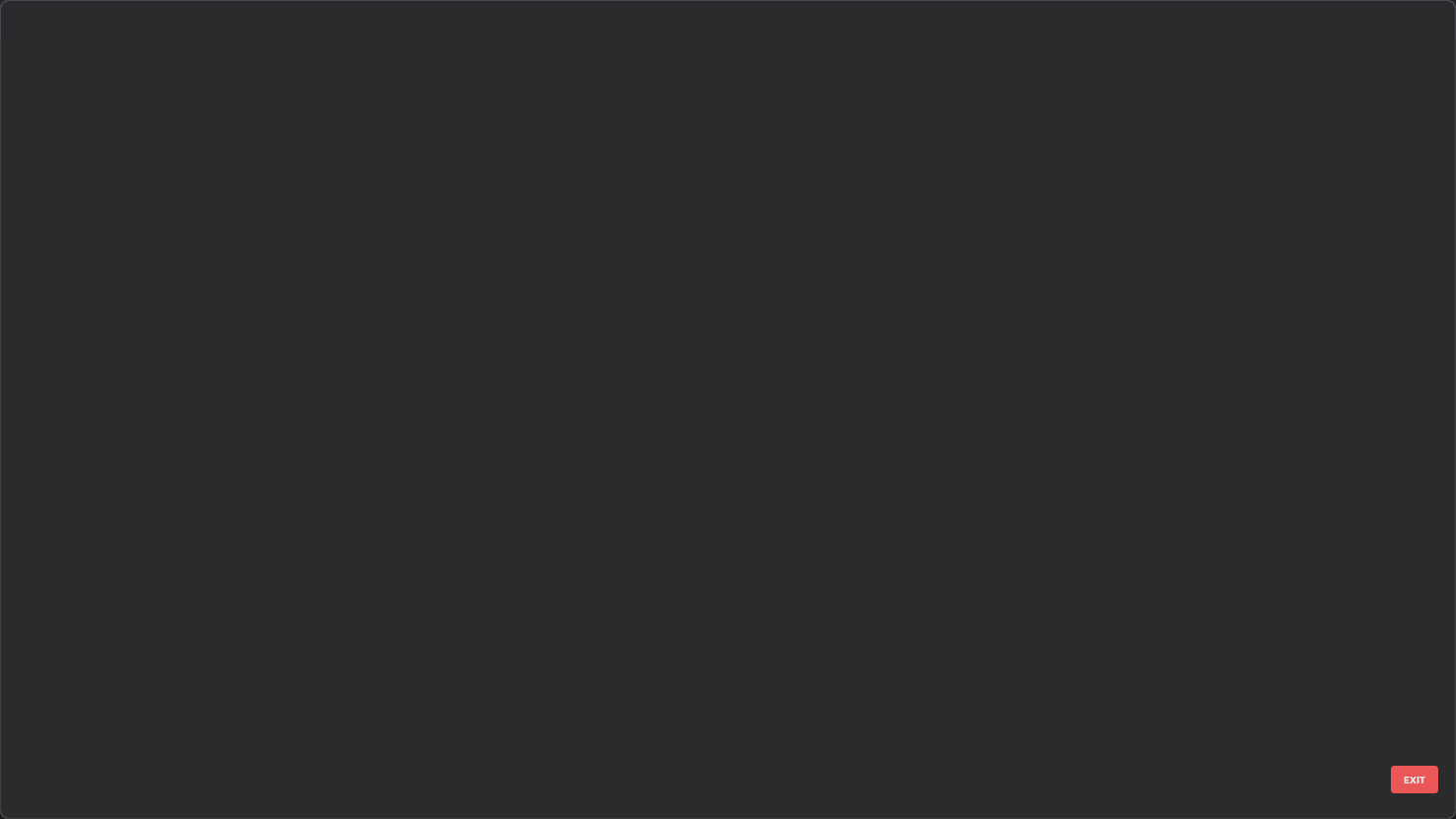 scroll, scrollTop: 1761, scrollLeft: 0, axis: vertical 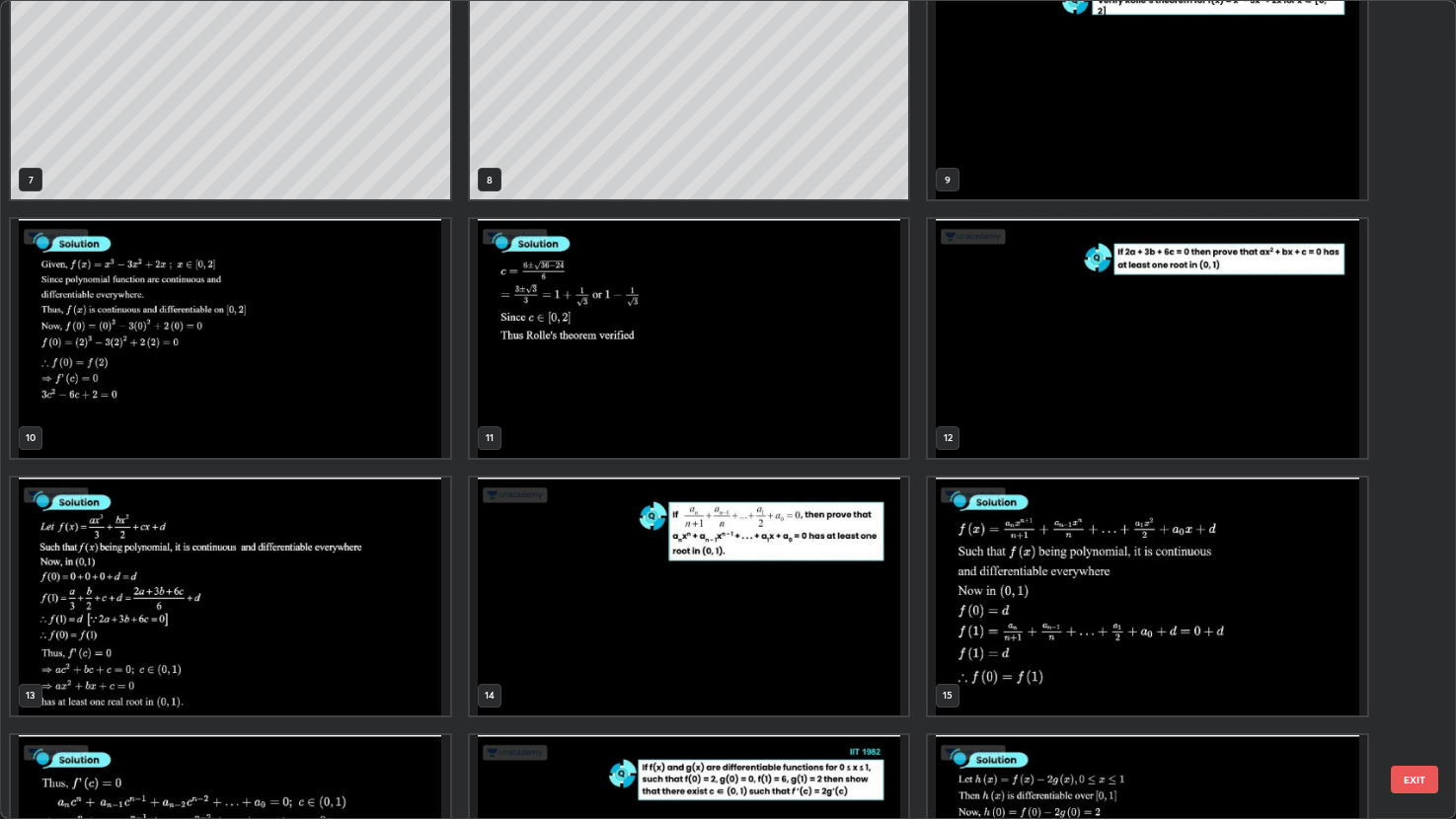 click at bounding box center [1147, 337] 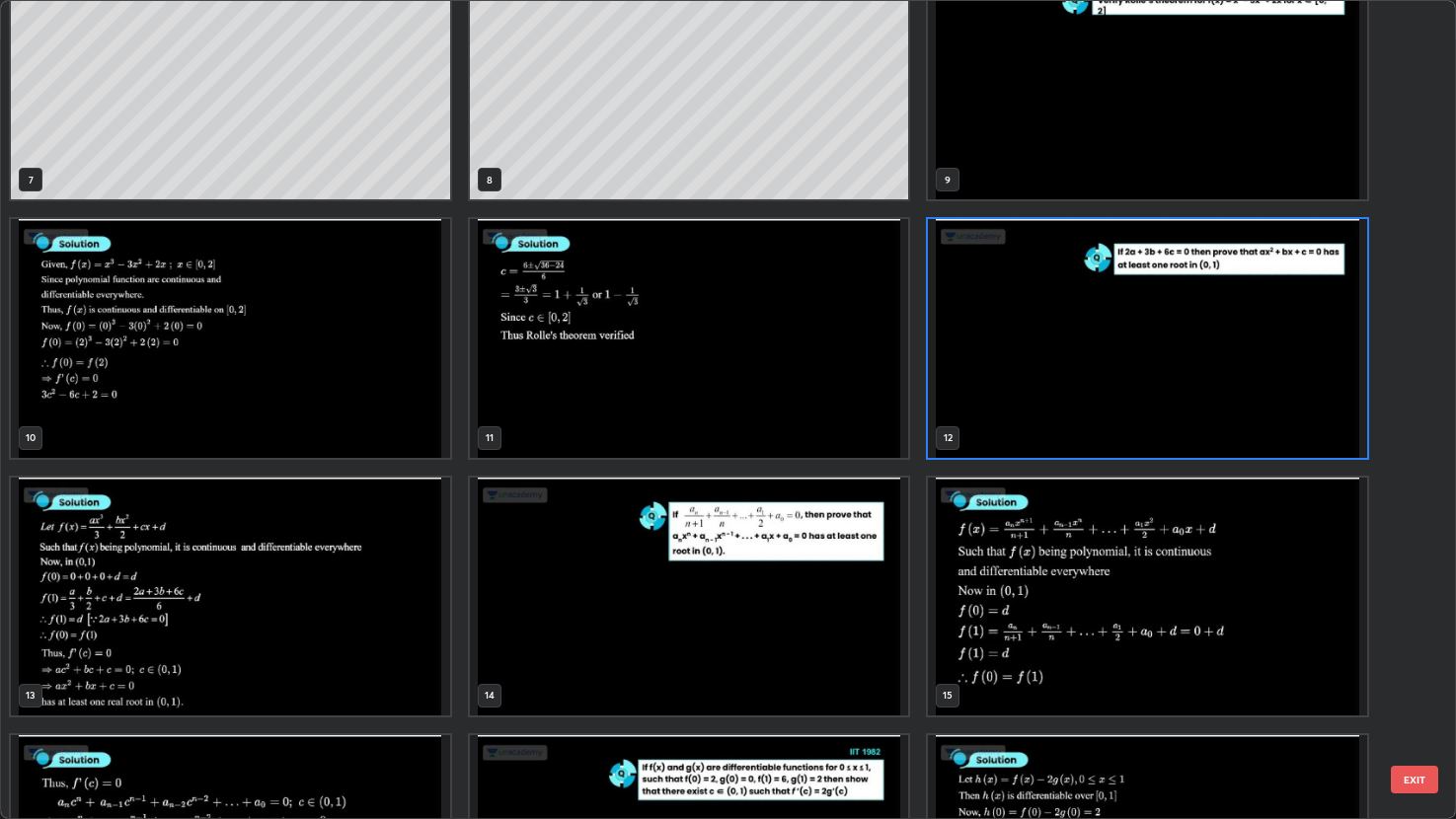 click at bounding box center (1147, 337) 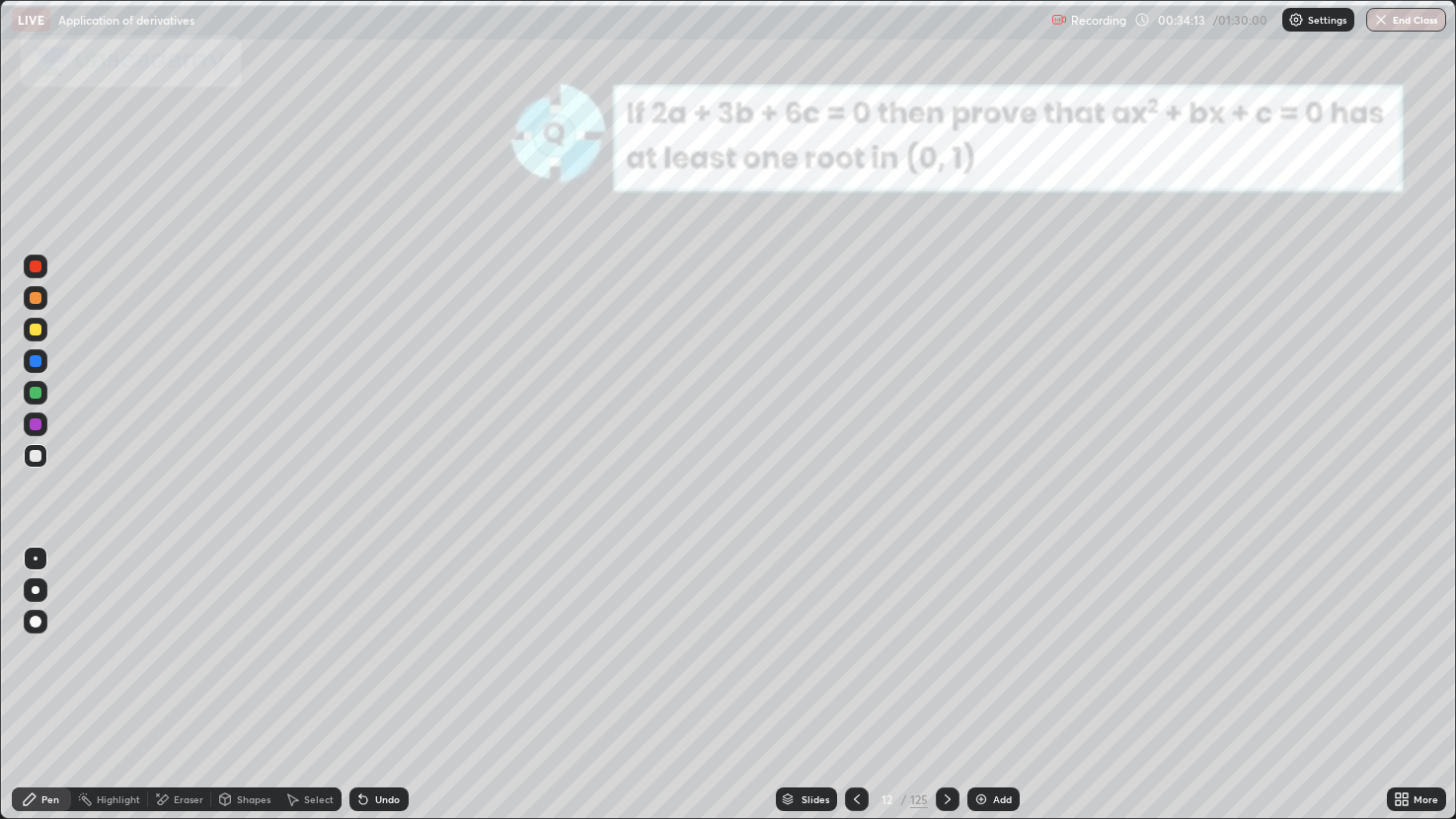 click at bounding box center [36, 330] 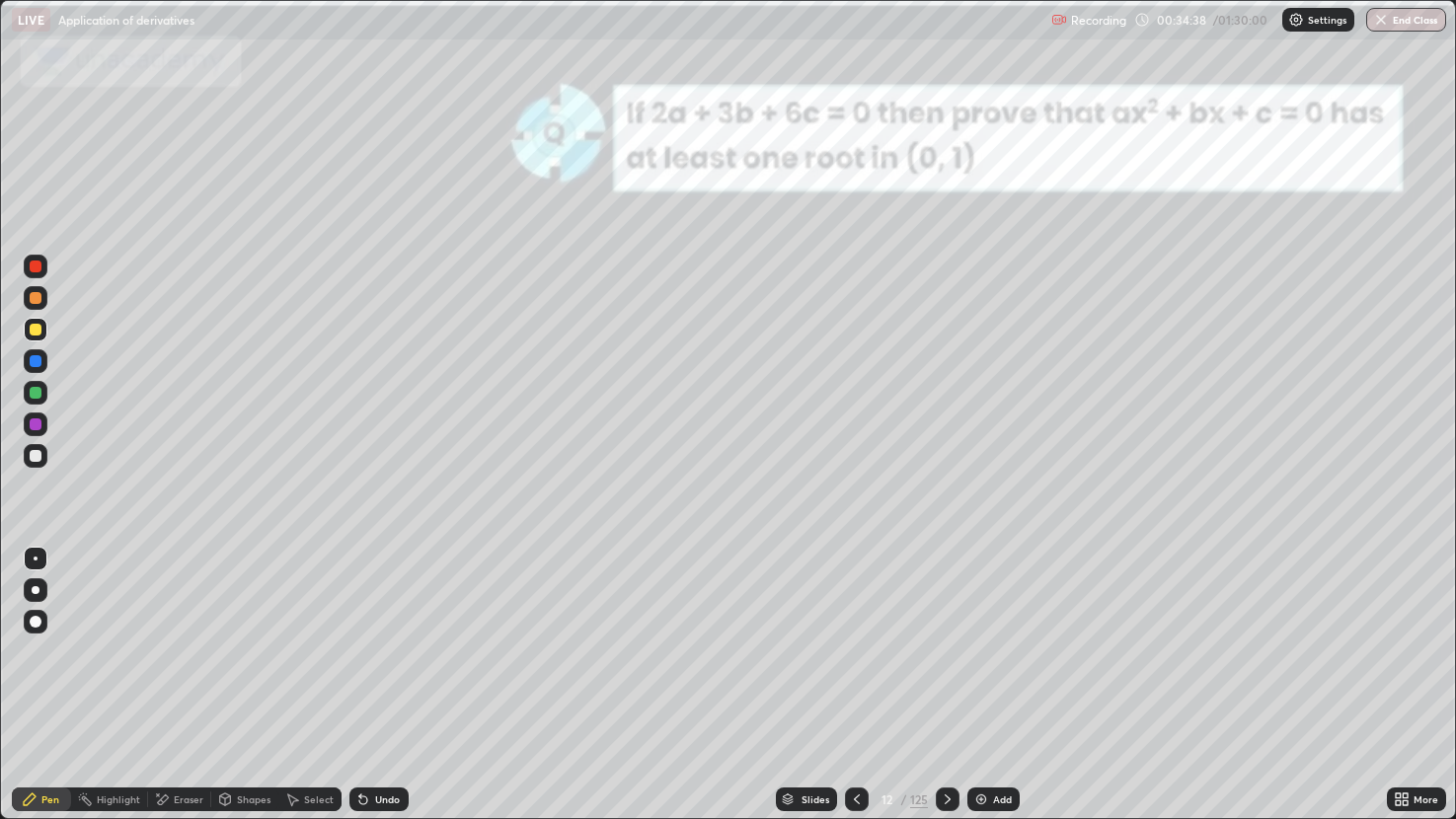 click at bounding box center (36, 393) 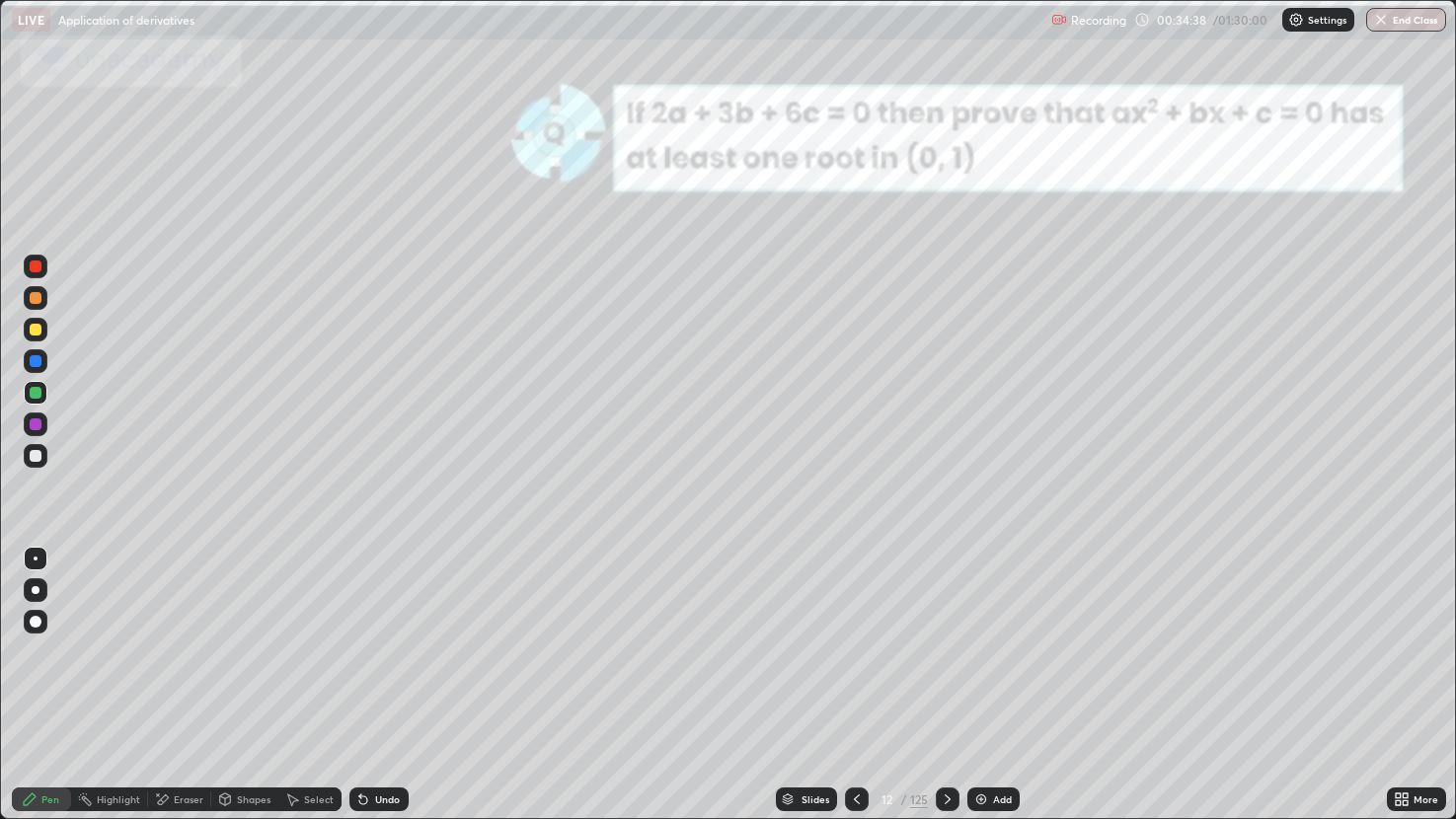 click at bounding box center (36, 361) 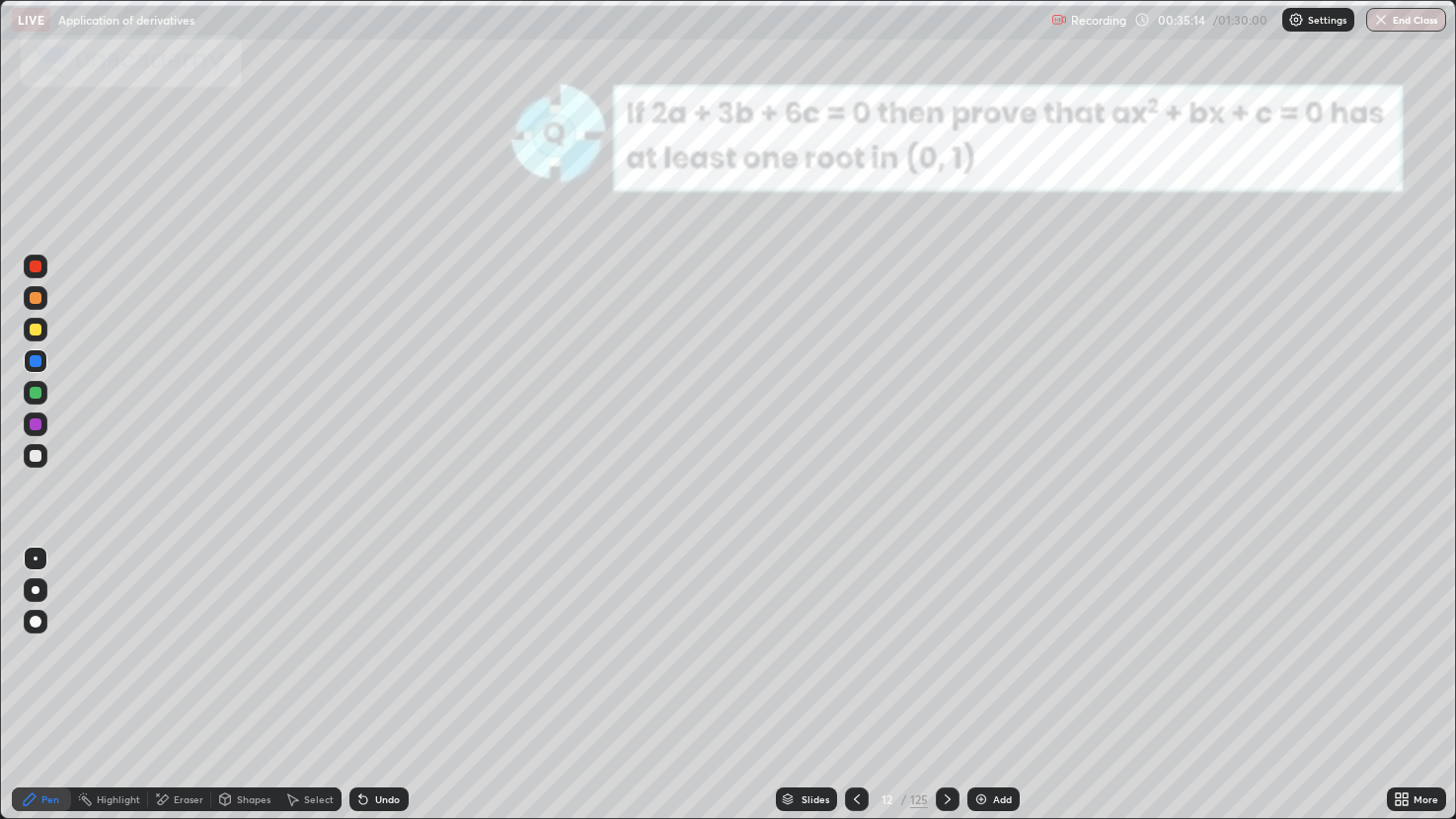 click at bounding box center (36, 330) 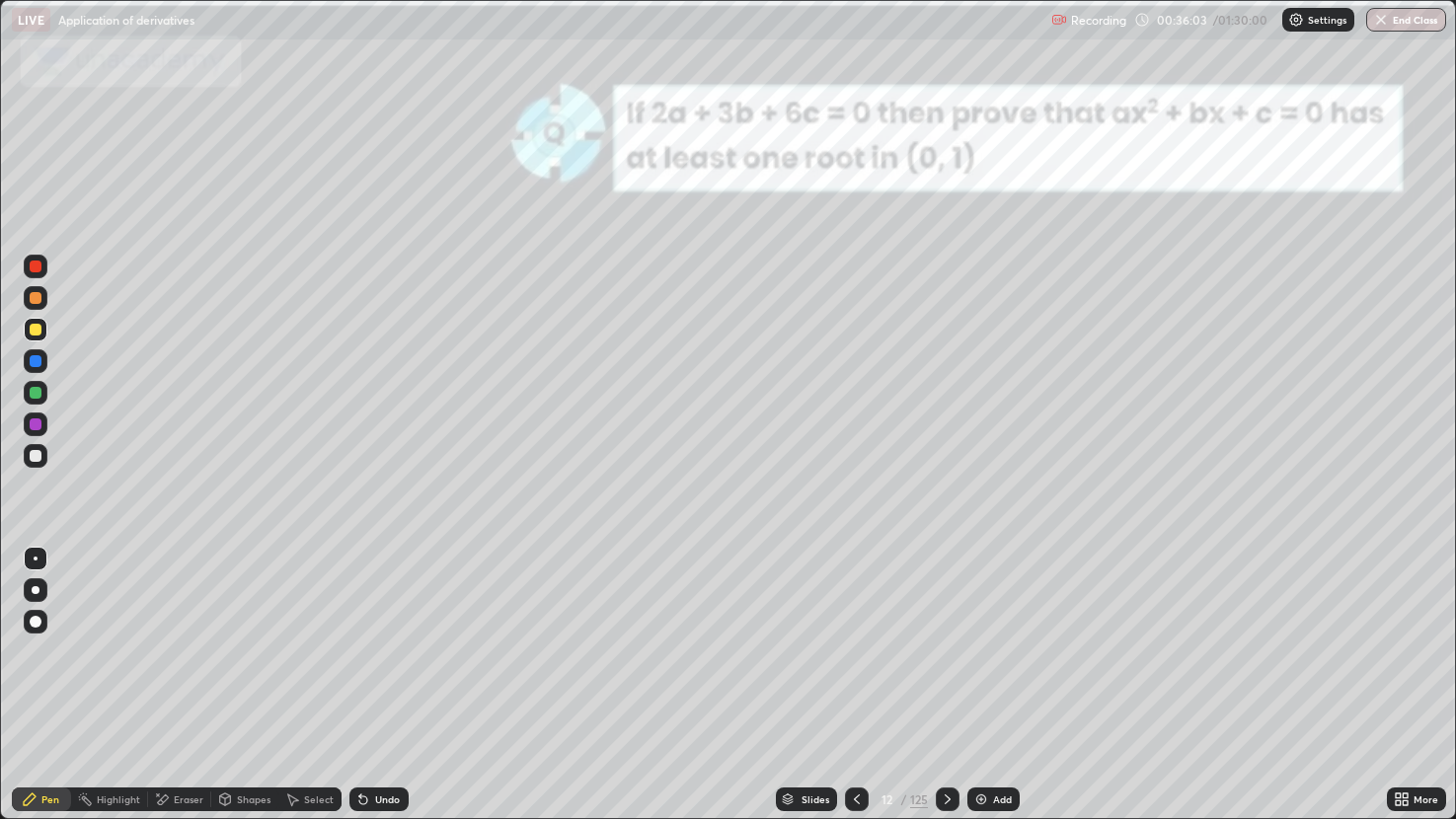 click at bounding box center [36, 266] 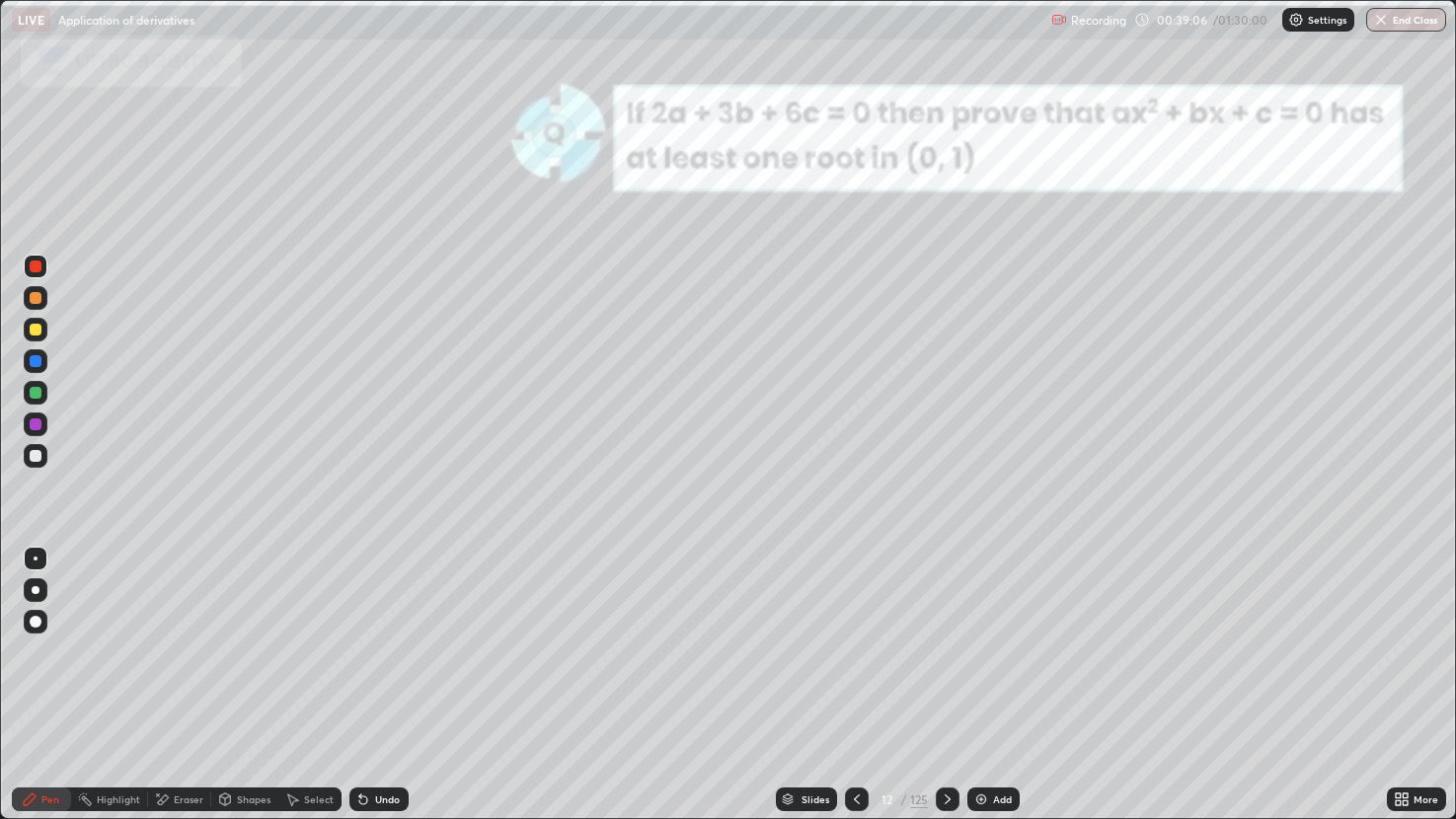 click 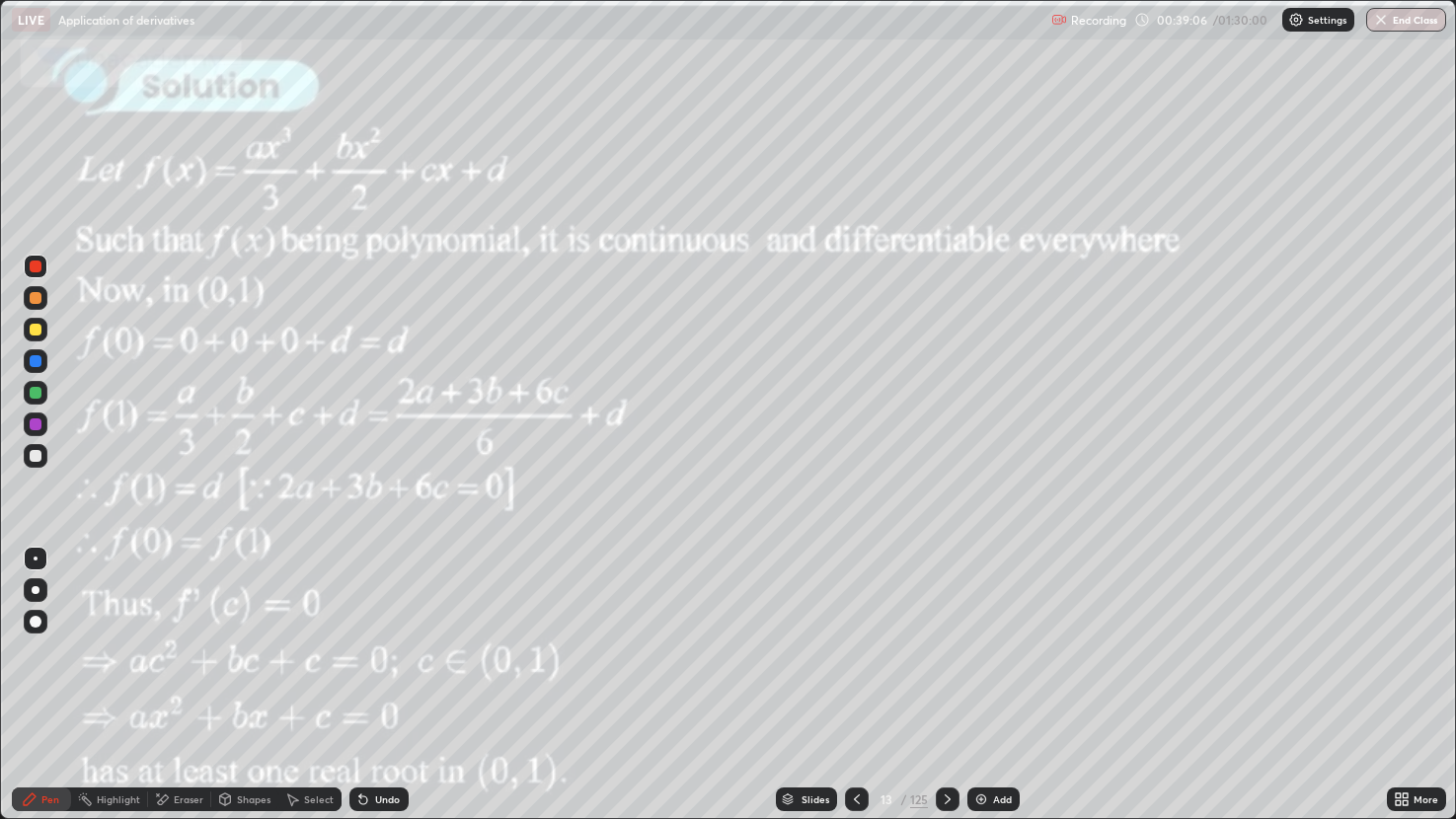 click 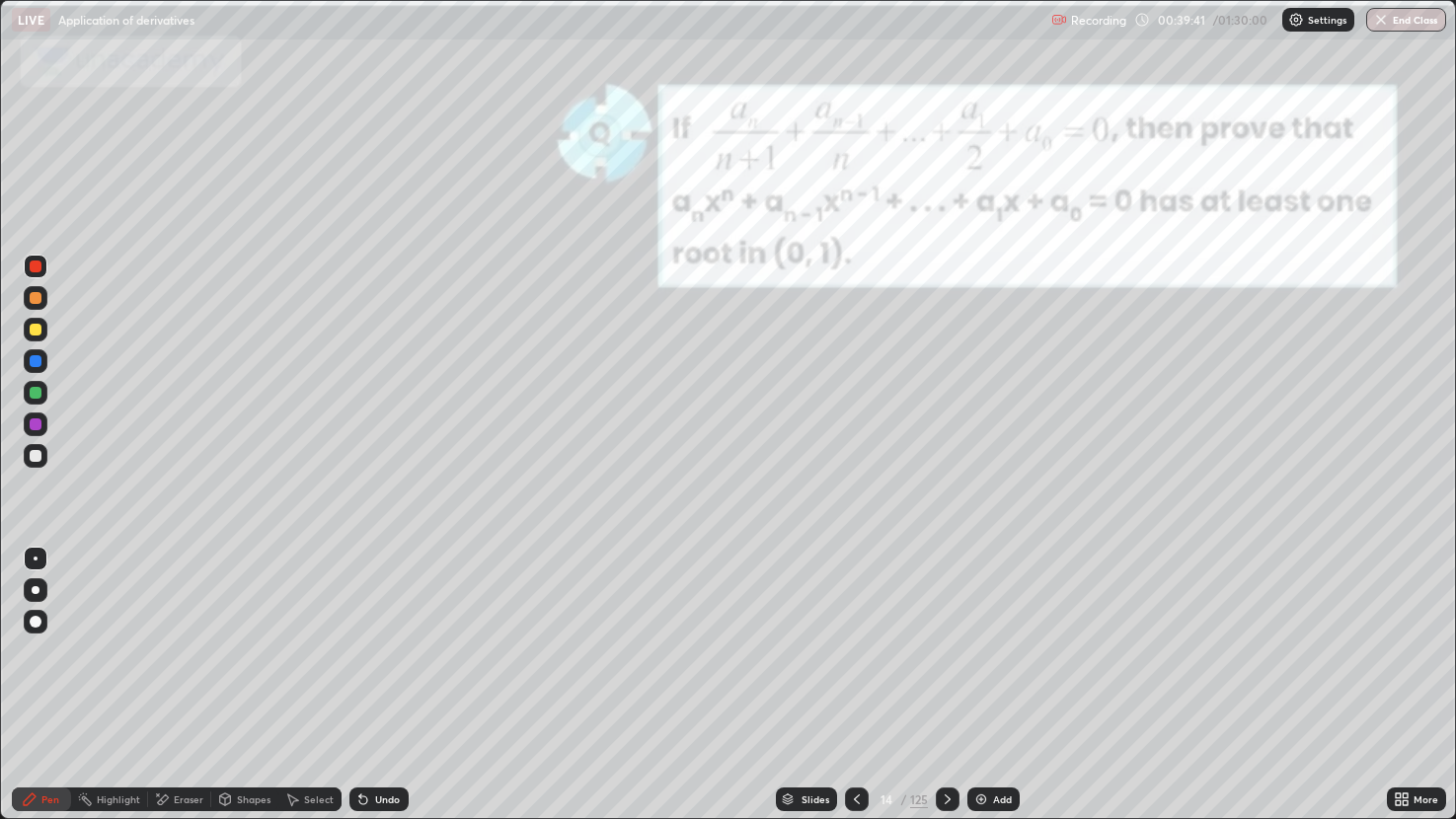 click at bounding box center [36, 361] 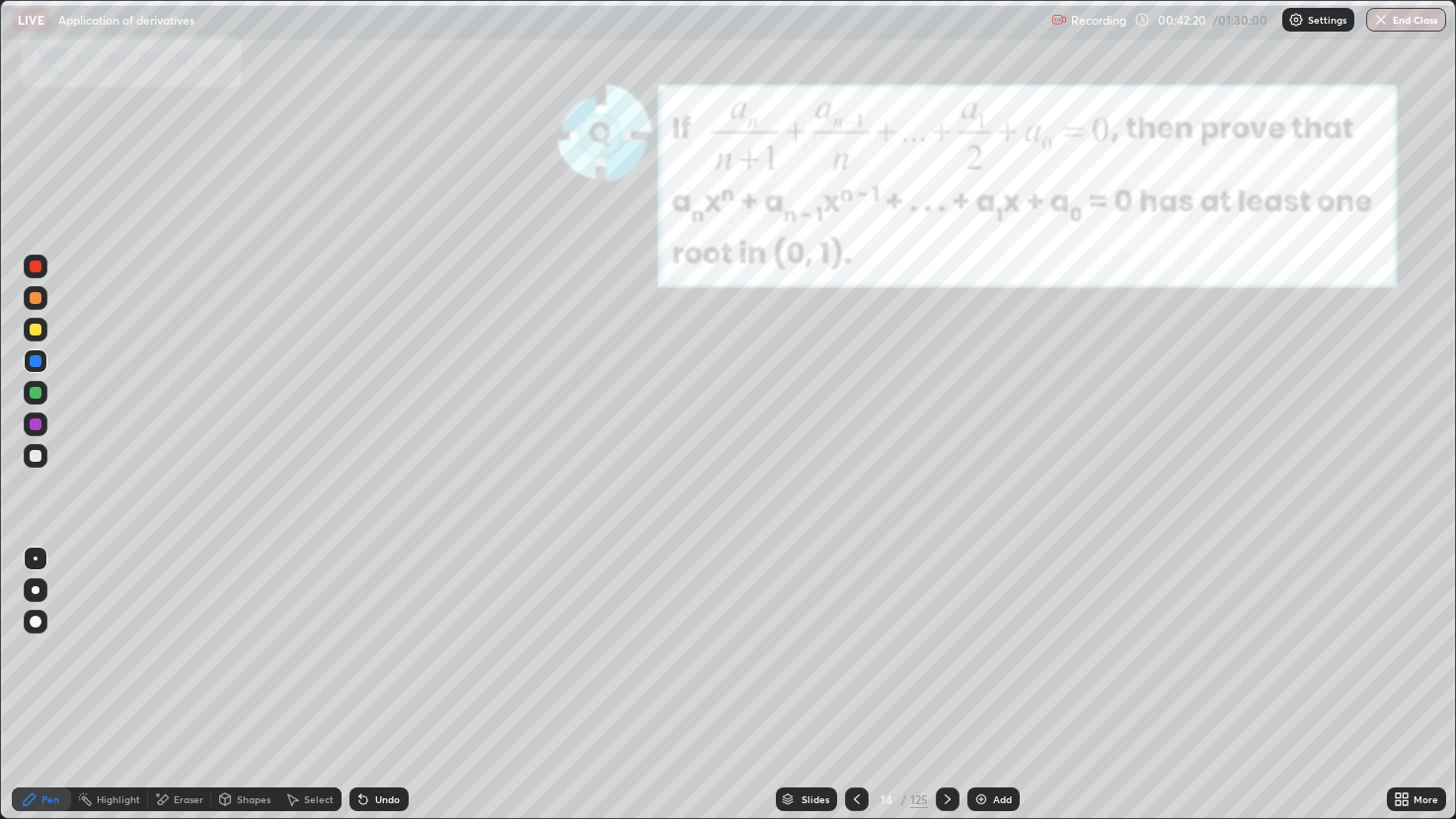 click at bounding box center [948, 799] 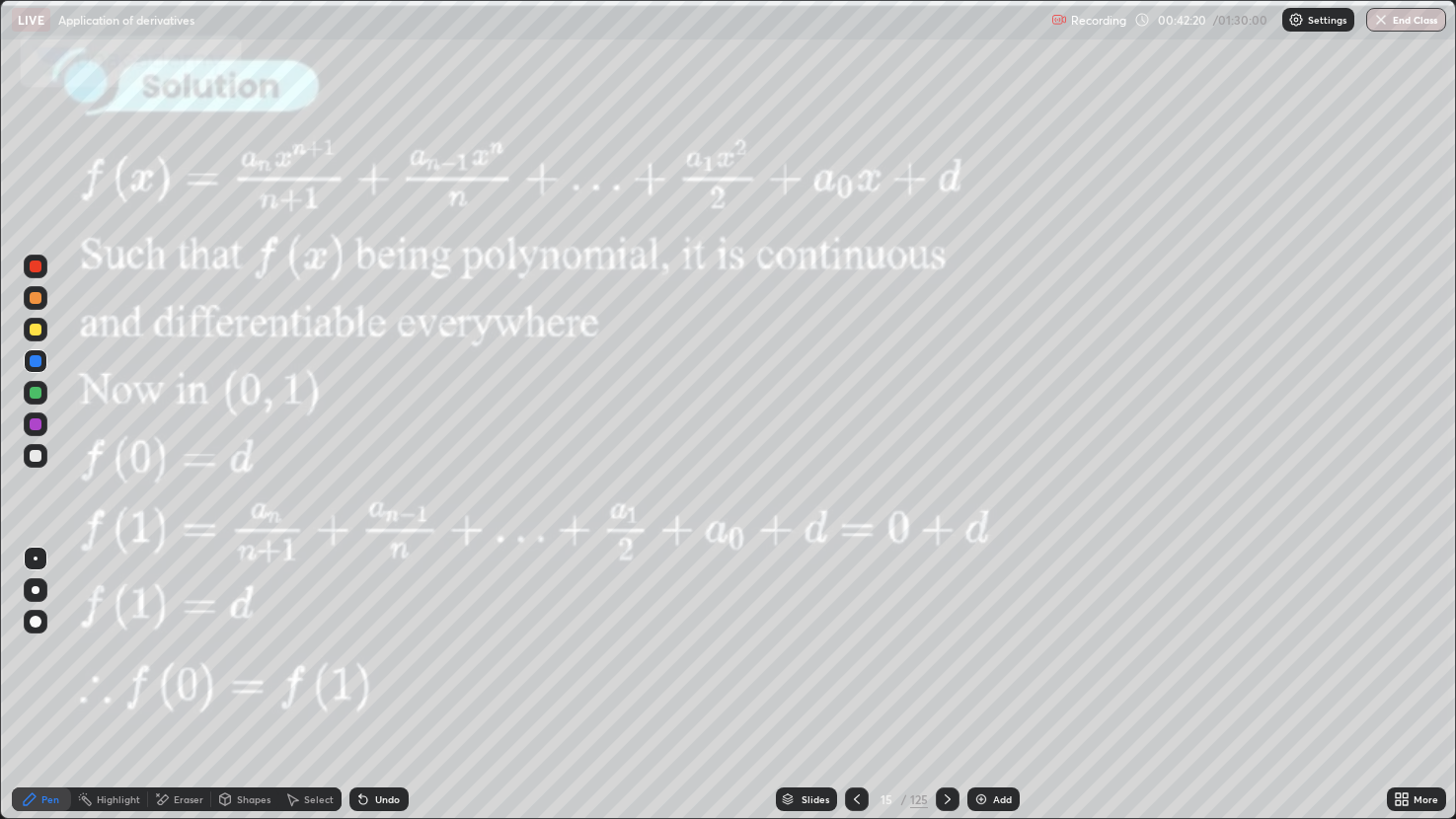 click 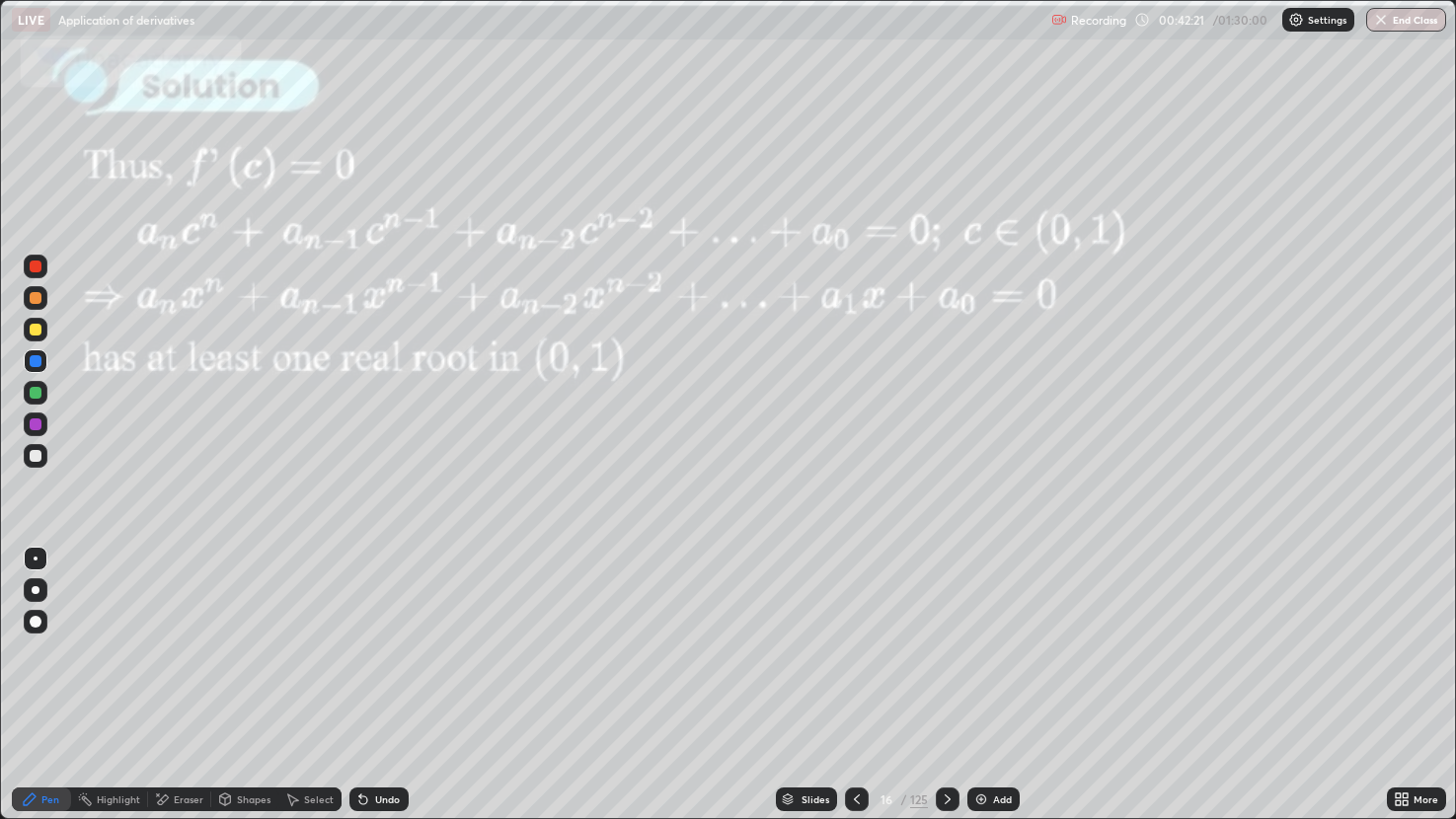 click at bounding box center [948, 799] 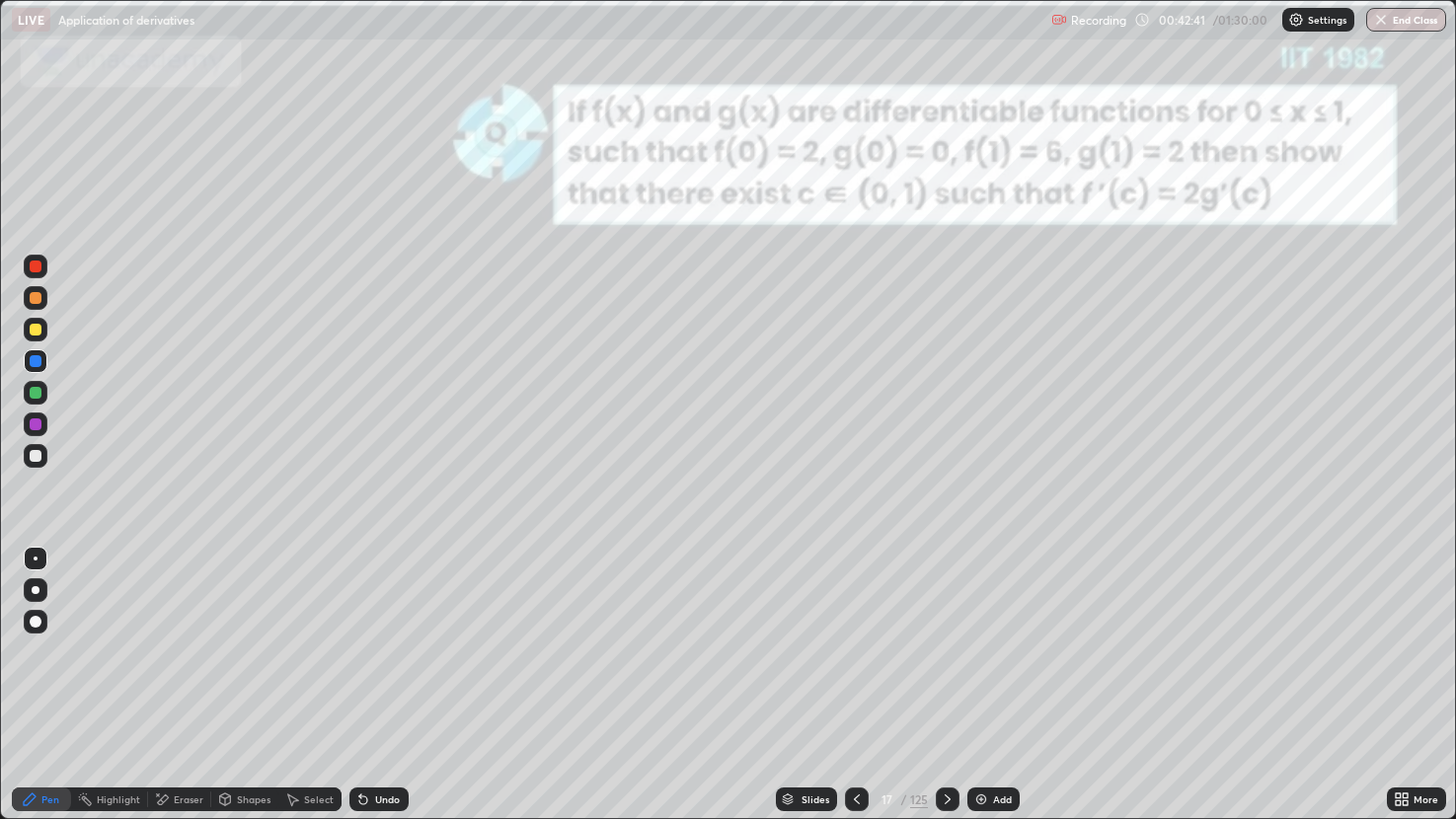 click at bounding box center [36, 330] 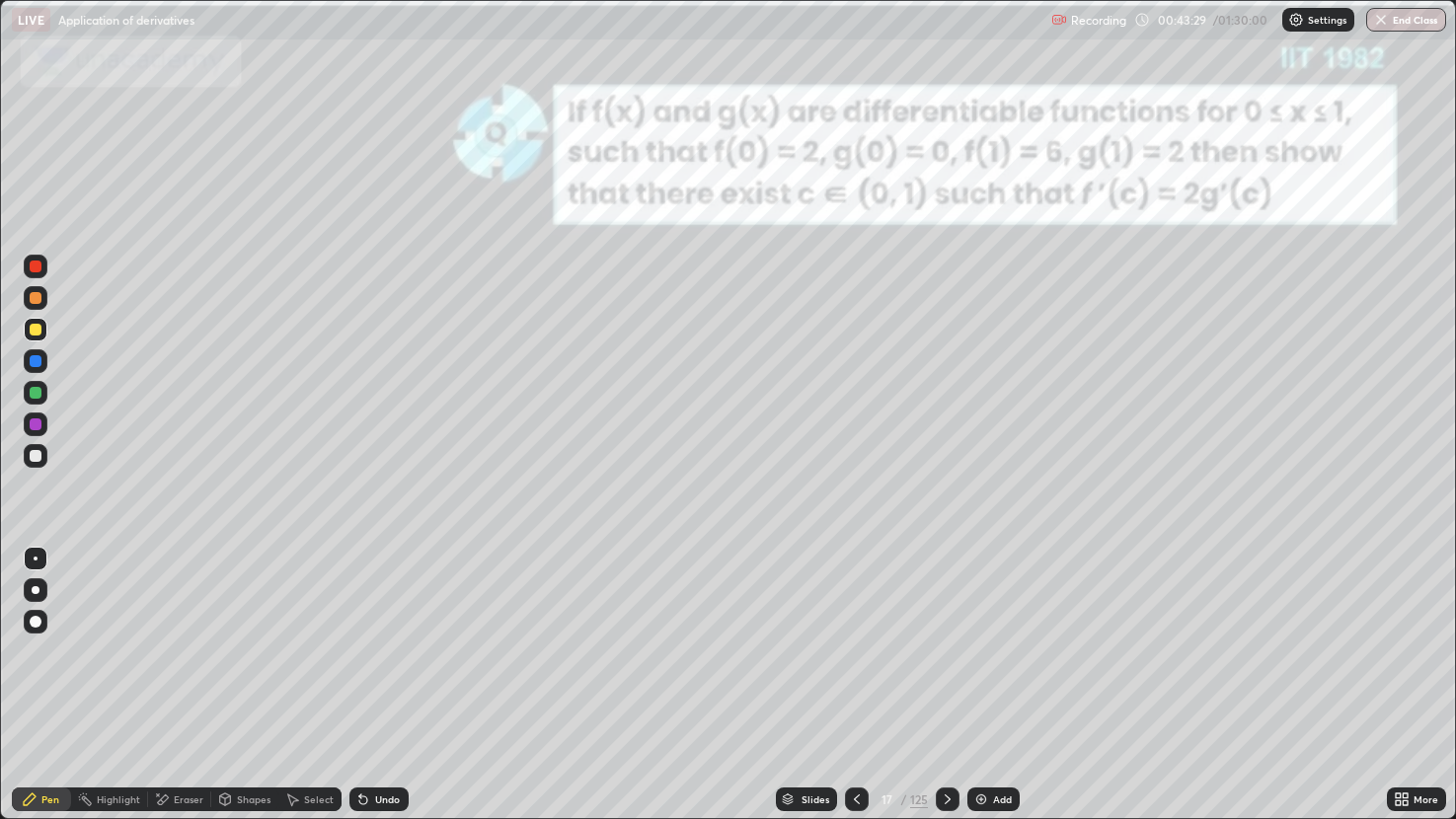 click on "Undo" at bounding box center [379, 799] 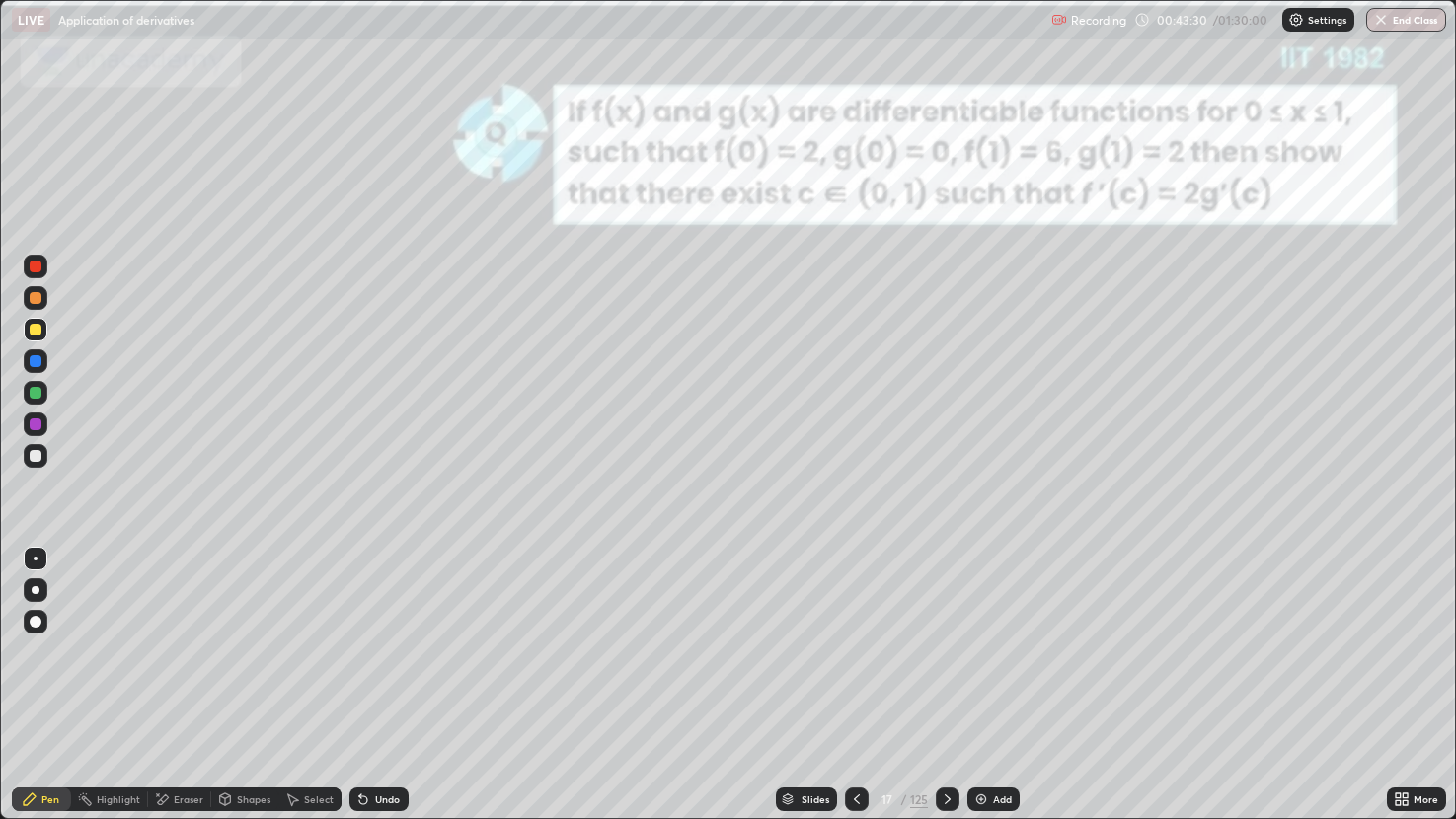 click on "Undo" at bounding box center (379, 799) 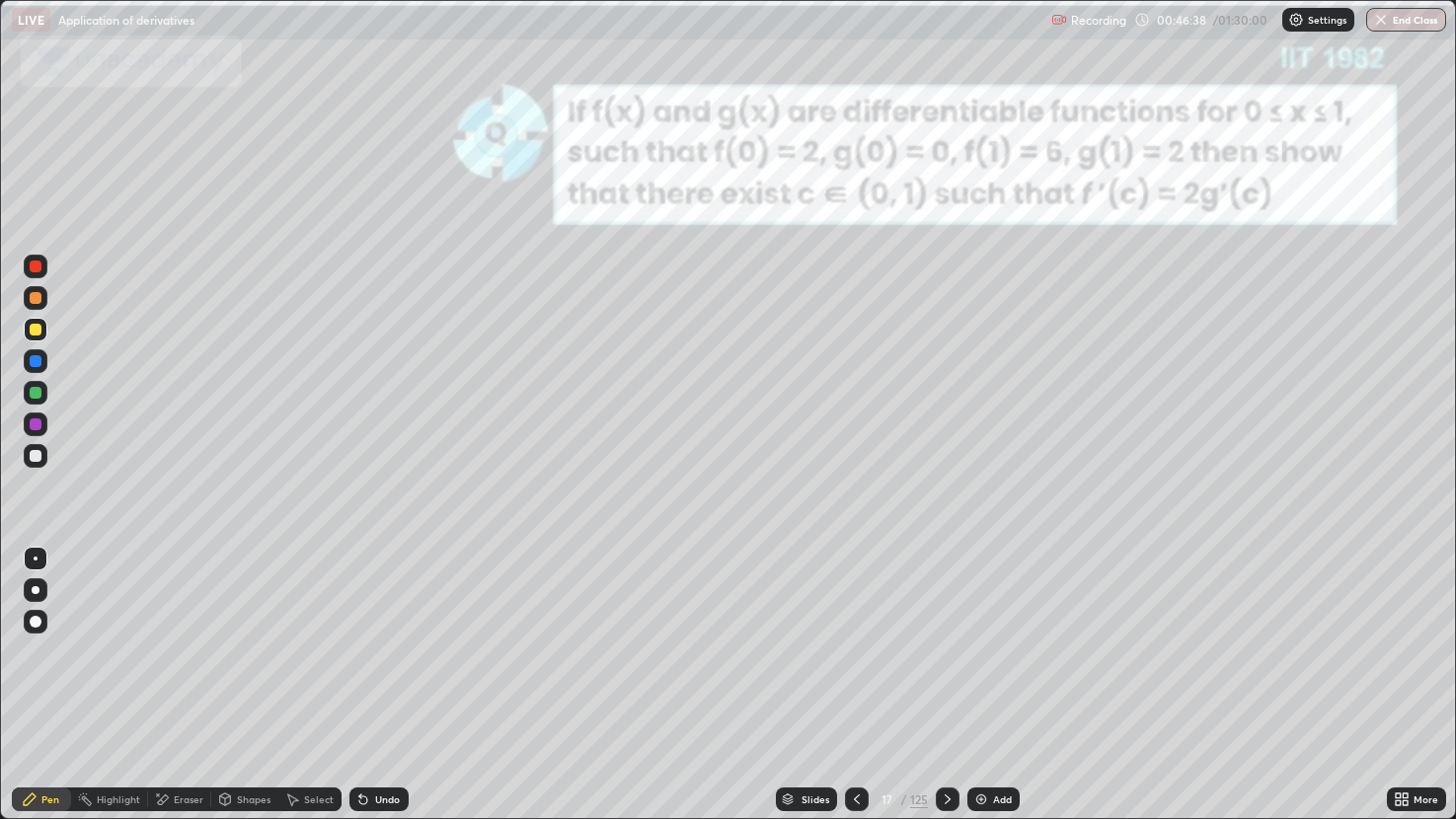 click on "Slides" at bounding box center [806, 799] 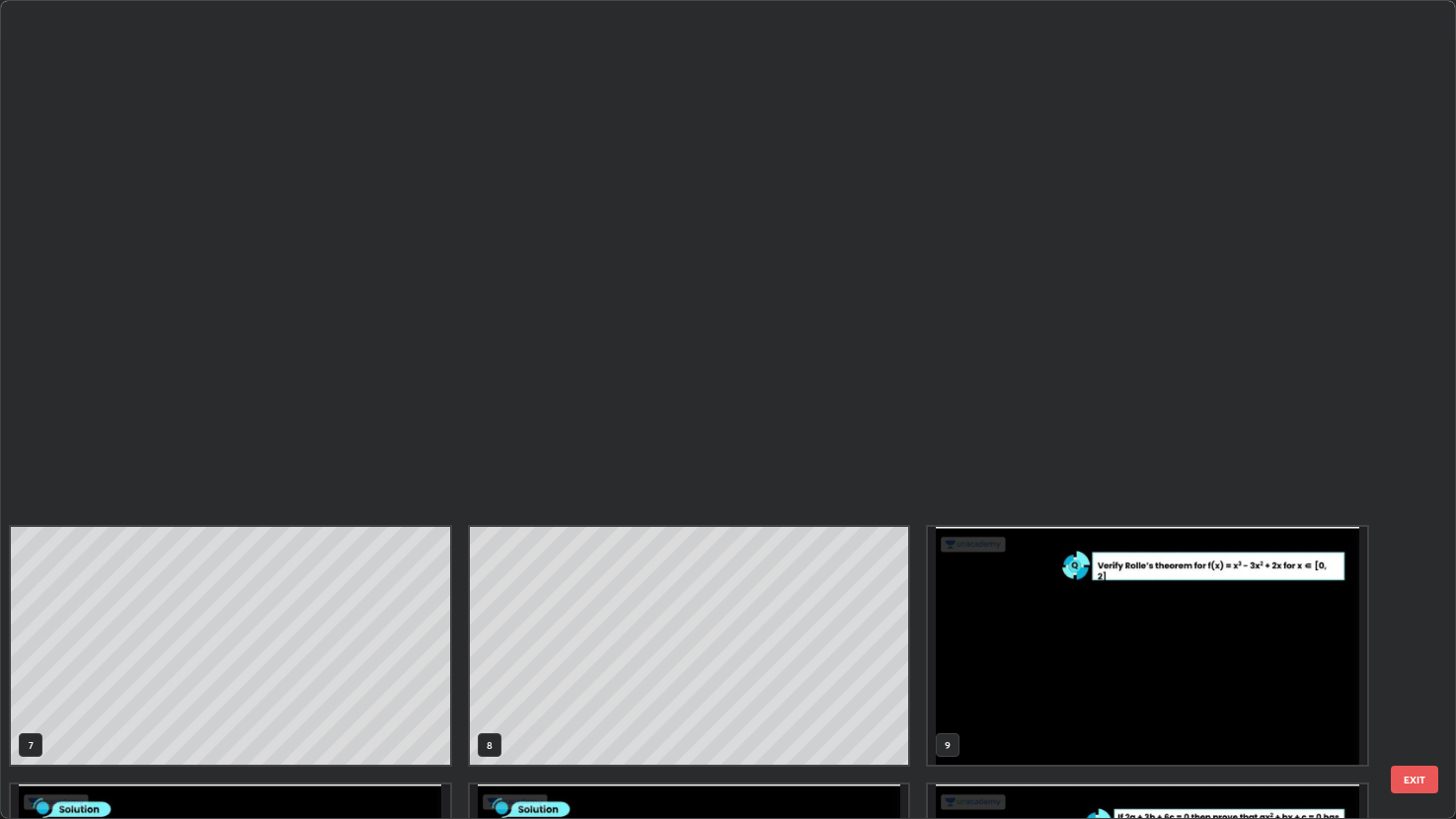scroll, scrollTop: 730, scrollLeft: 0, axis: vertical 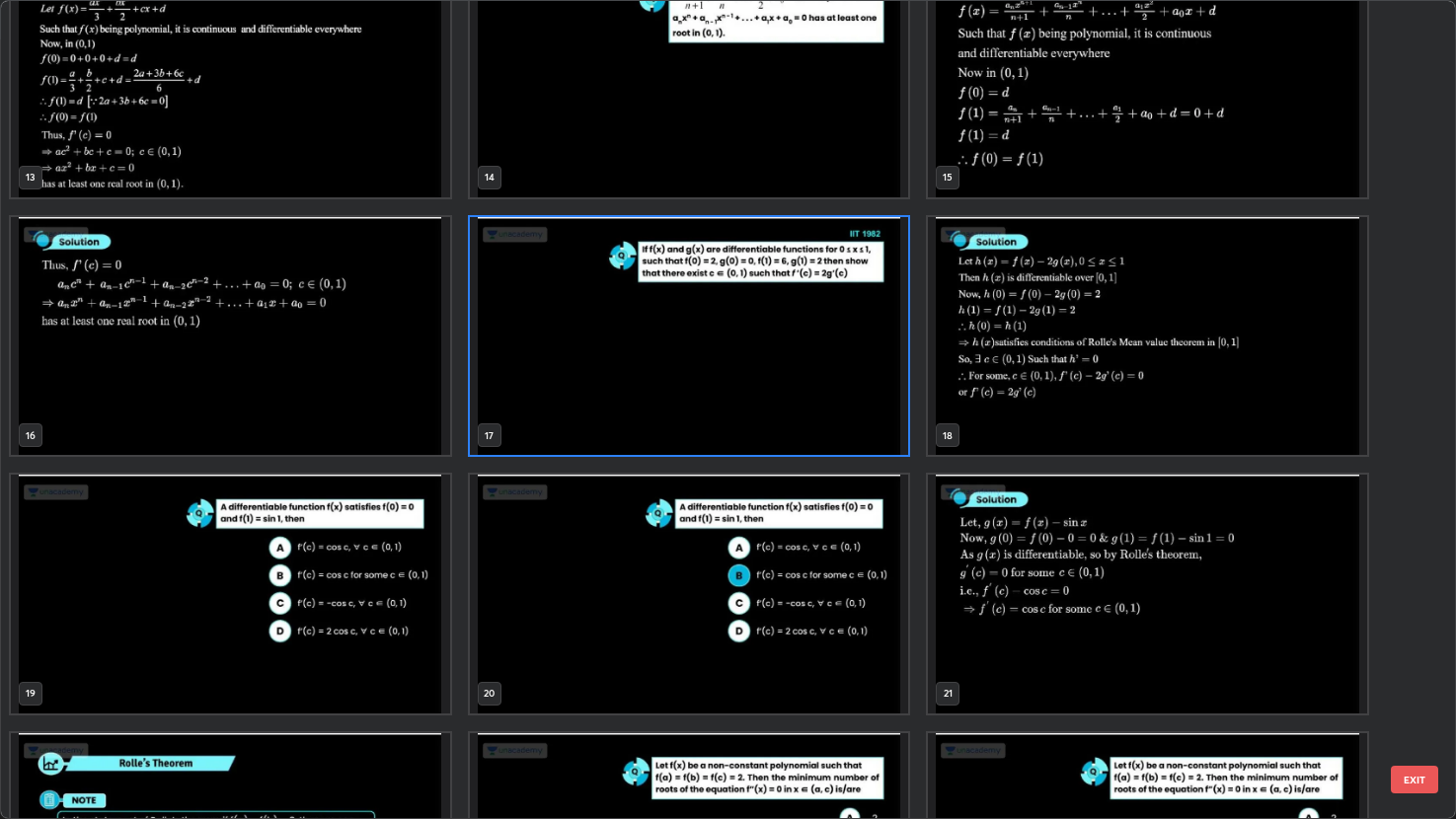 click at bounding box center [230, 593] 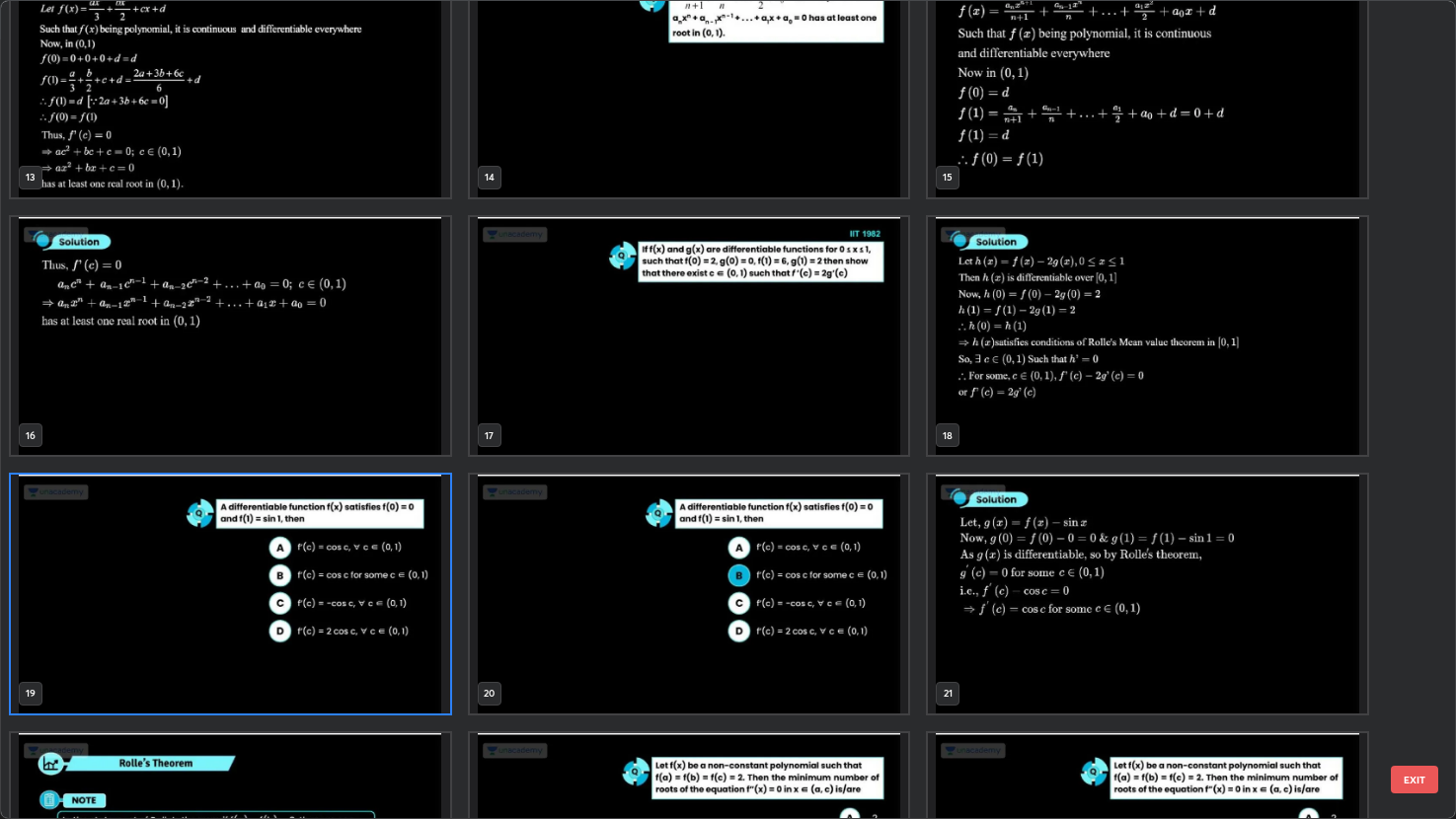 click at bounding box center (230, 593) 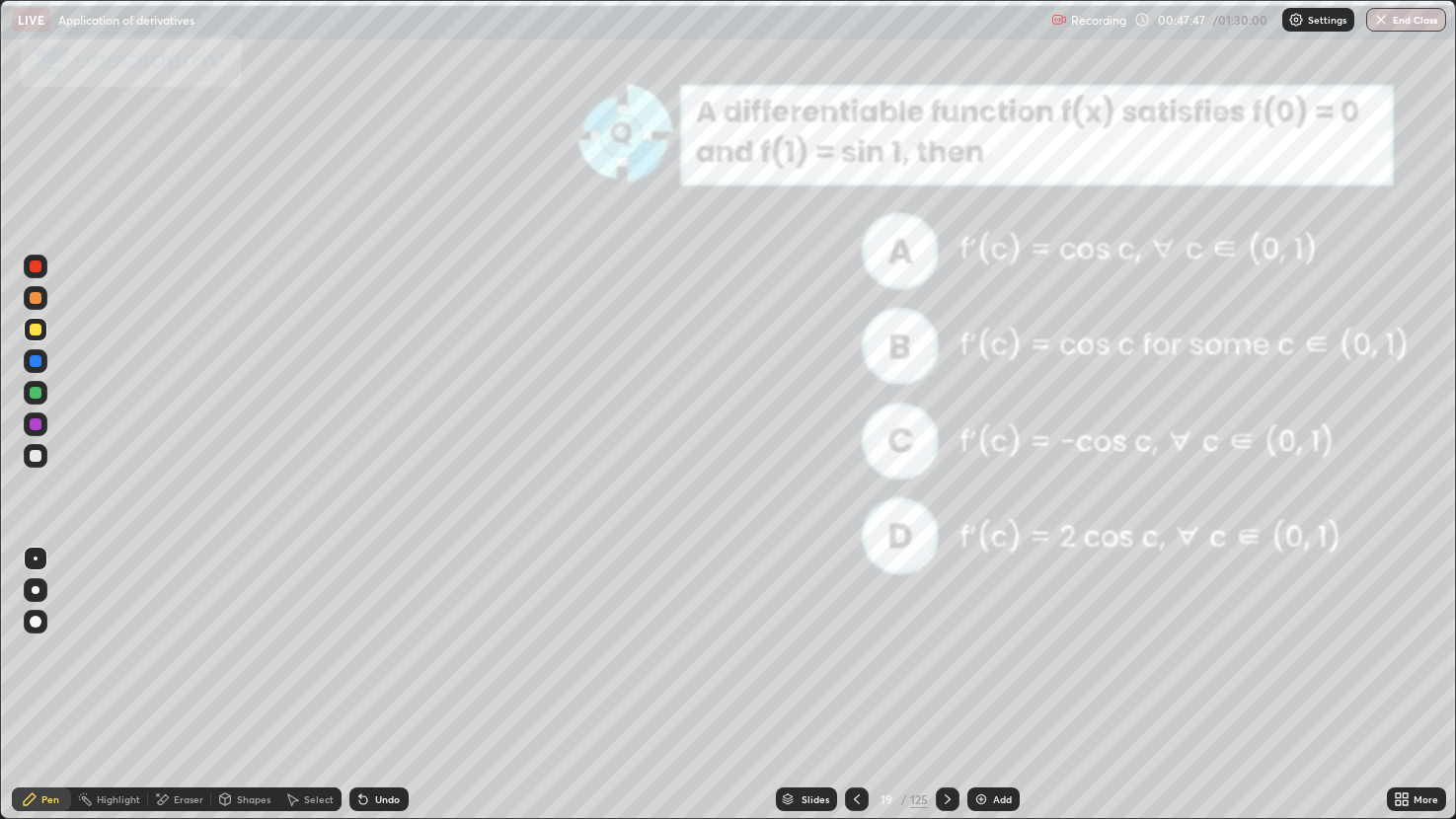 click at bounding box center [36, 330] 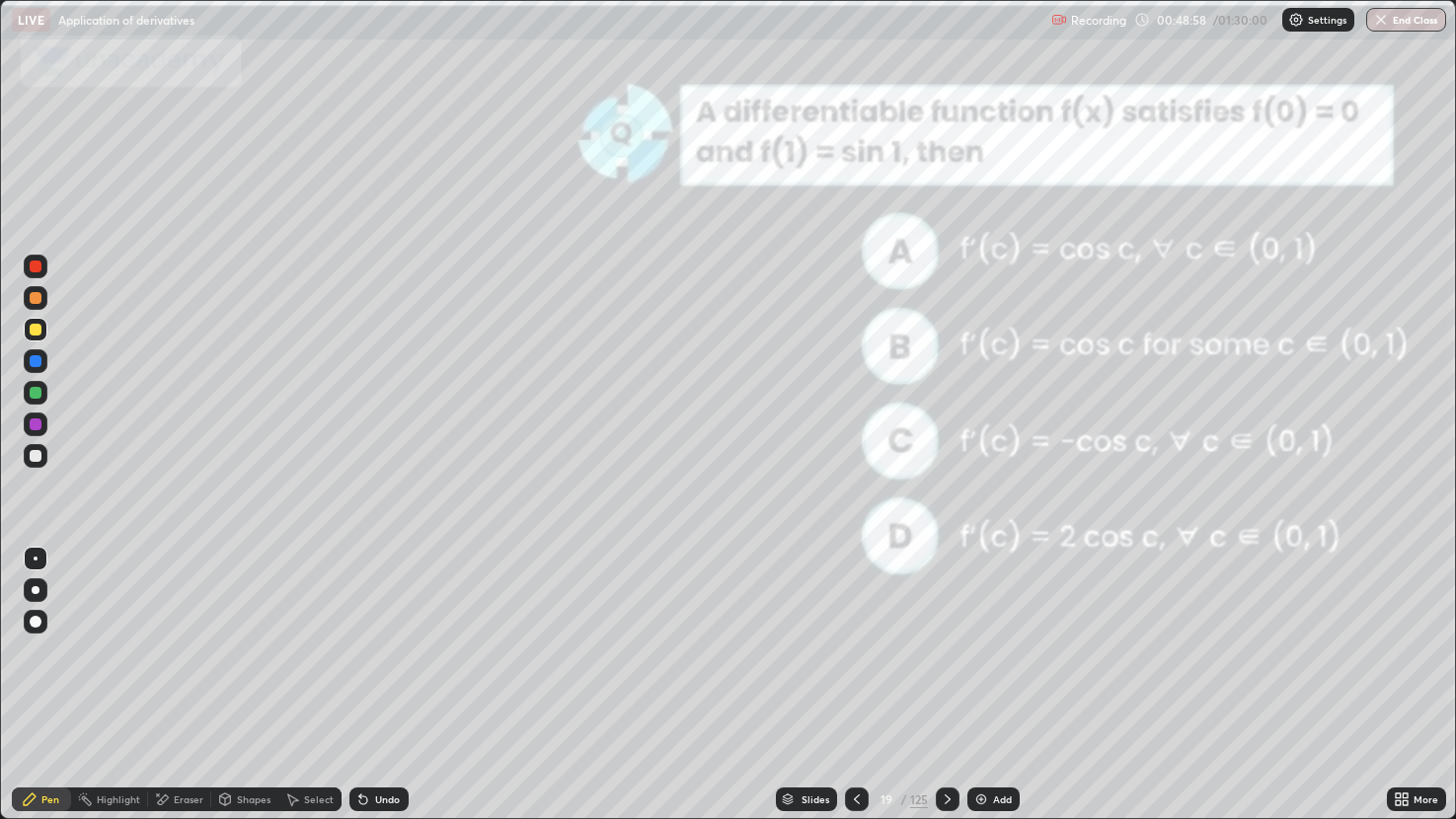 click at bounding box center (36, 361) 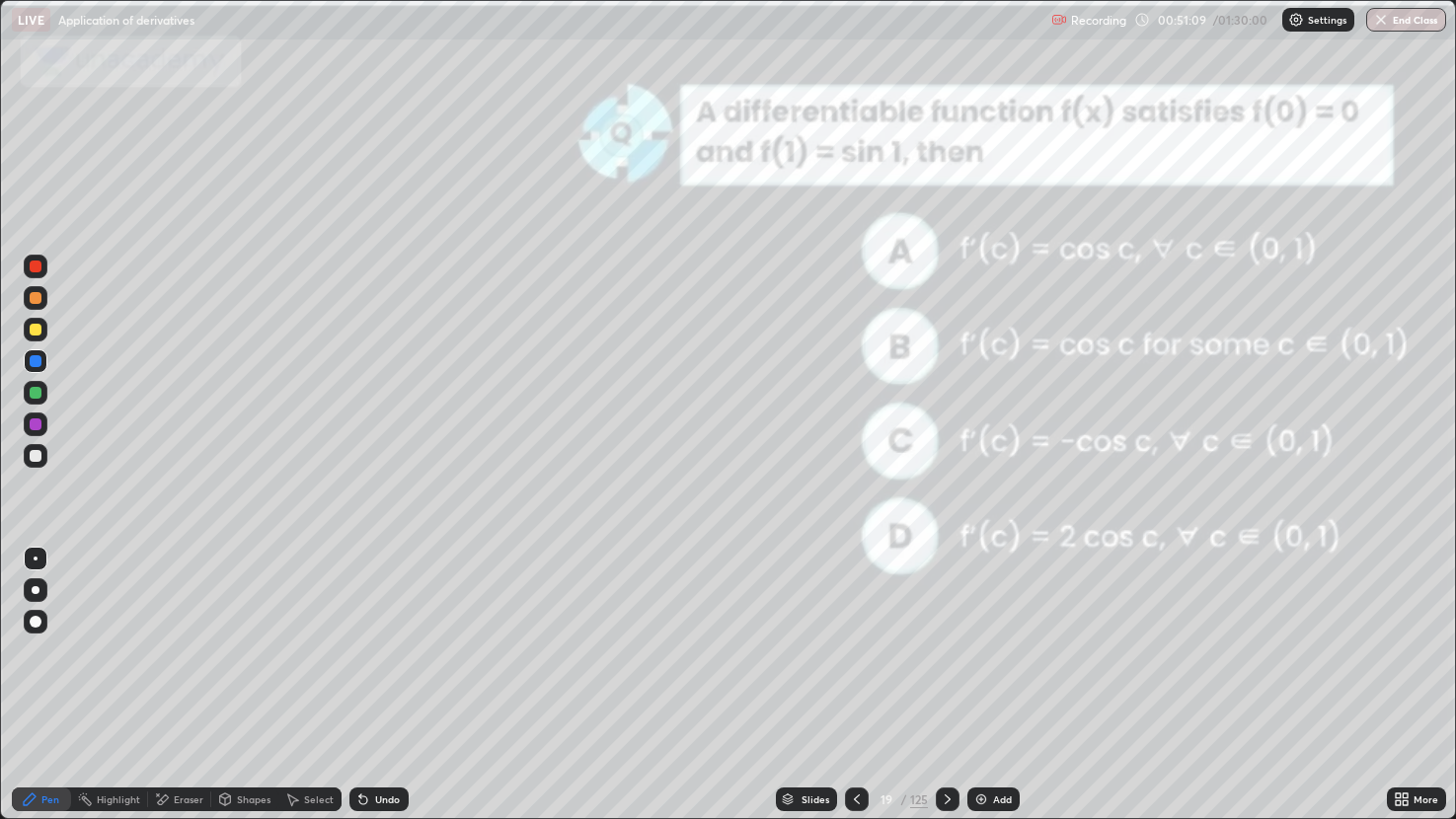 click at bounding box center (36, 393) 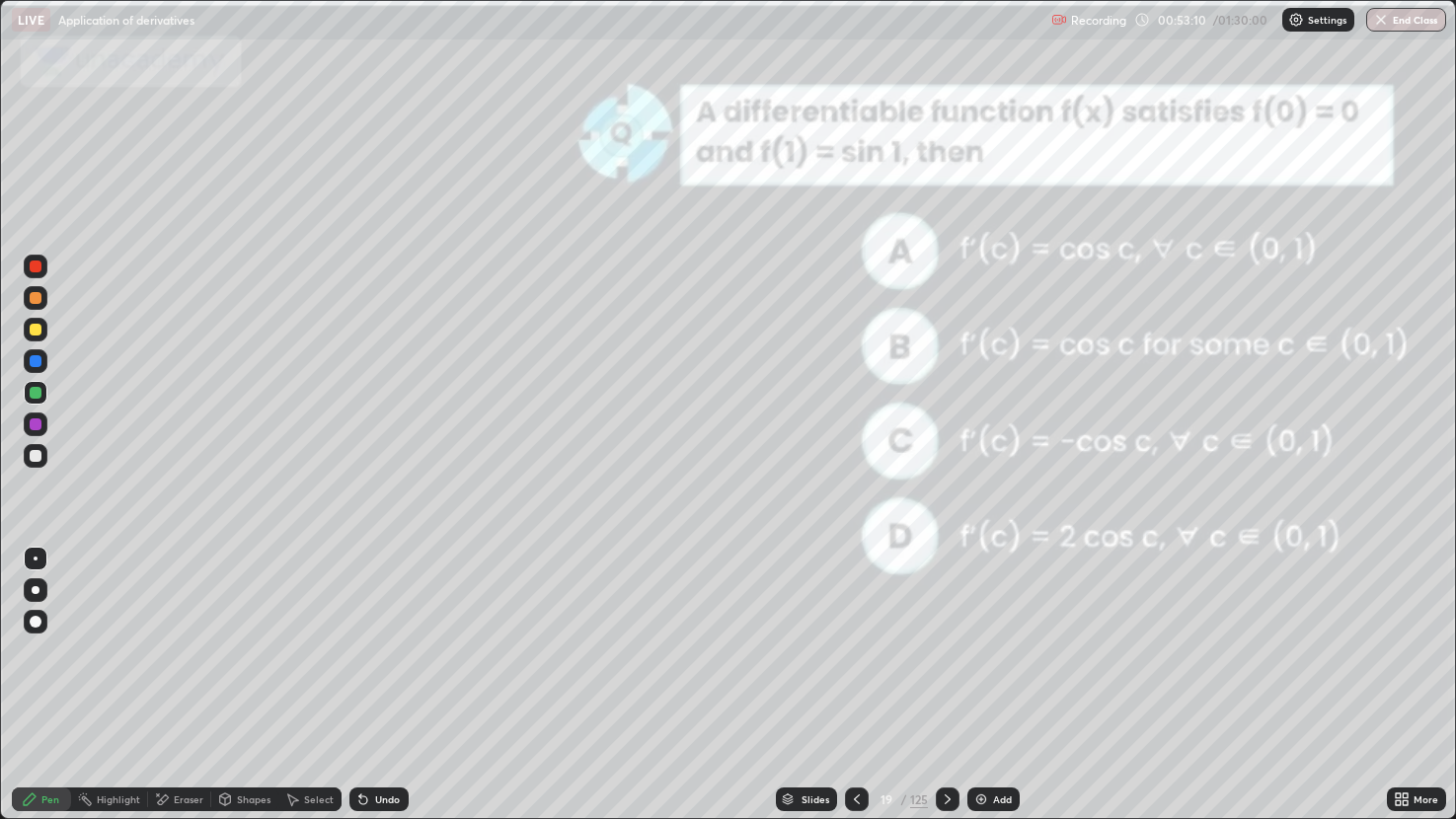 click on "Slides" at bounding box center (815, 799) 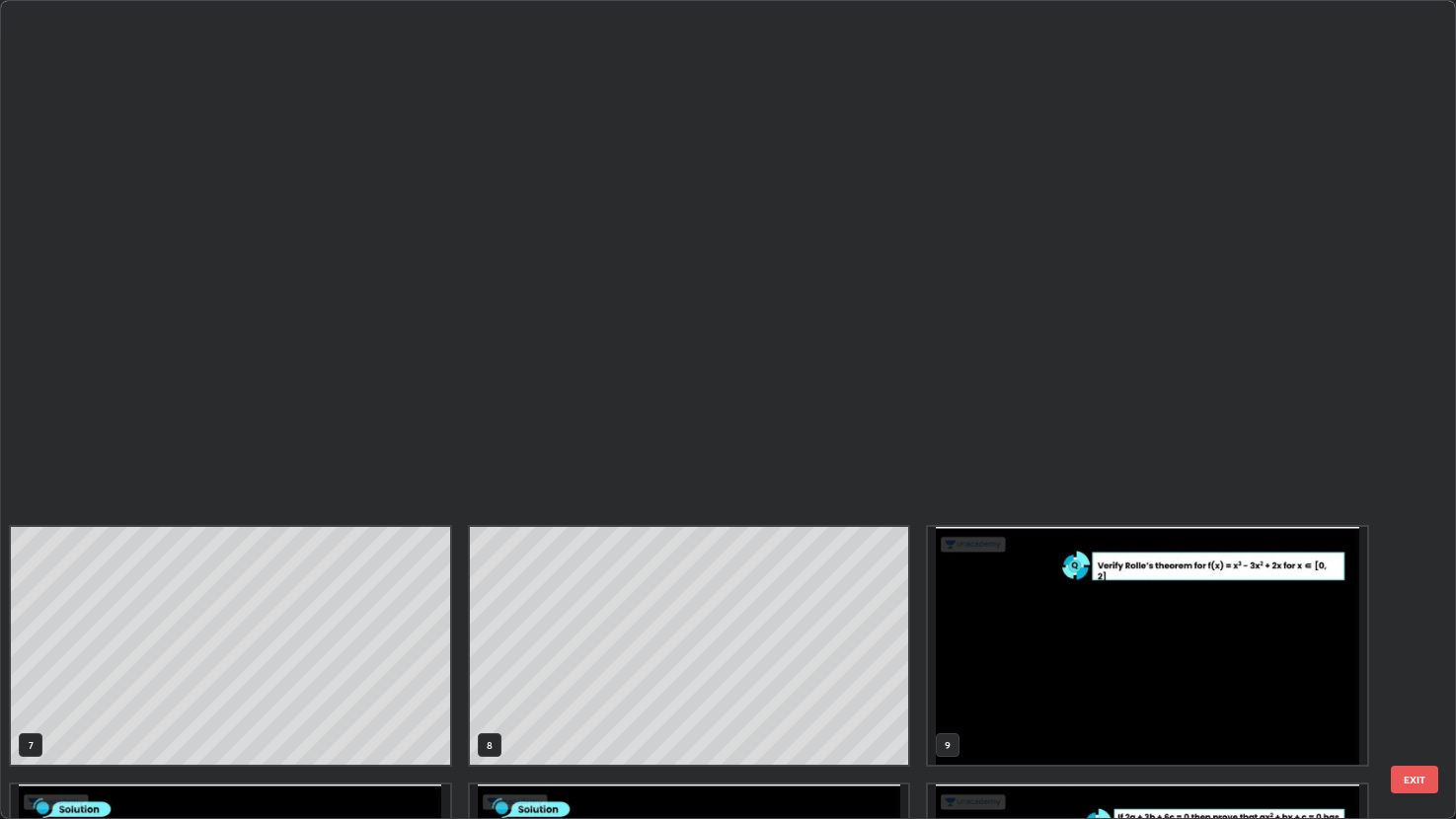scroll, scrollTop: 988, scrollLeft: 0, axis: vertical 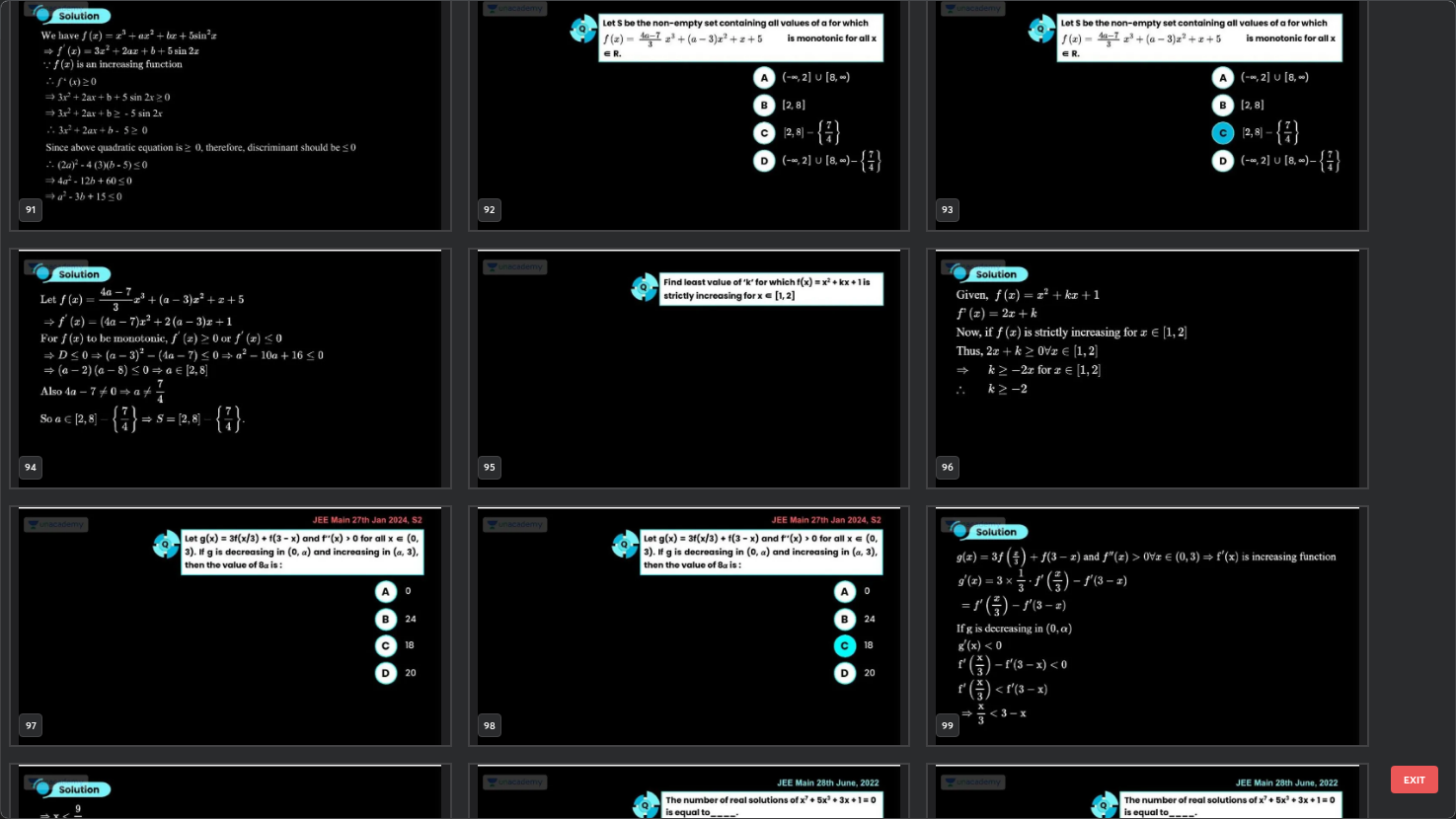 click at bounding box center [689, 368] 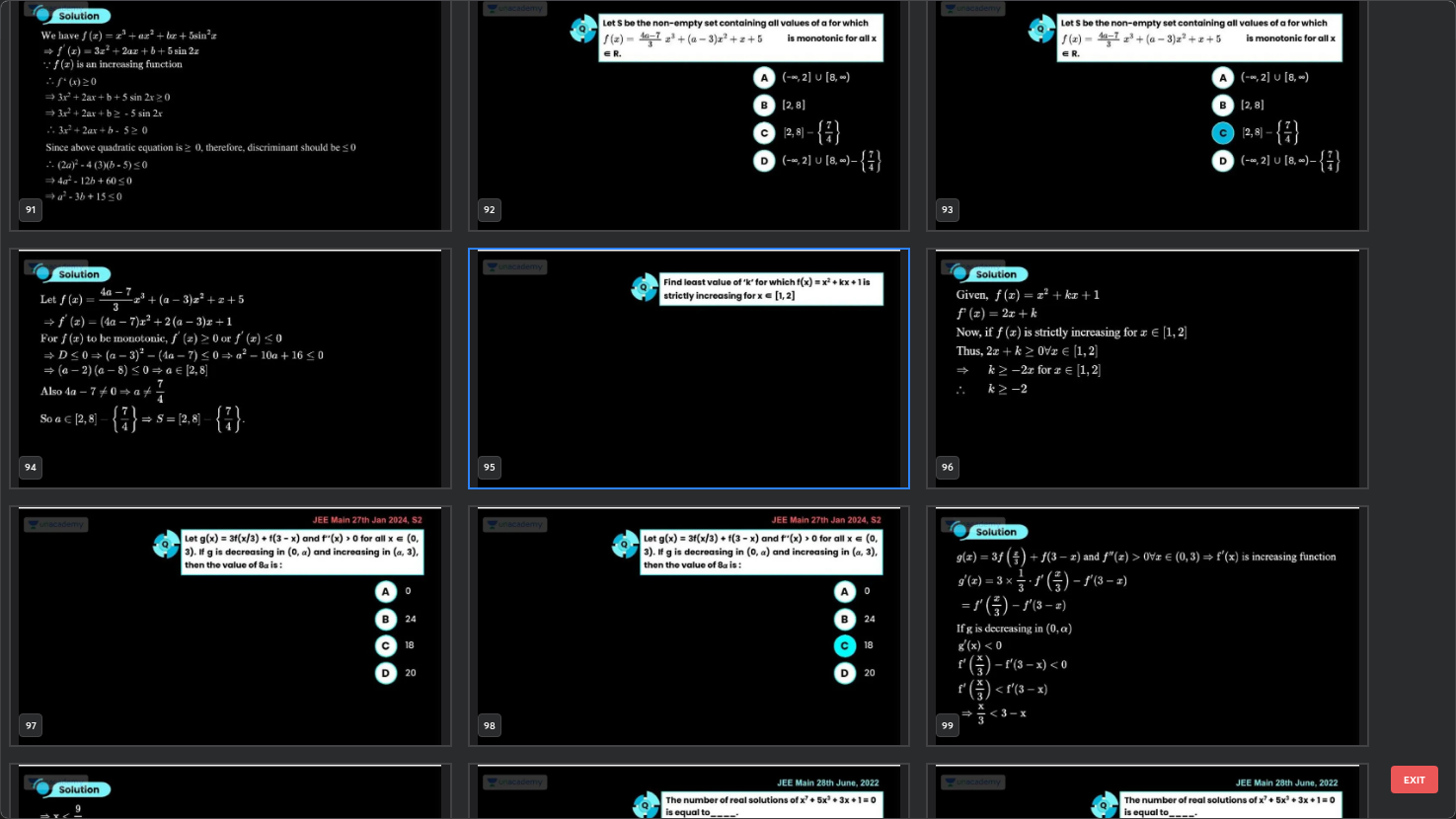 click at bounding box center [689, 368] 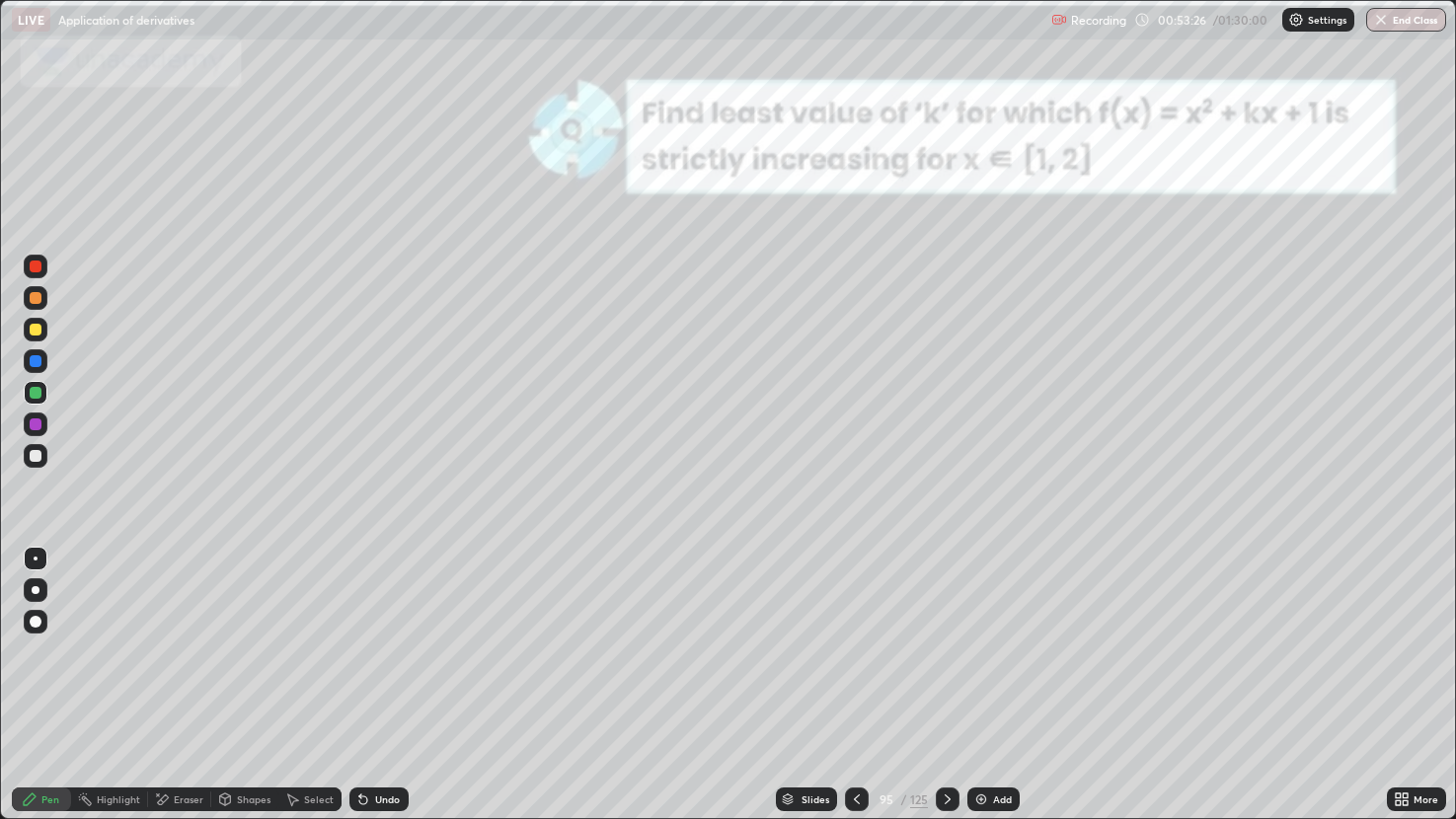 click at bounding box center (689, 368) 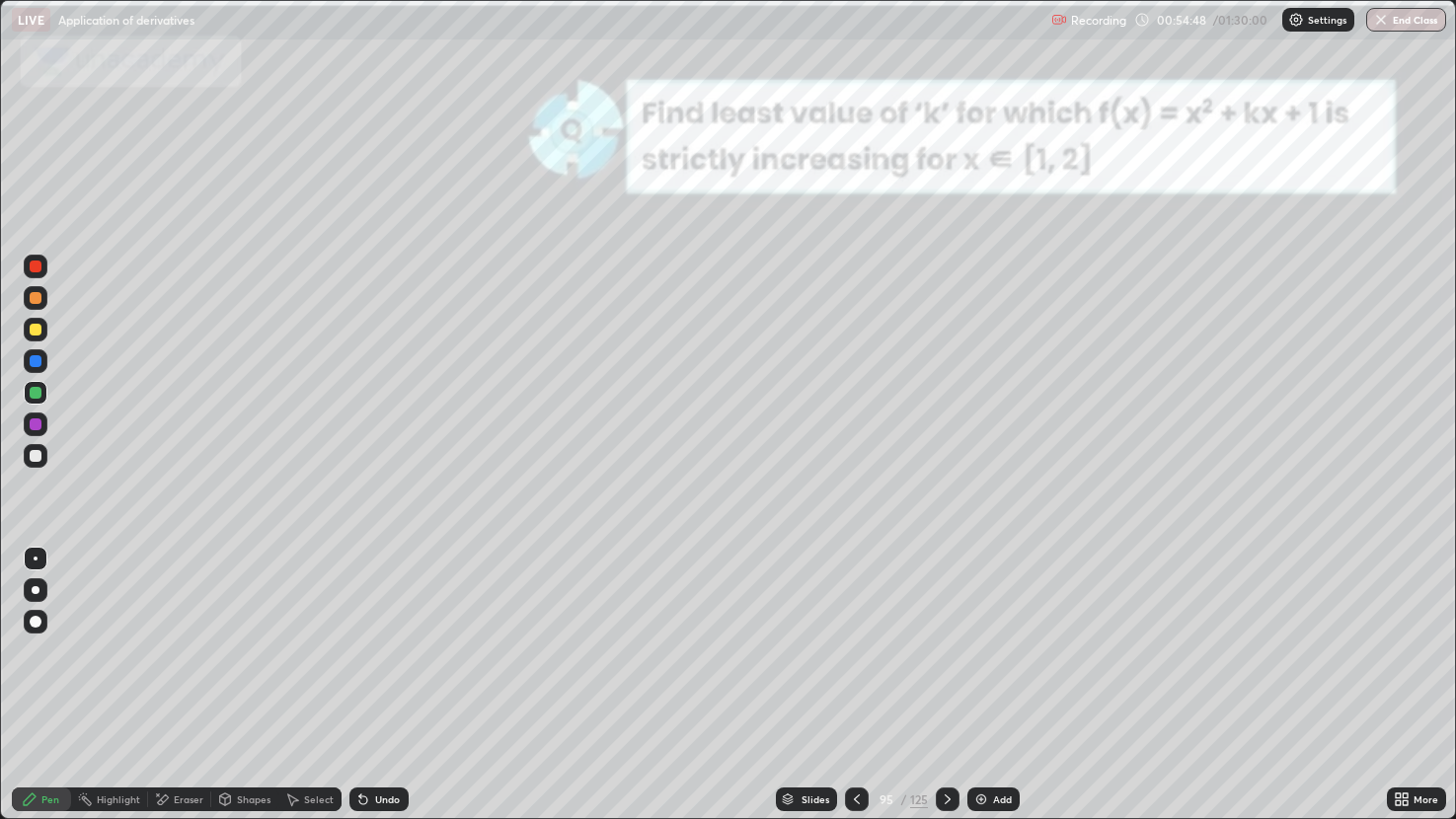 click 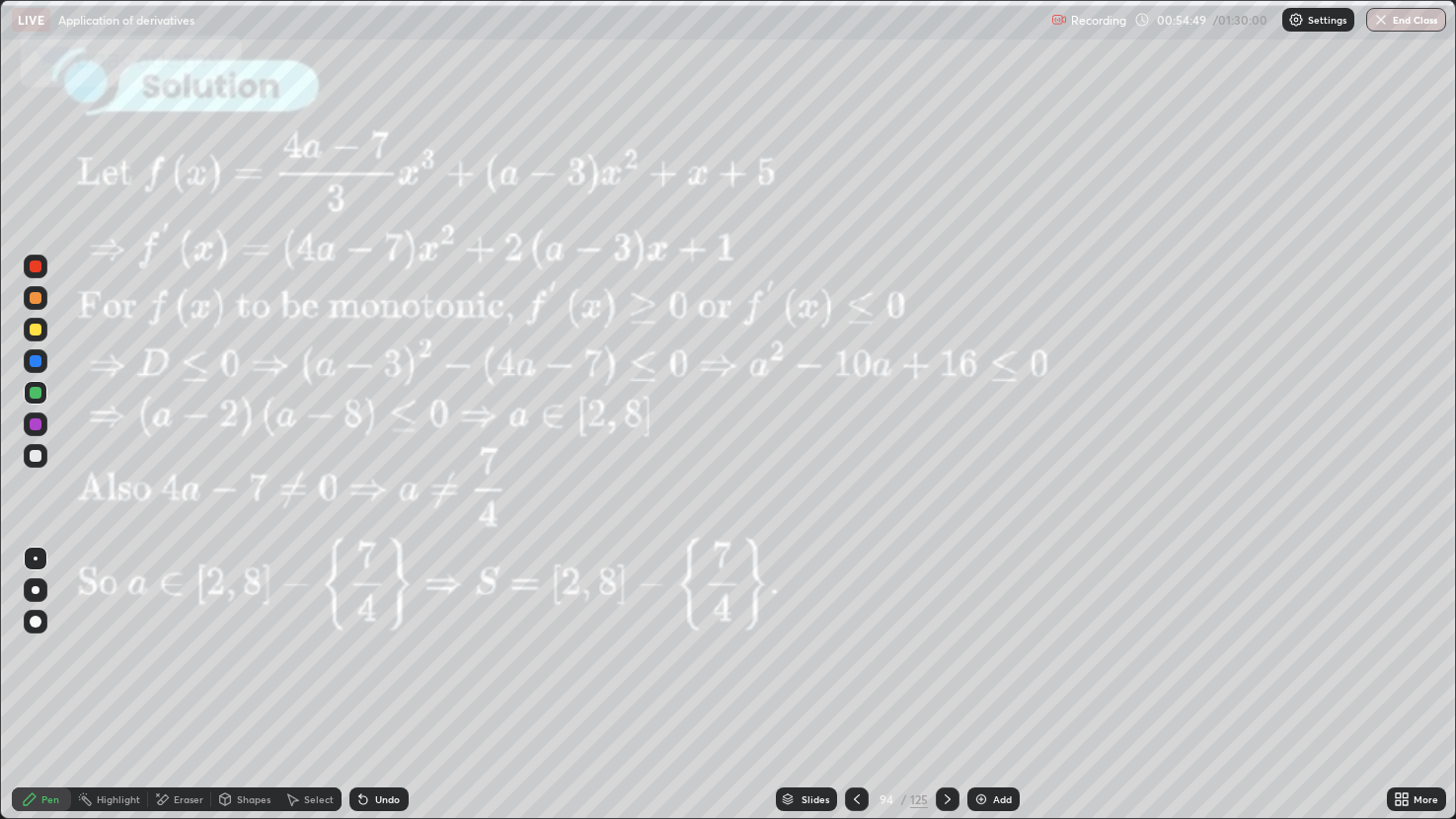 click 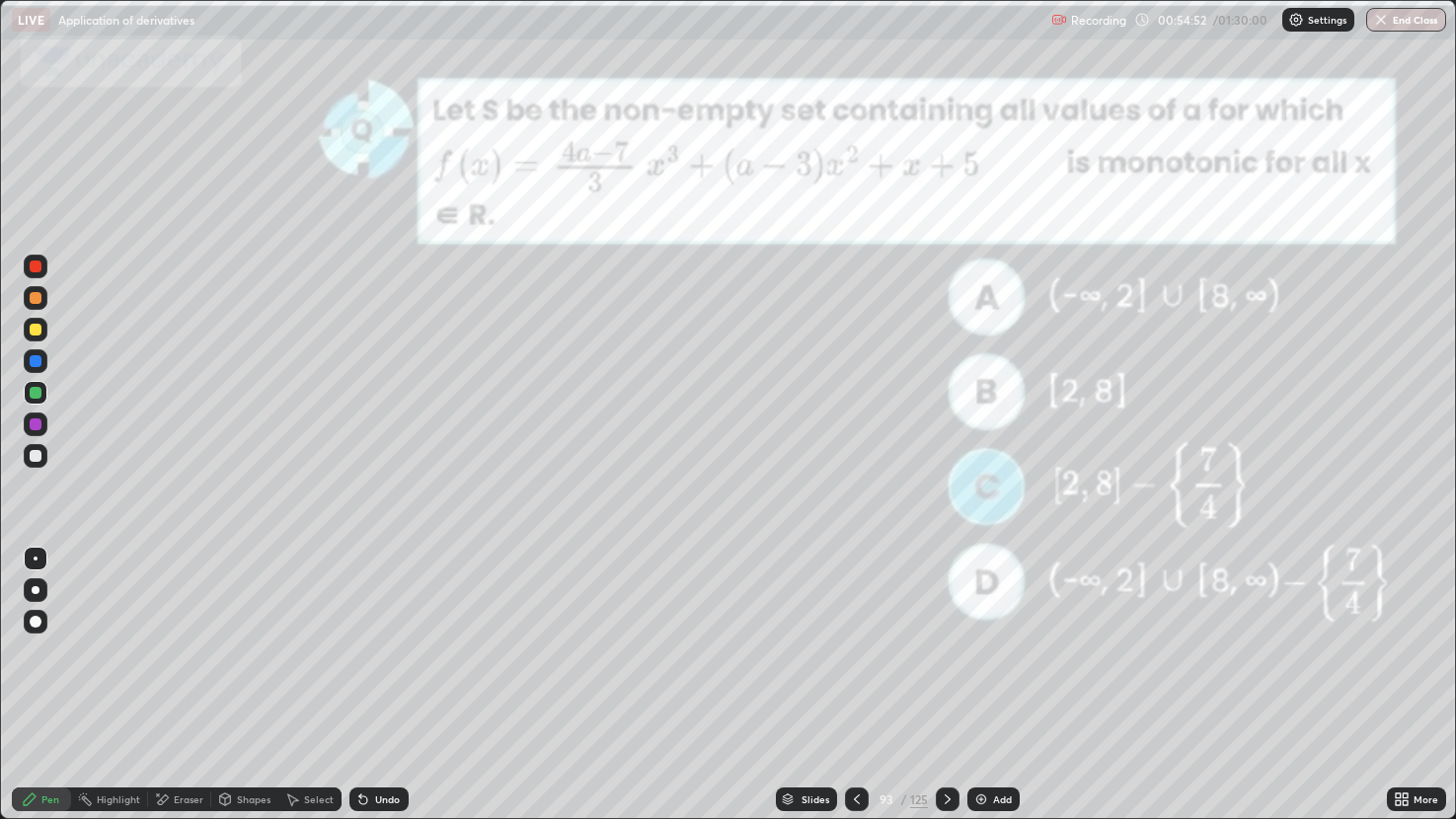 click at bounding box center [857, 799] 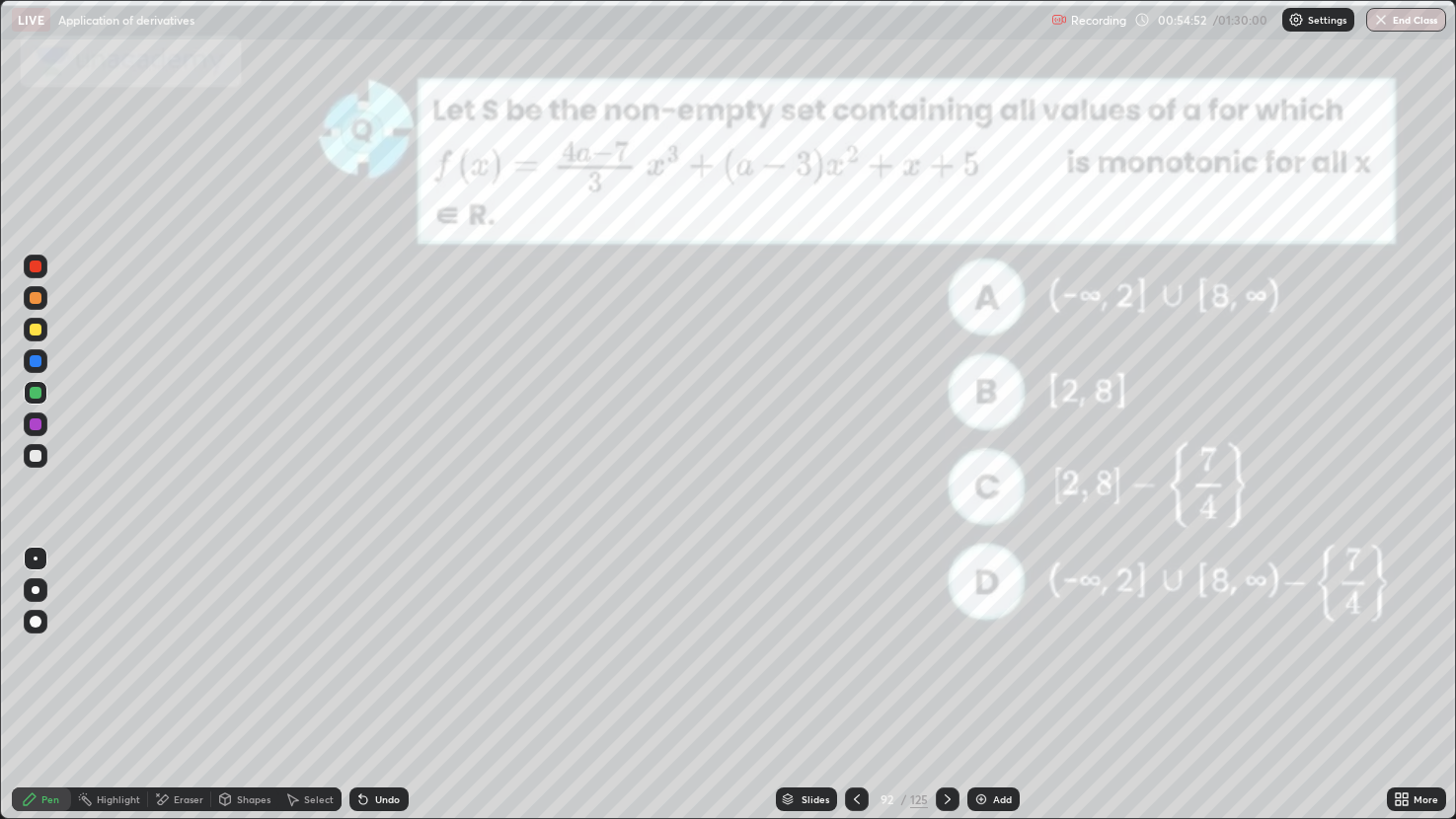 click 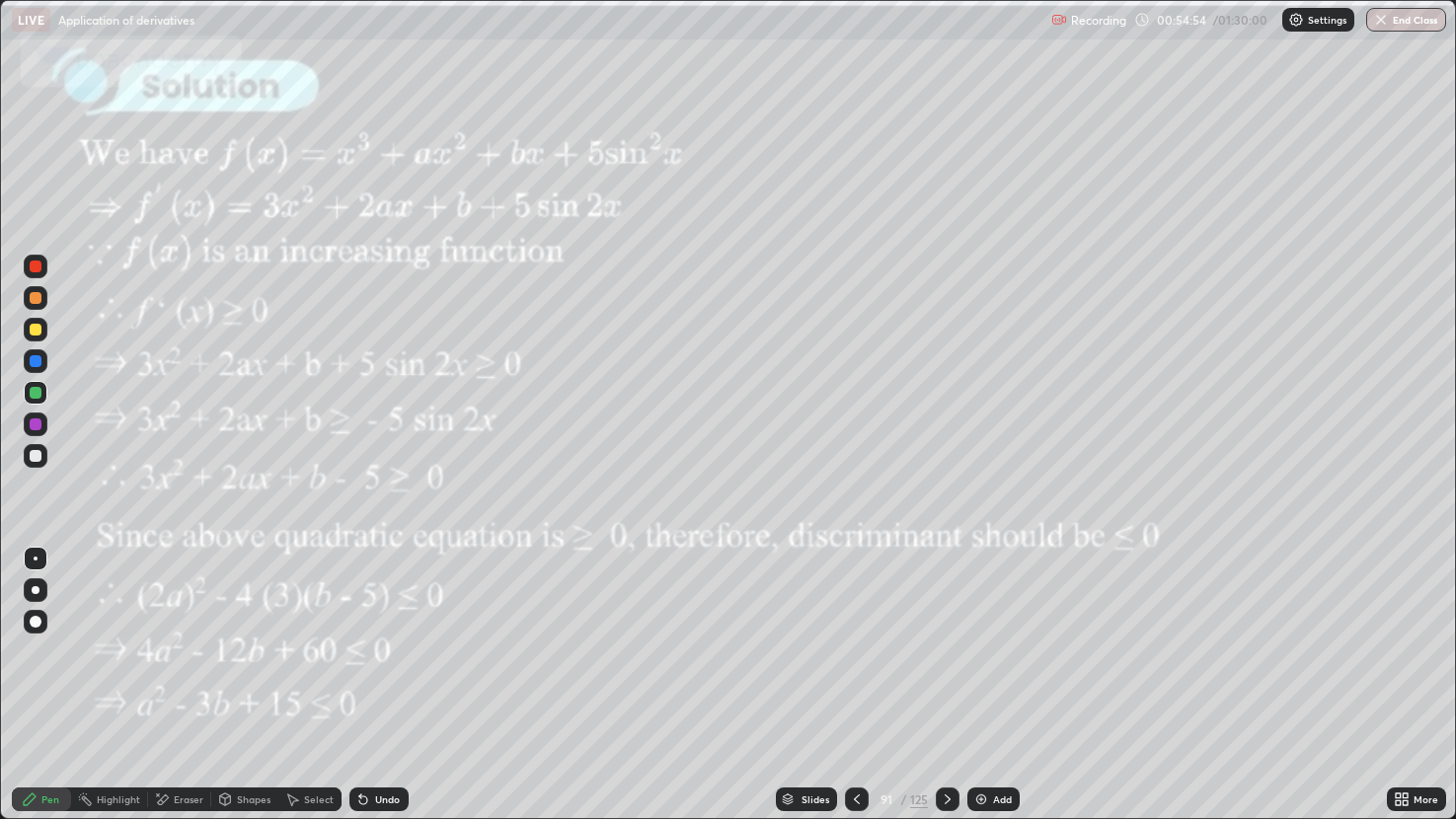 click 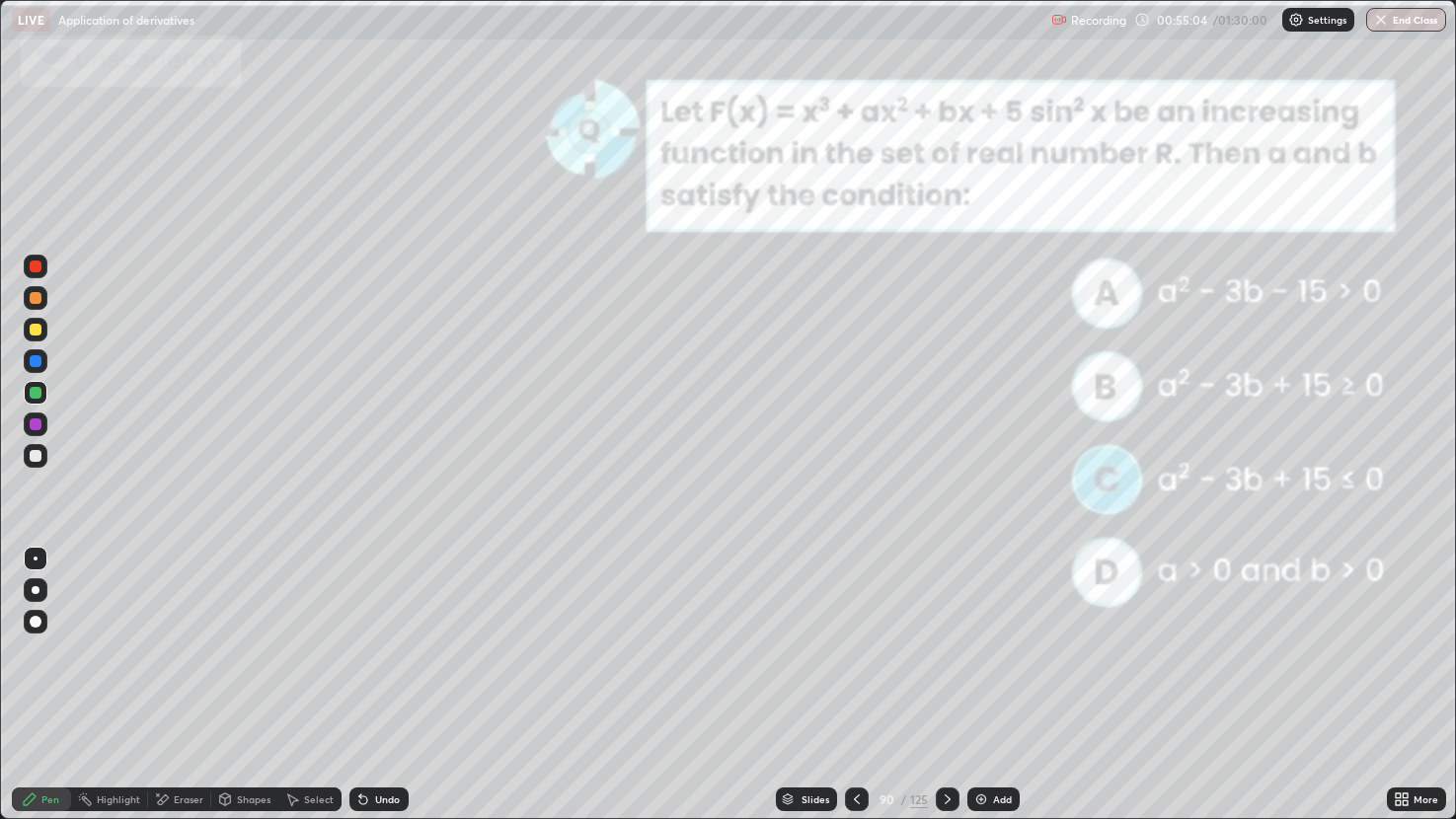 click on "Slides" at bounding box center (806, 799) 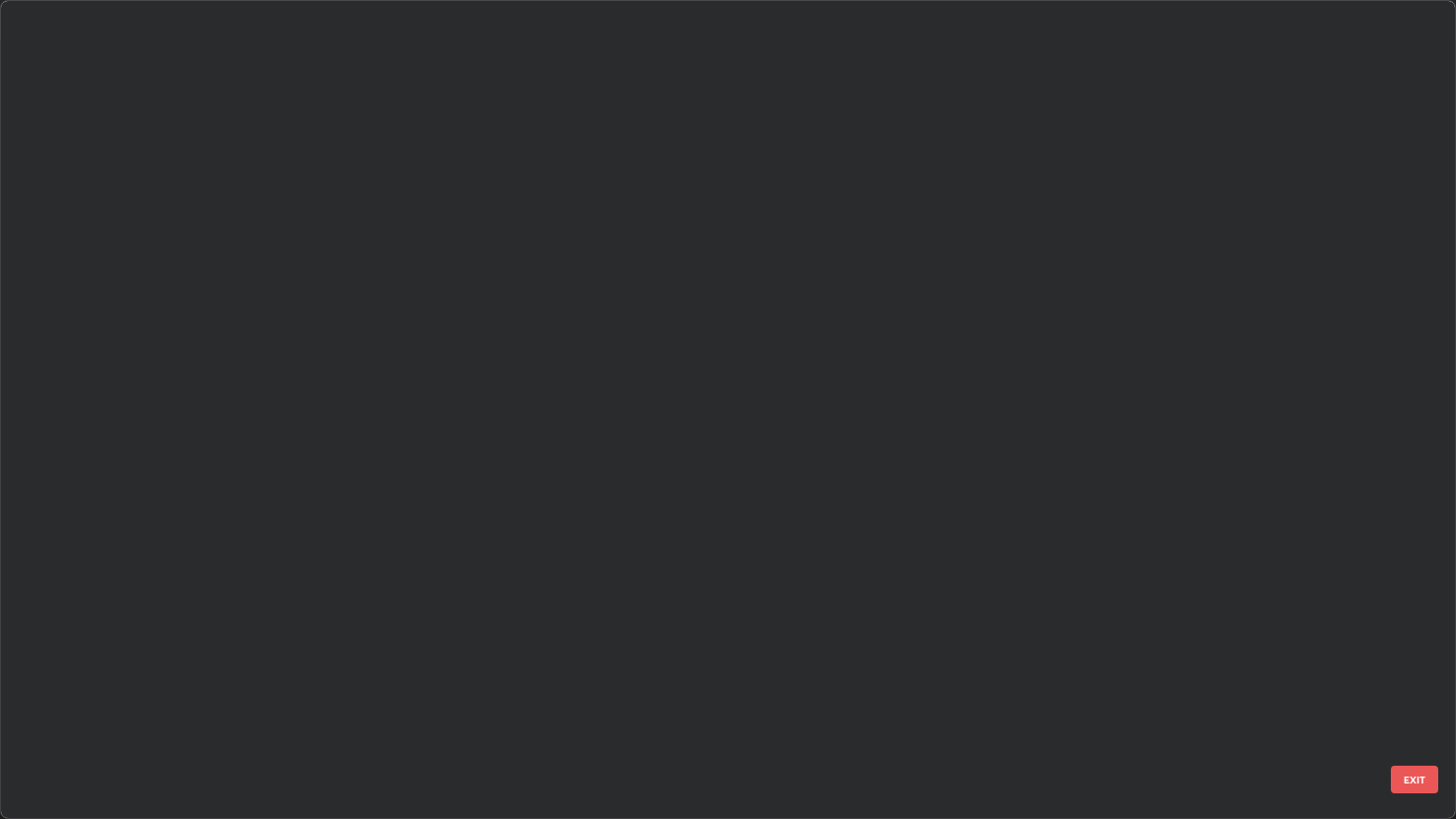 scroll, scrollTop: 6920, scrollLeft: 0, axis: vertical 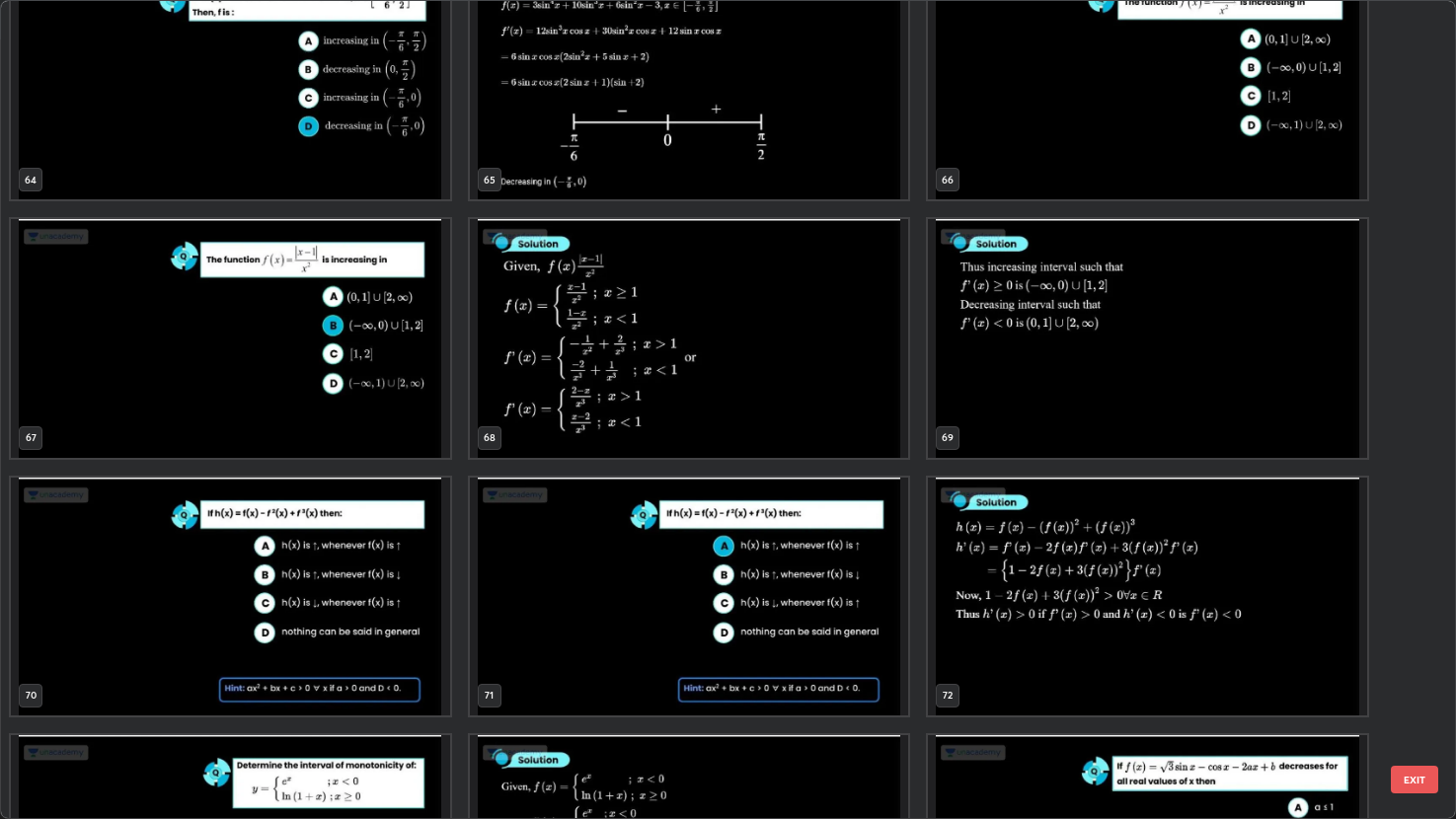 click at bounding box center [230, 596] 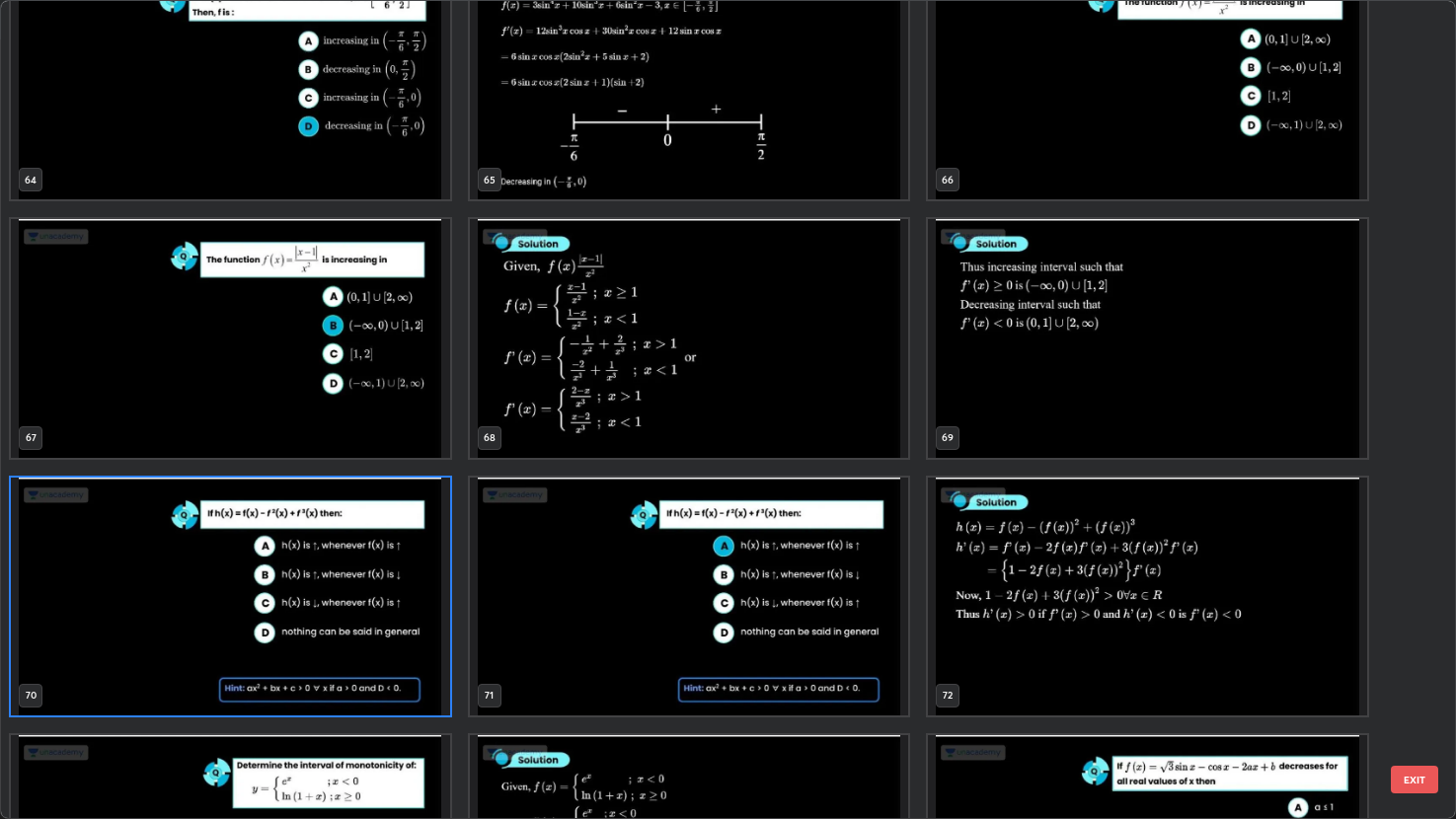 click at bounding box center (230, 596) 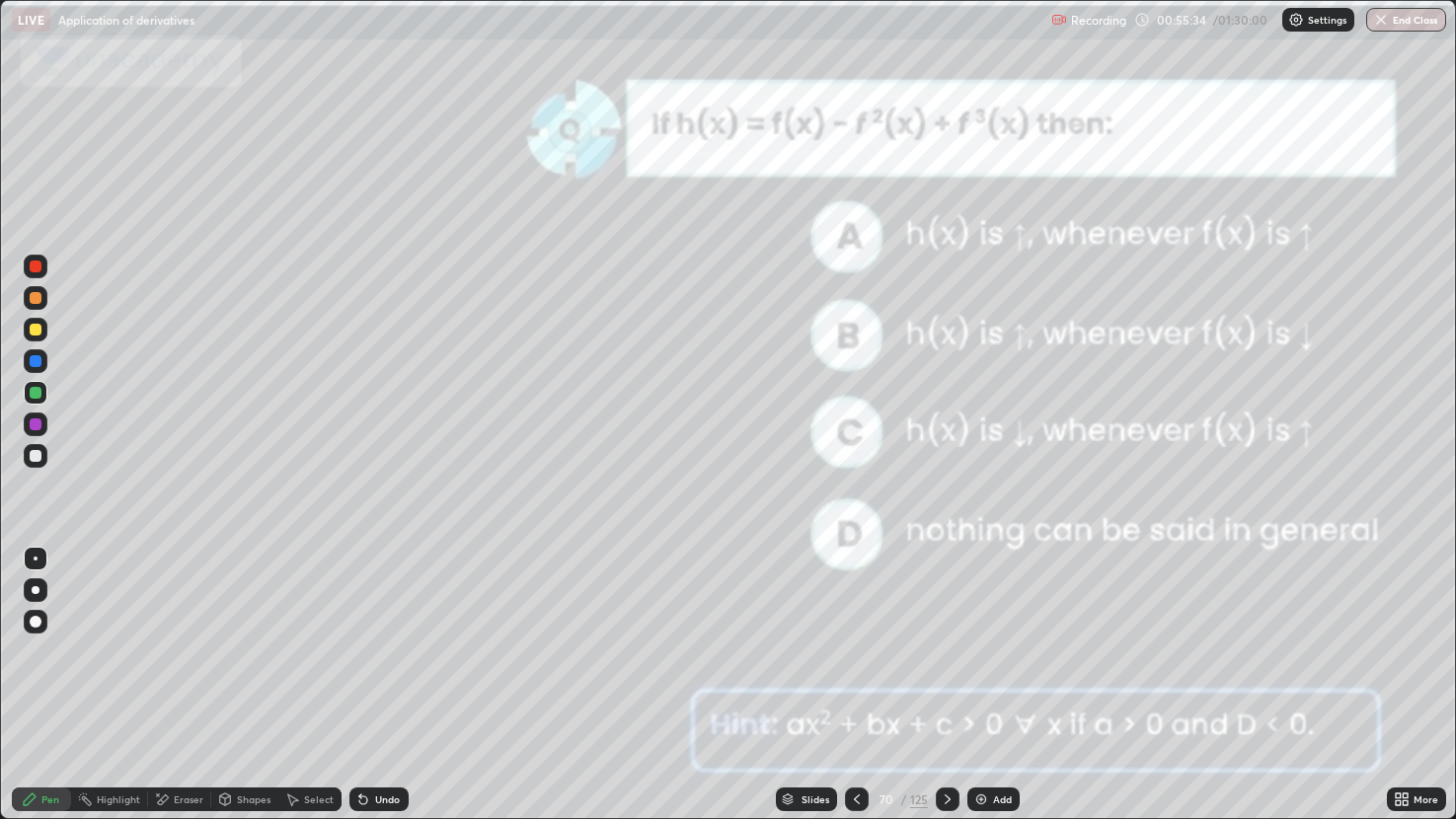 click at bounding box center [230, 596] 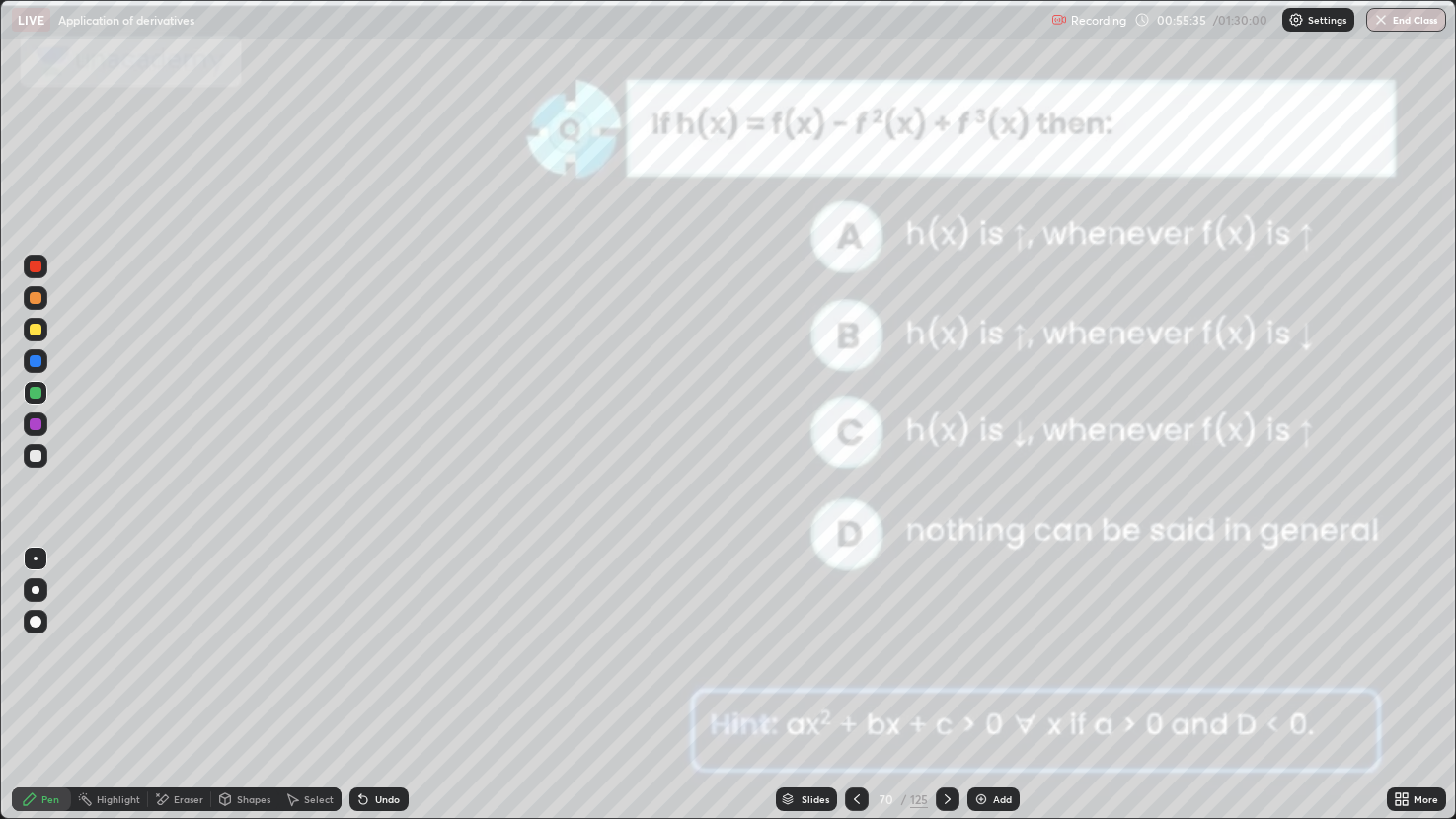 click at bounding box center [230, 596] 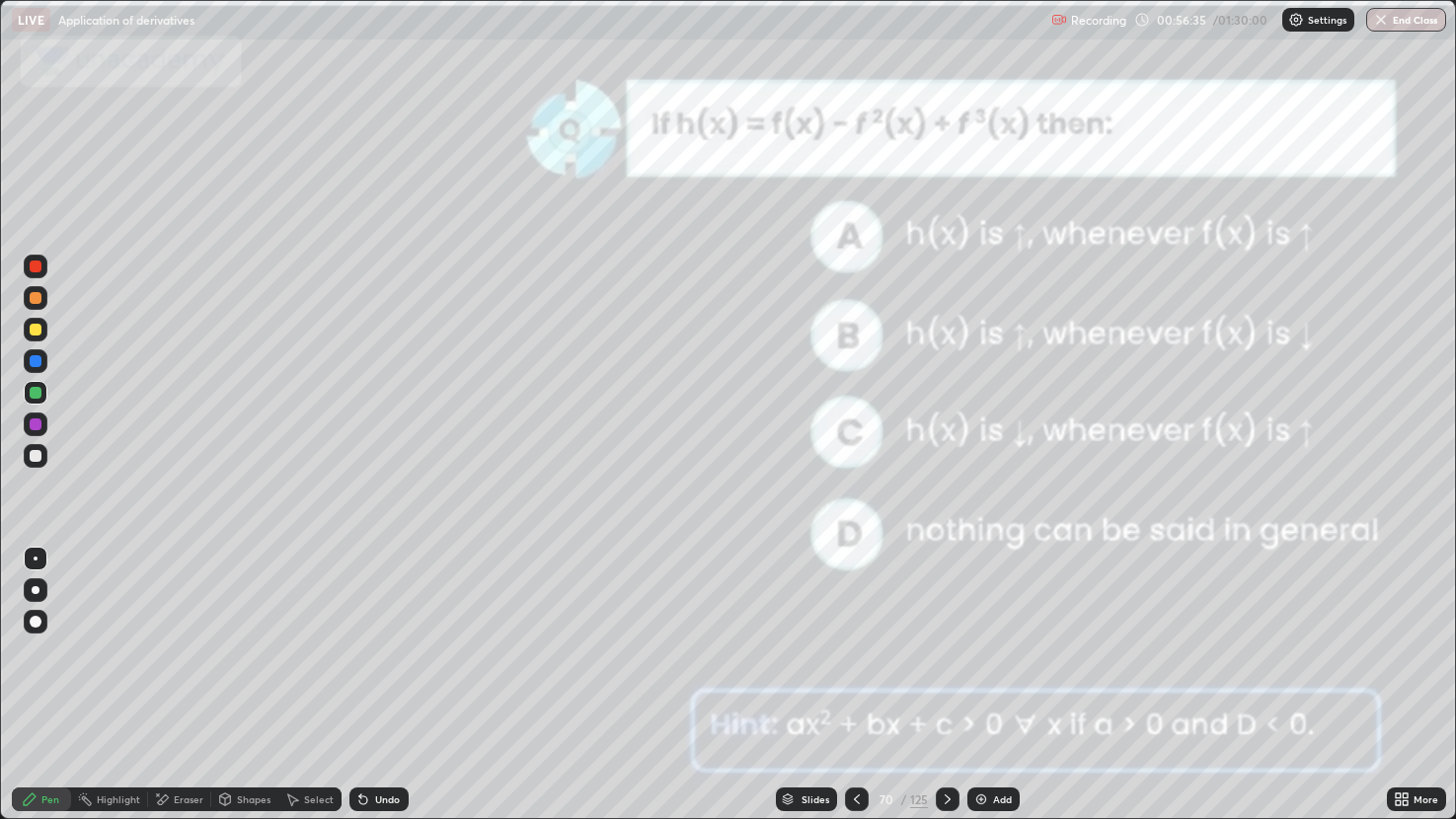 click at bounding box center [36, 393] 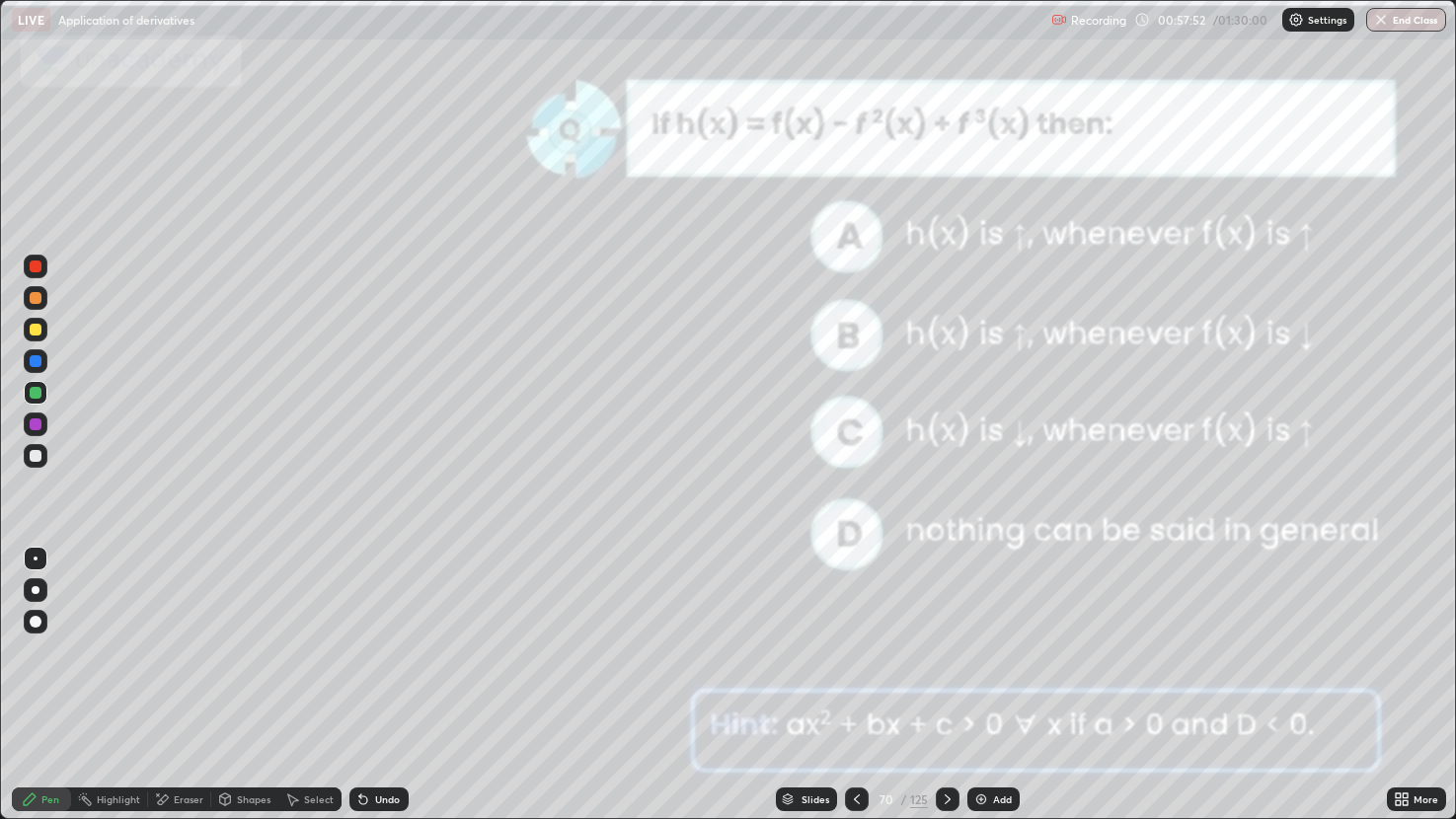 click at bounding box center [36, 266] 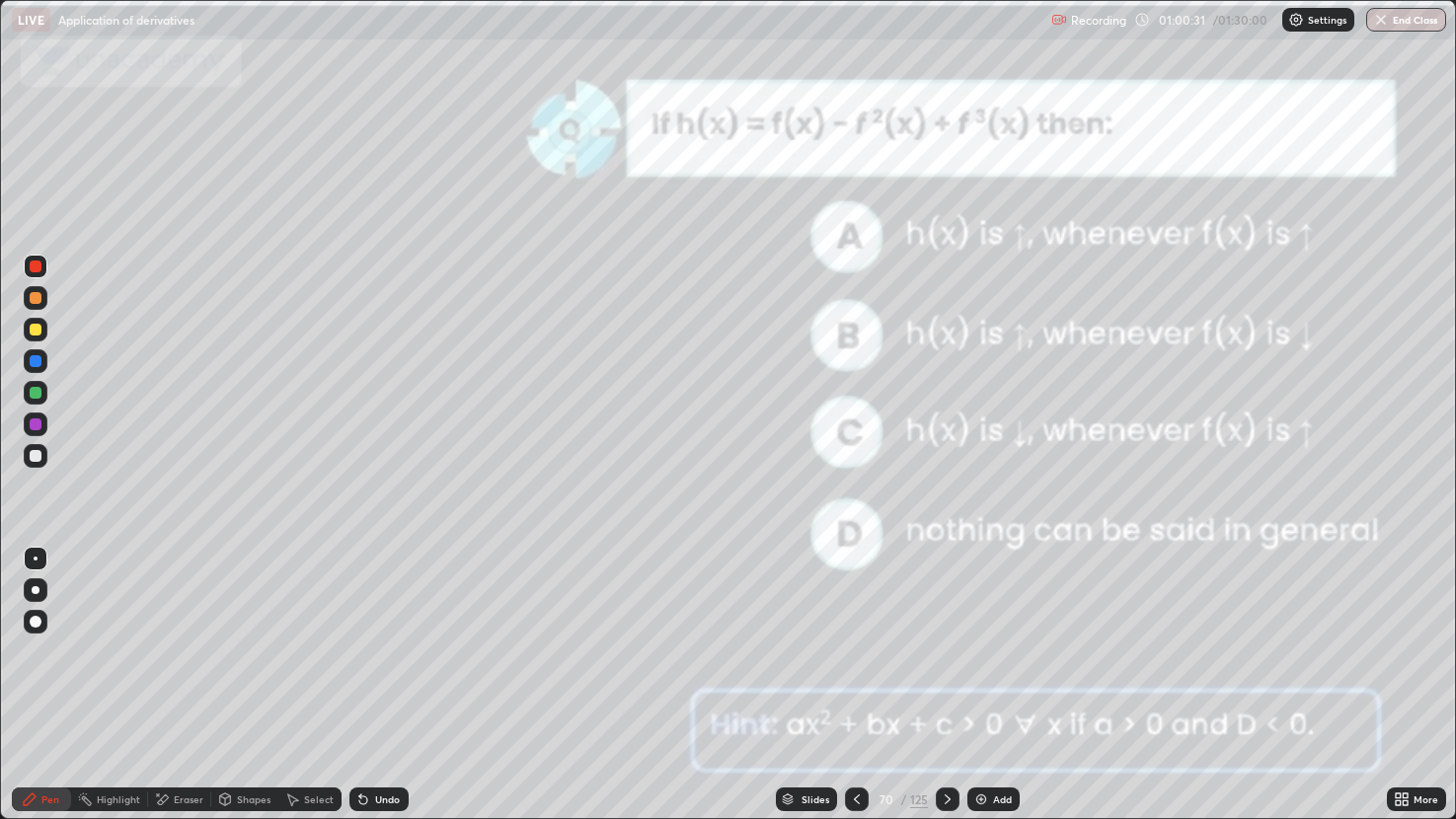 click 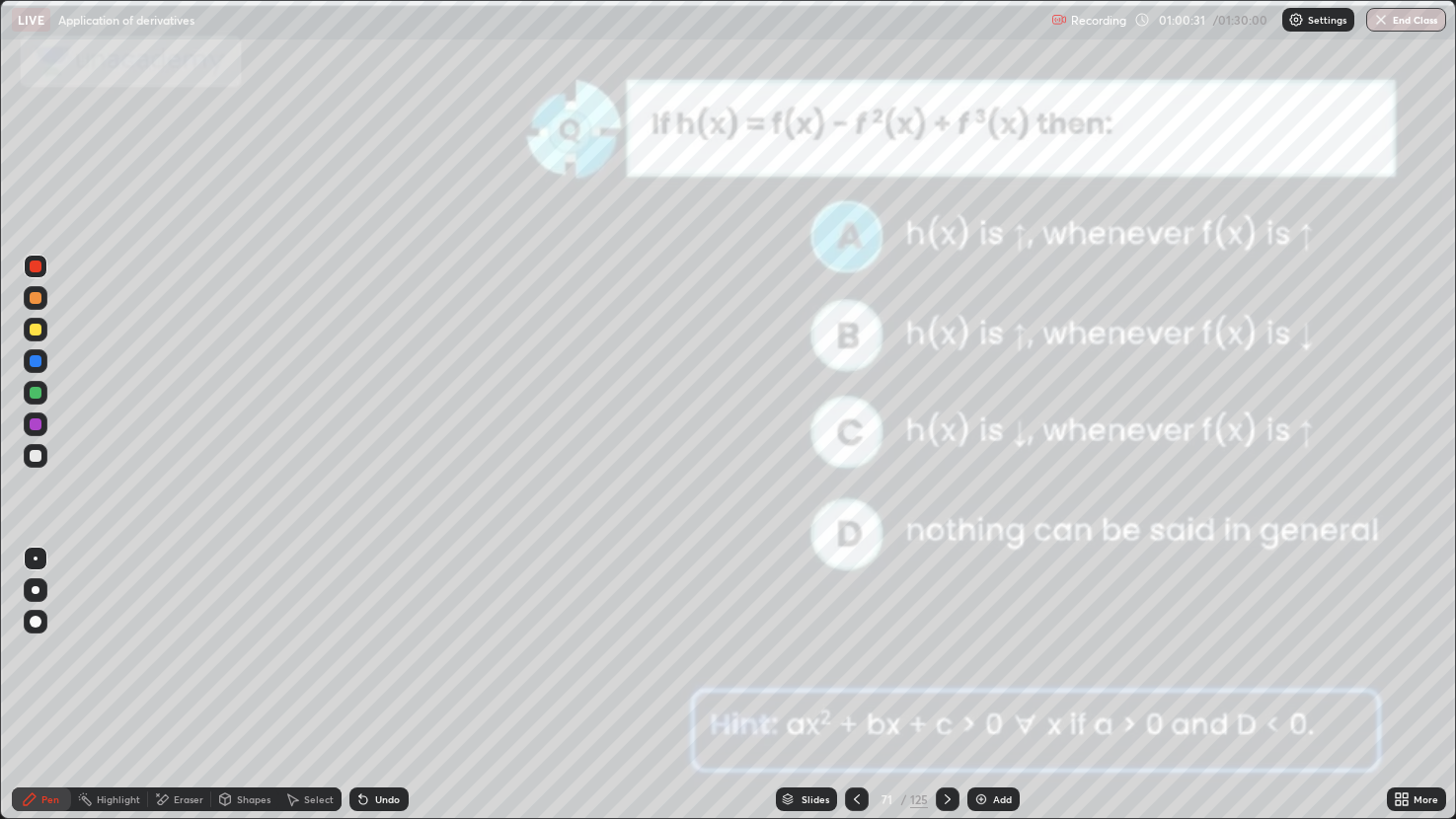click 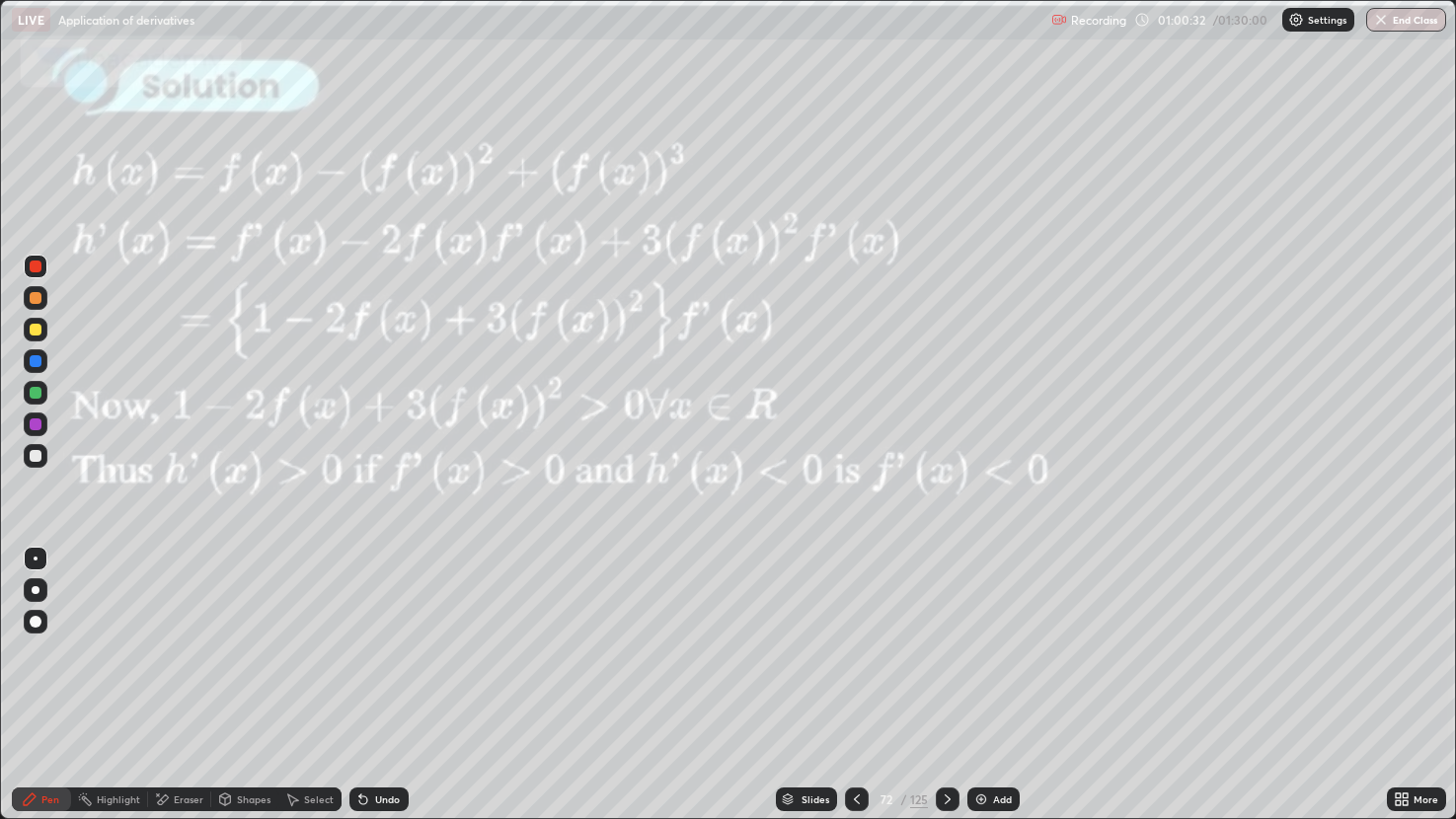 click 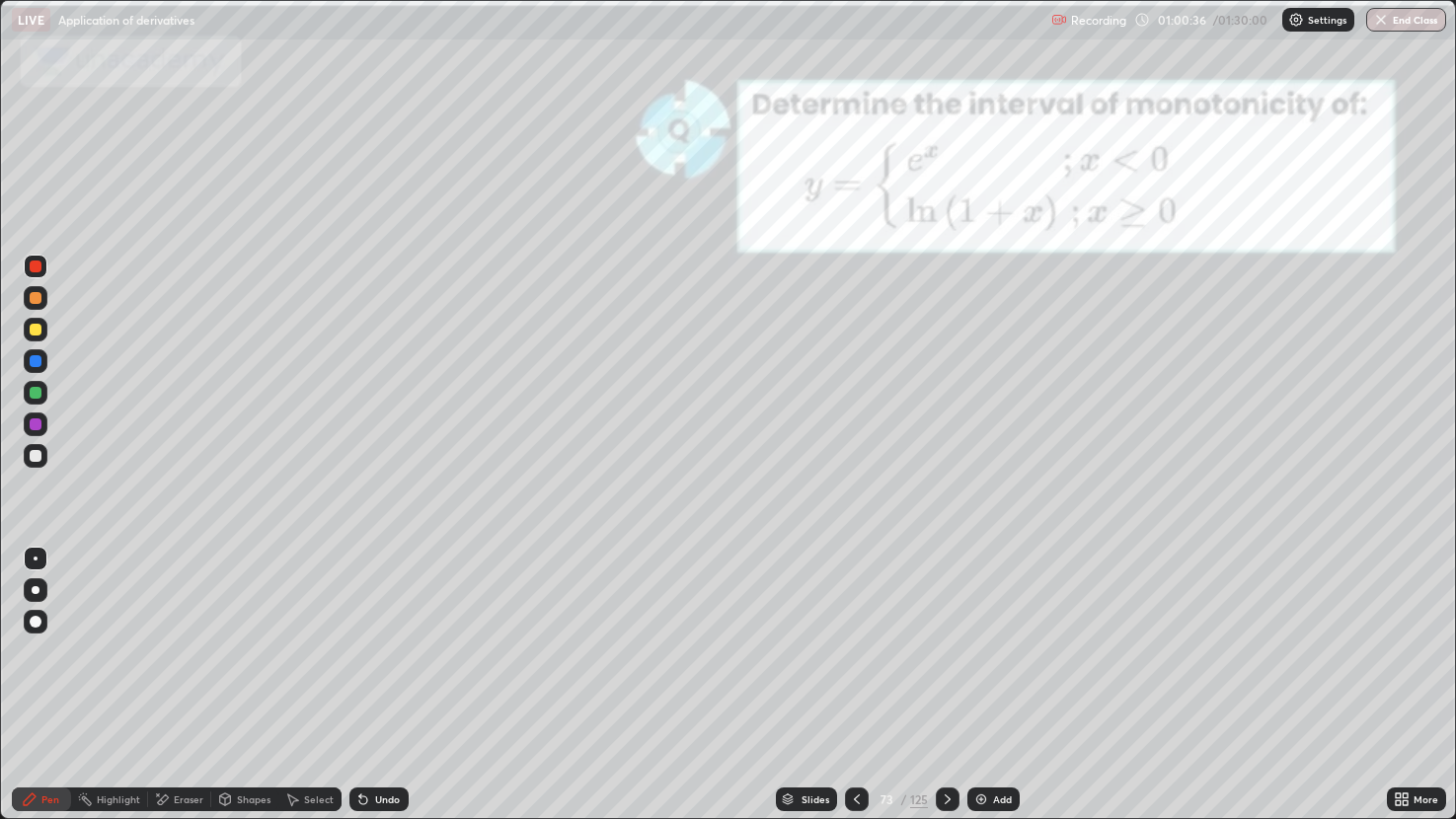 click at bounding box center [857, 799] 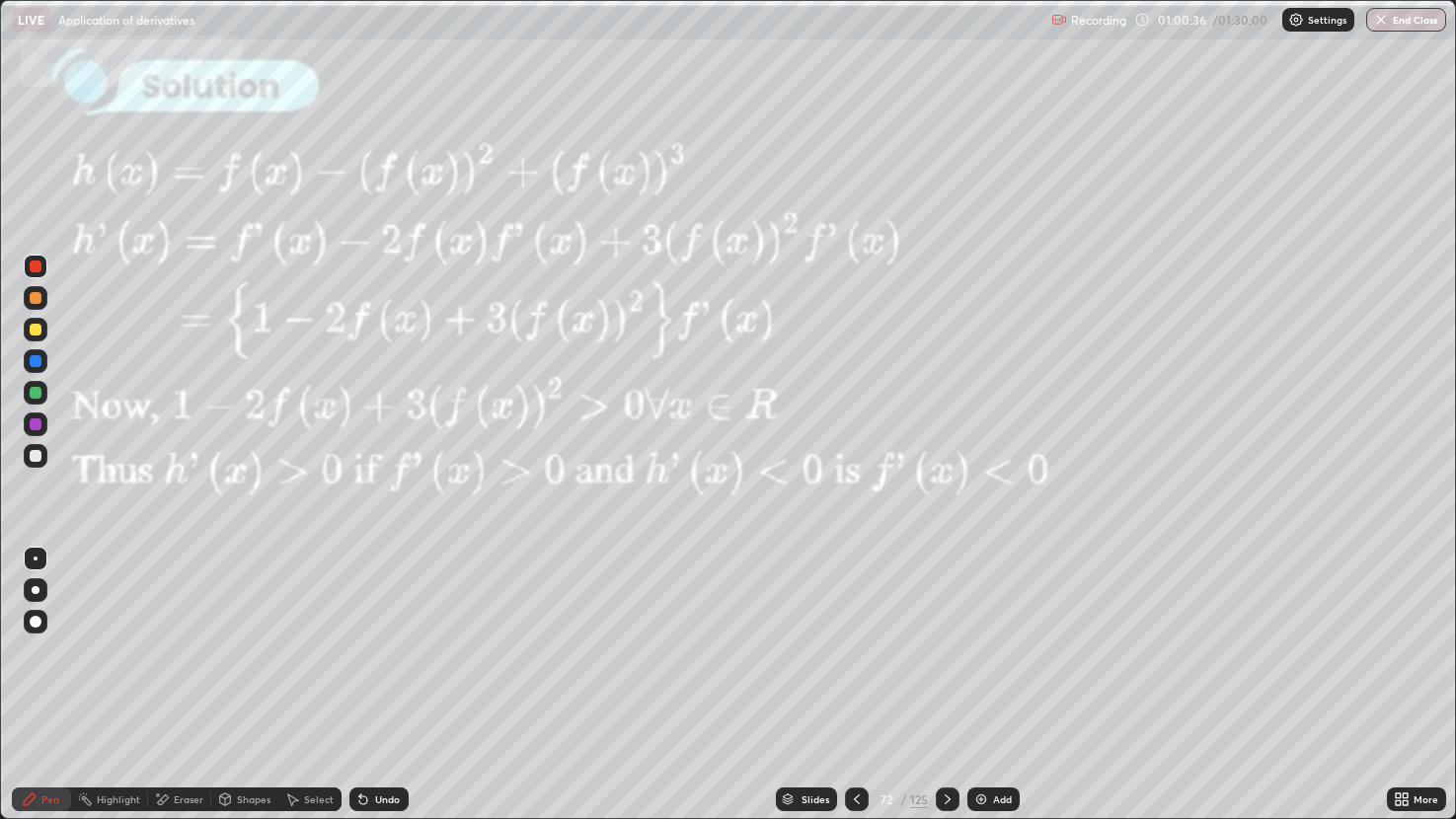 click 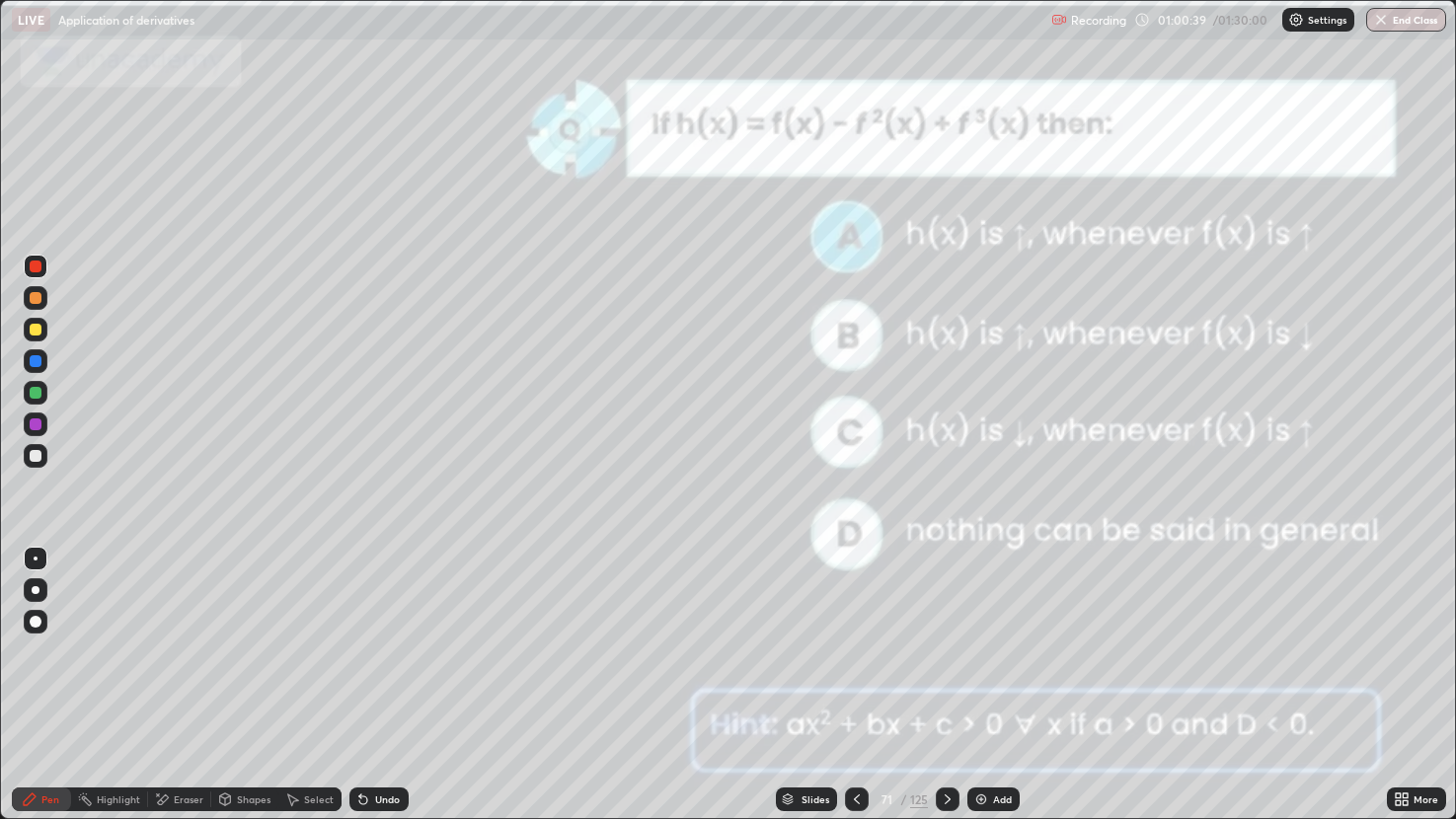 click at bounding box center [857, 799] 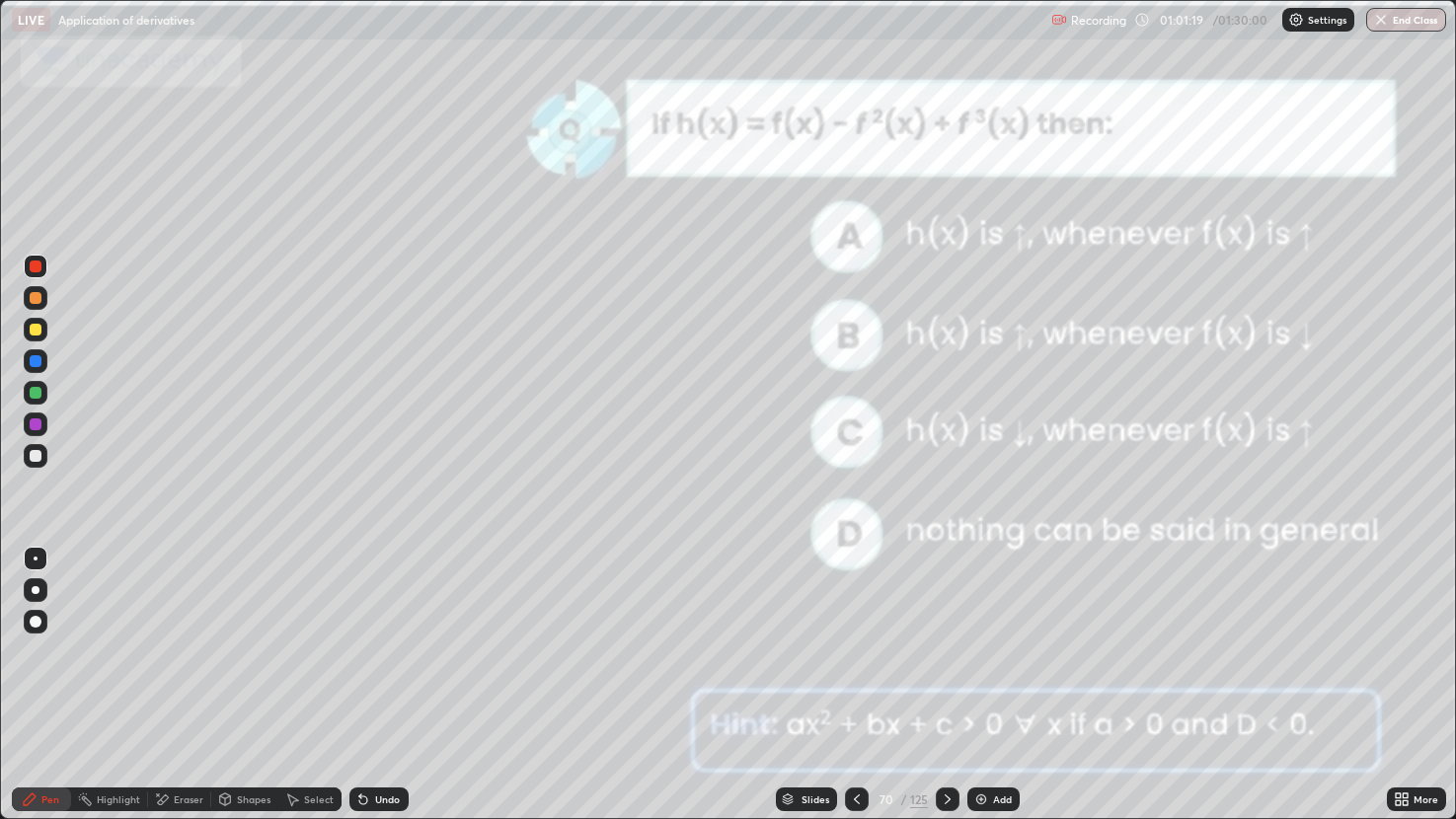 click 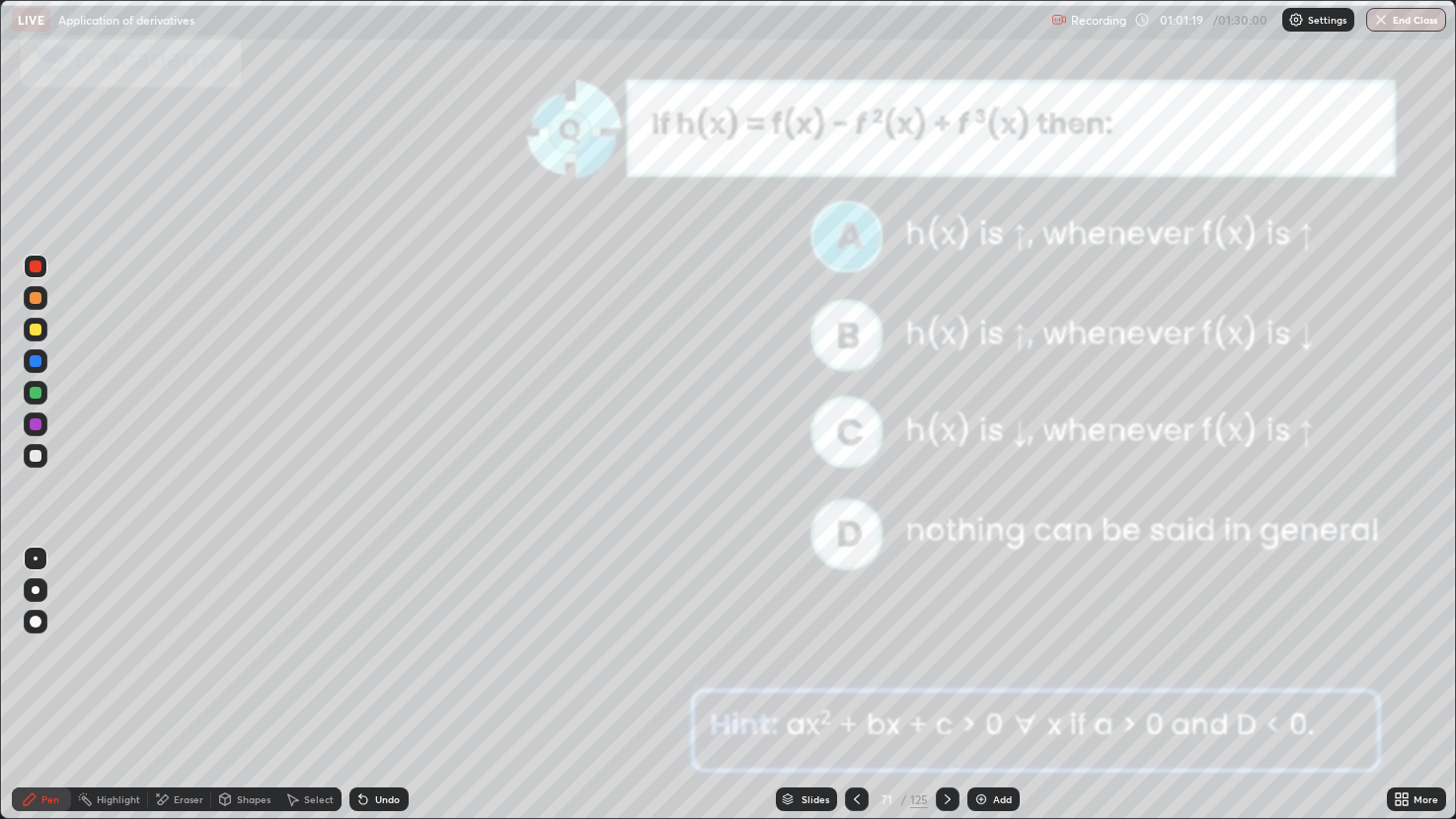 click 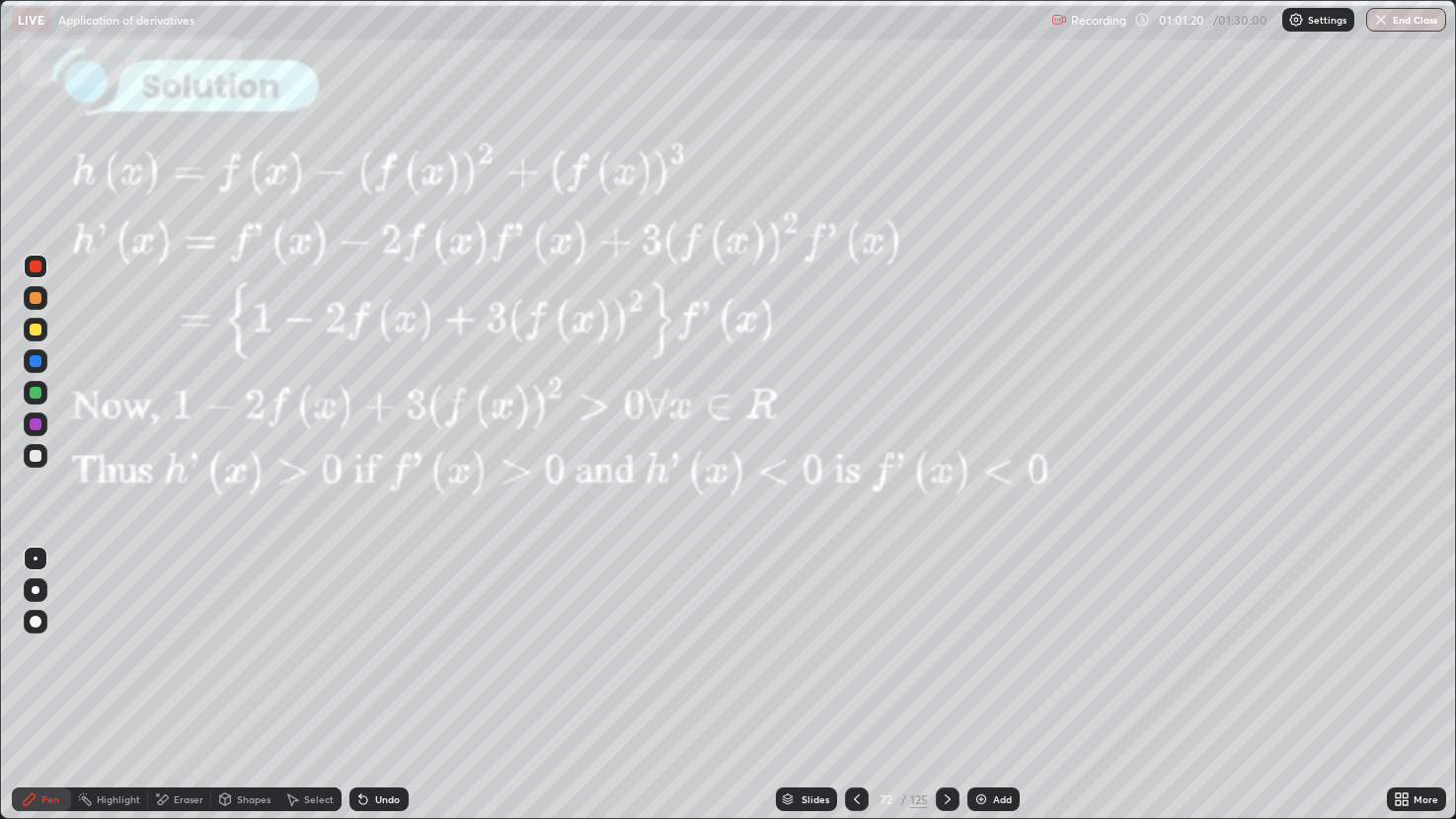 click 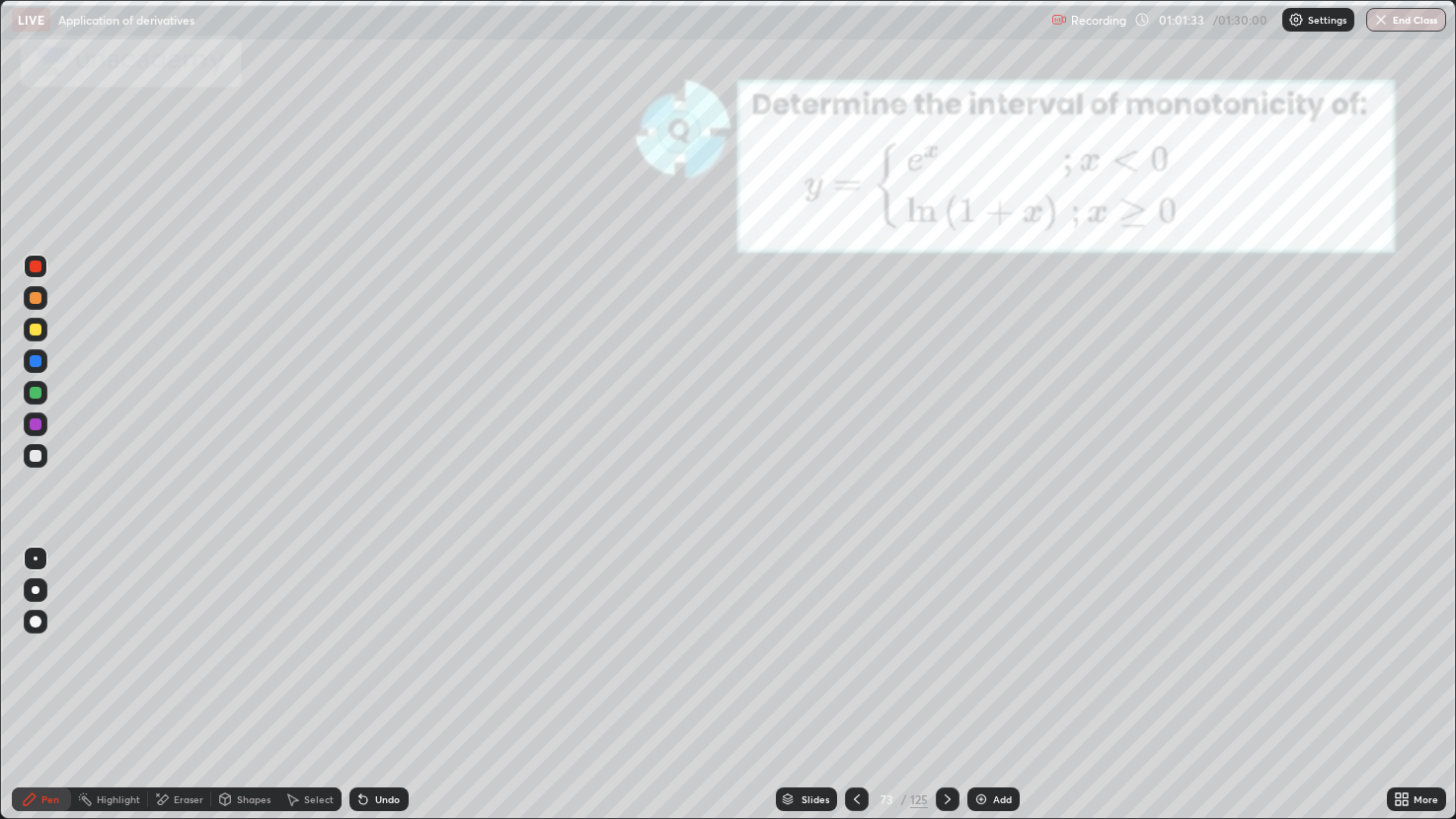 click 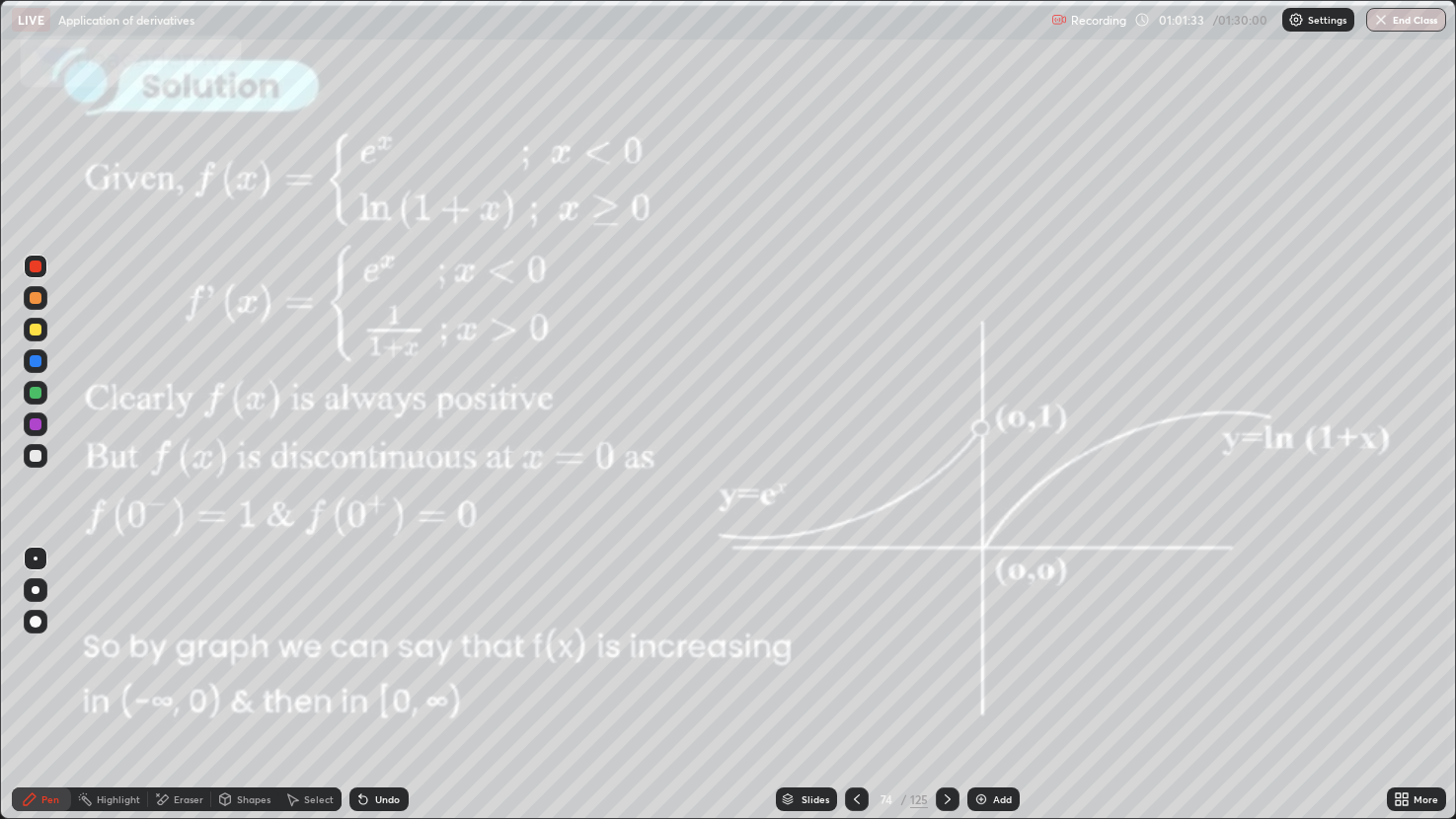 click 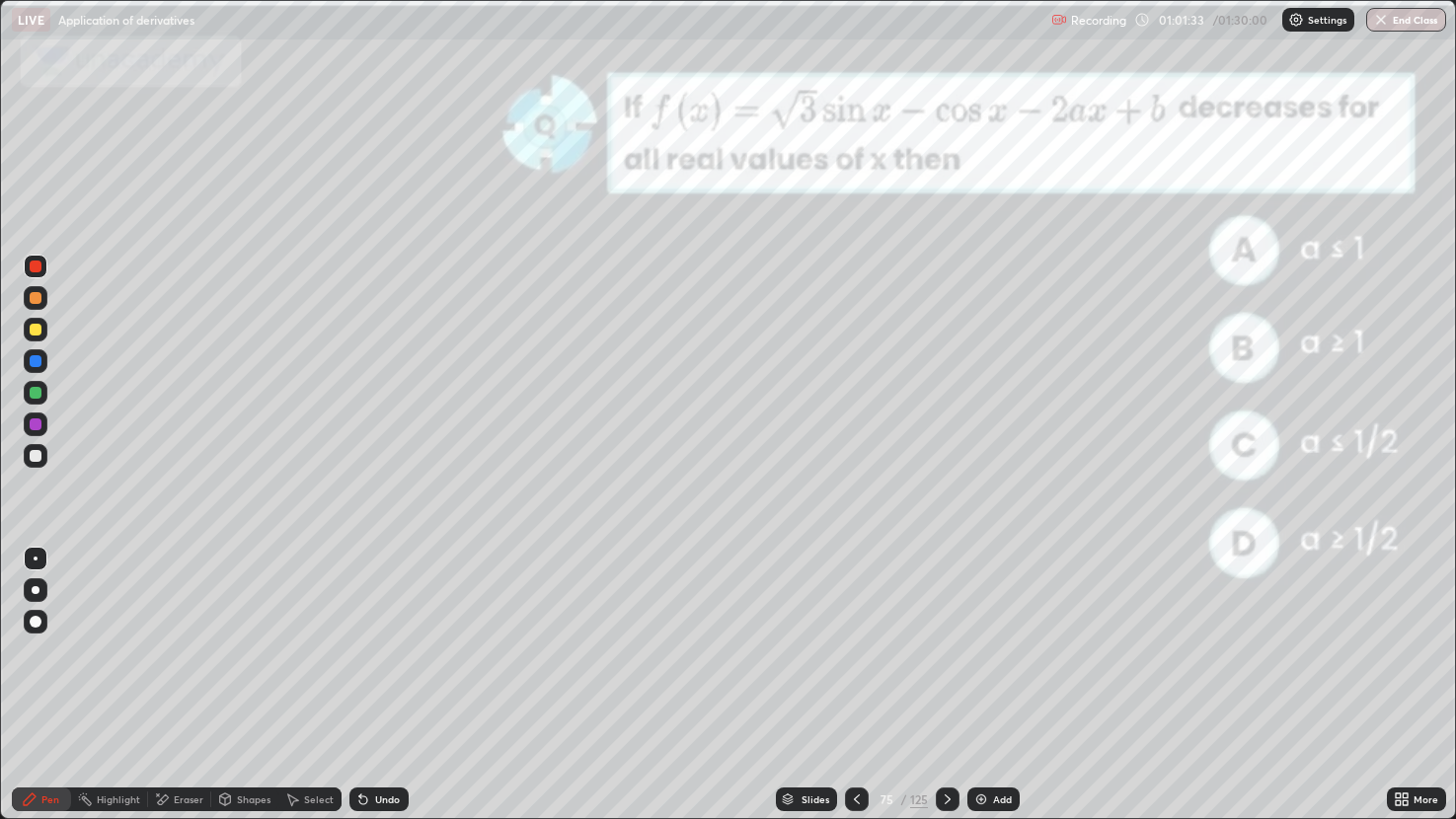 click 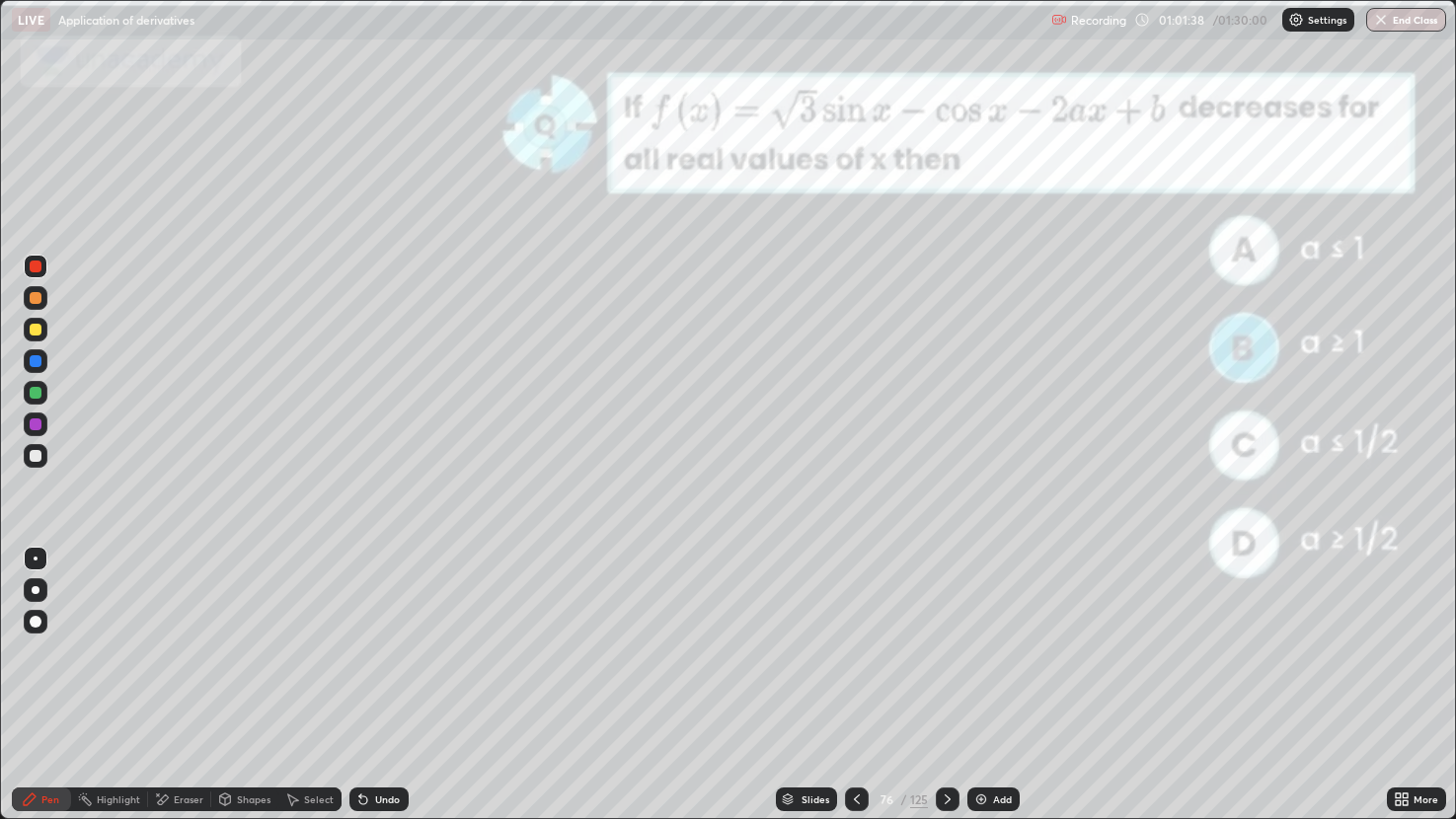 click 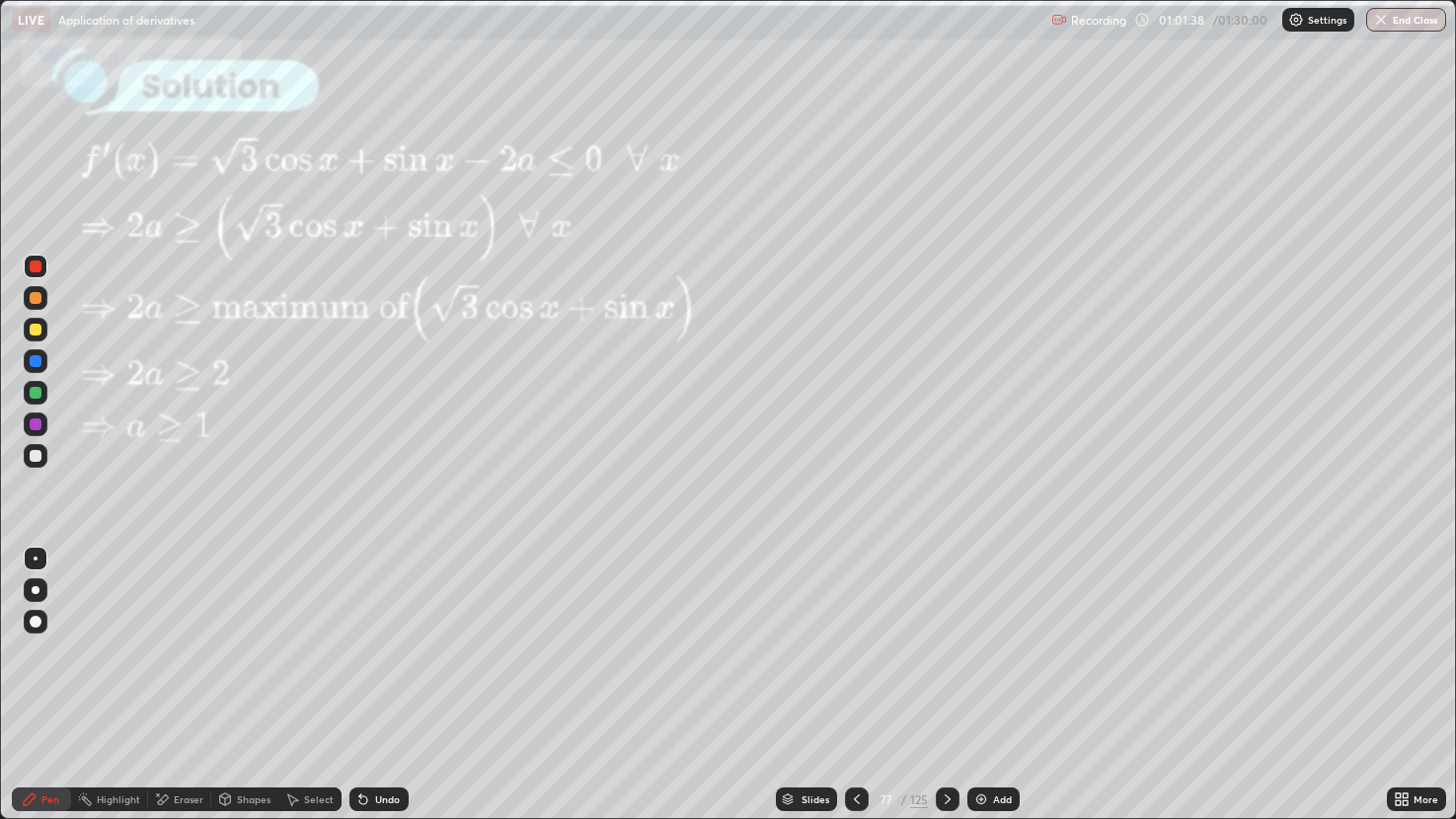 click 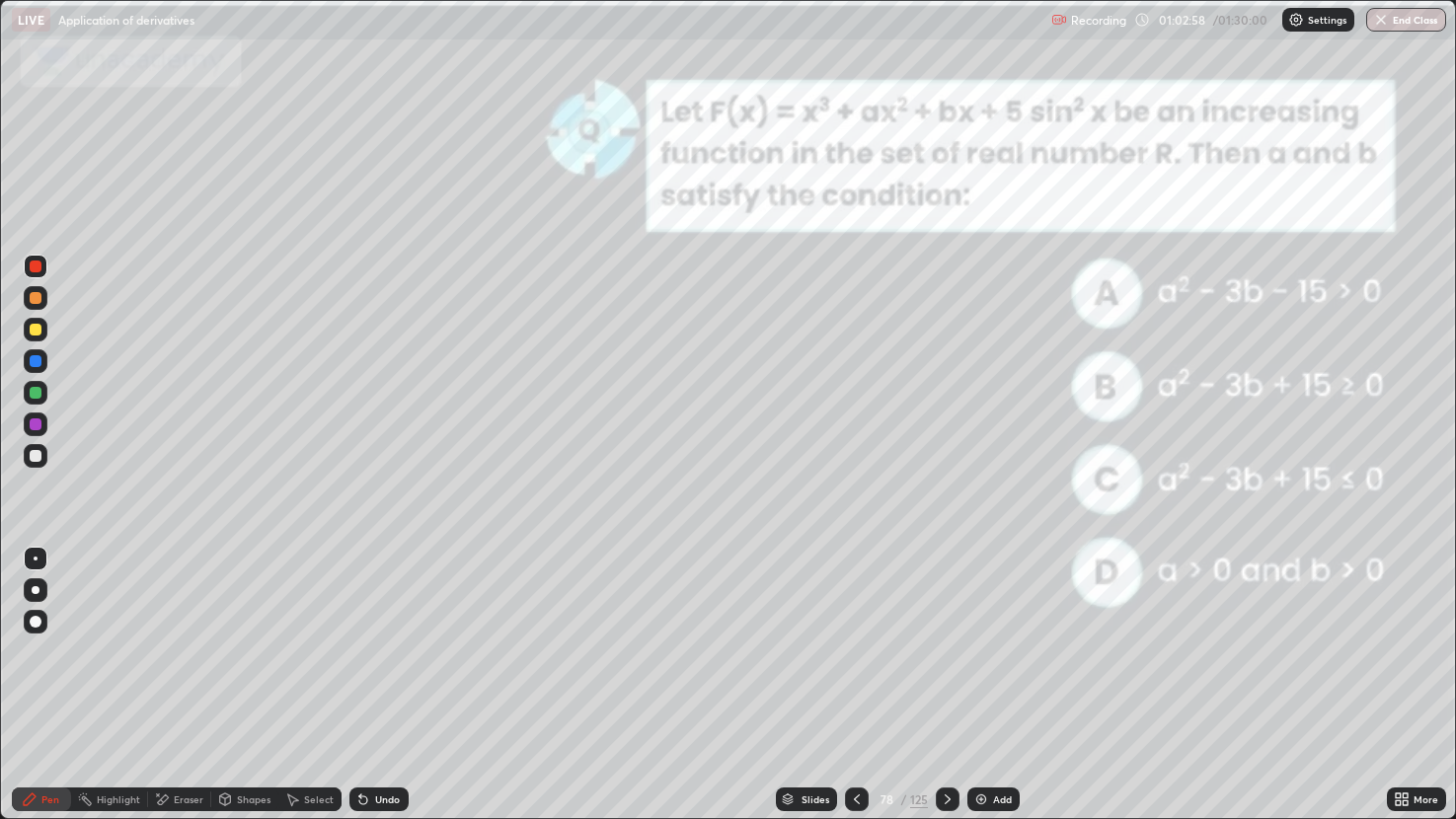 click at bounding box center (36, 330) 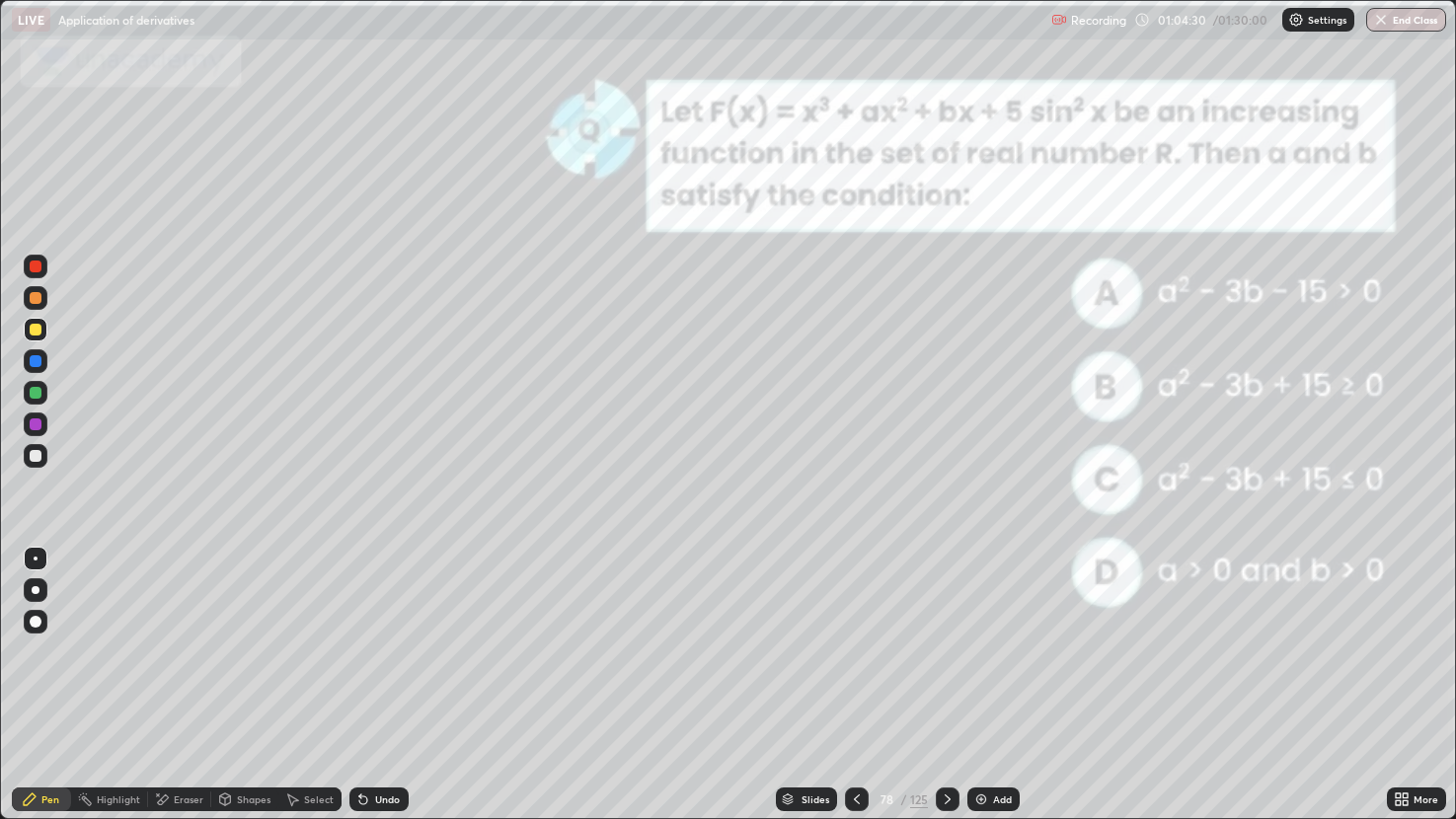 click at bounding box center (36, 361) 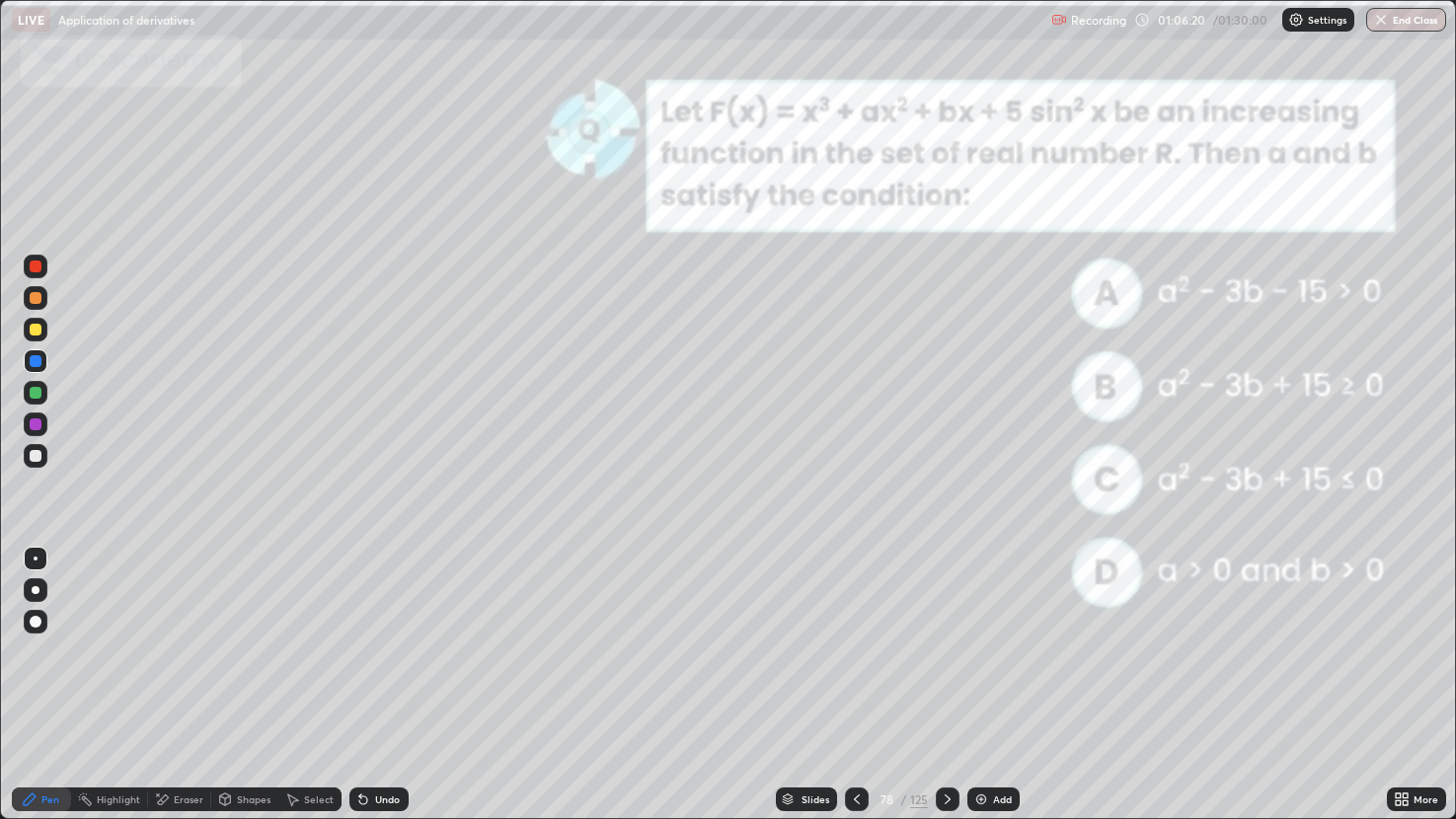 click 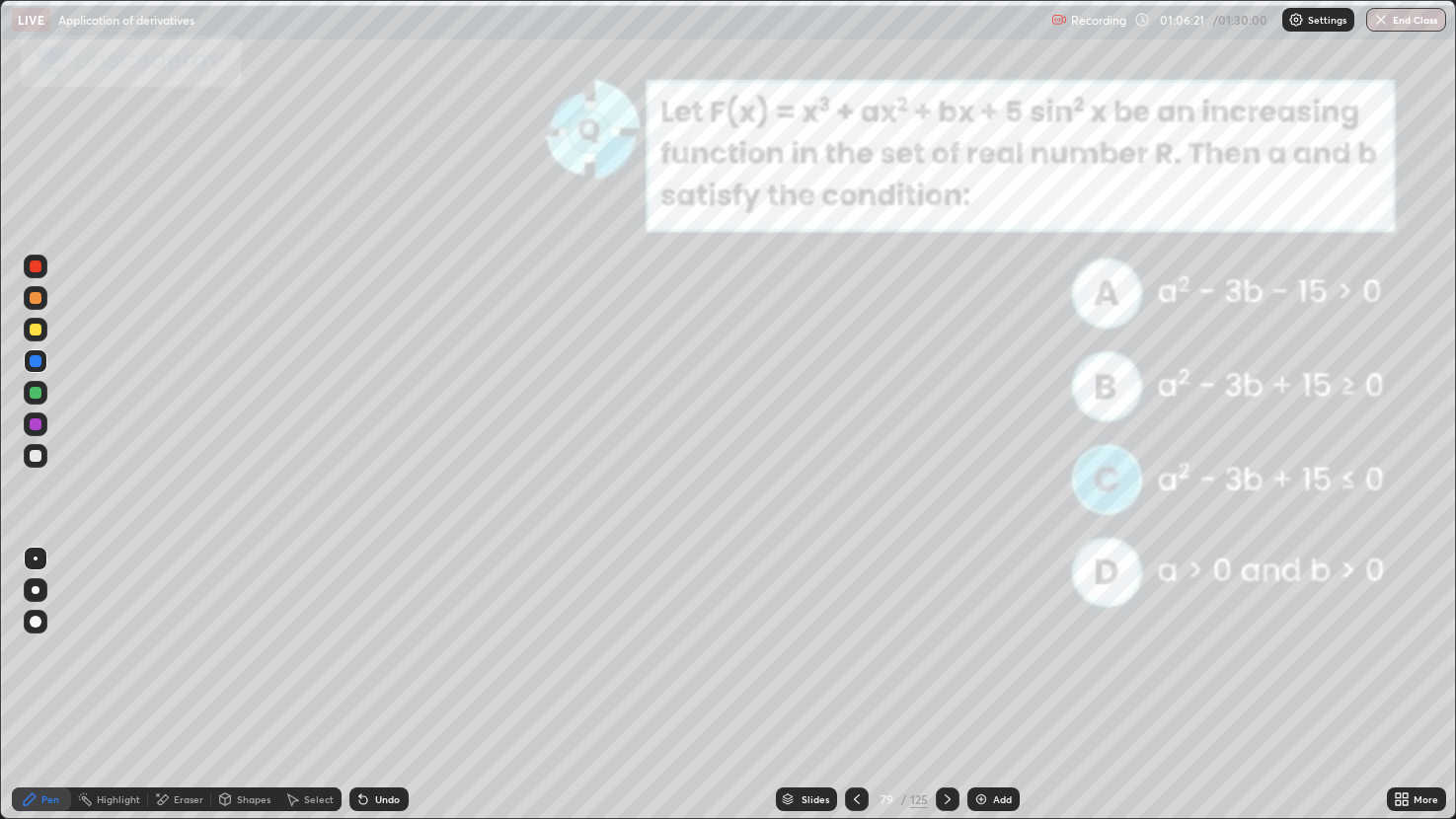 click 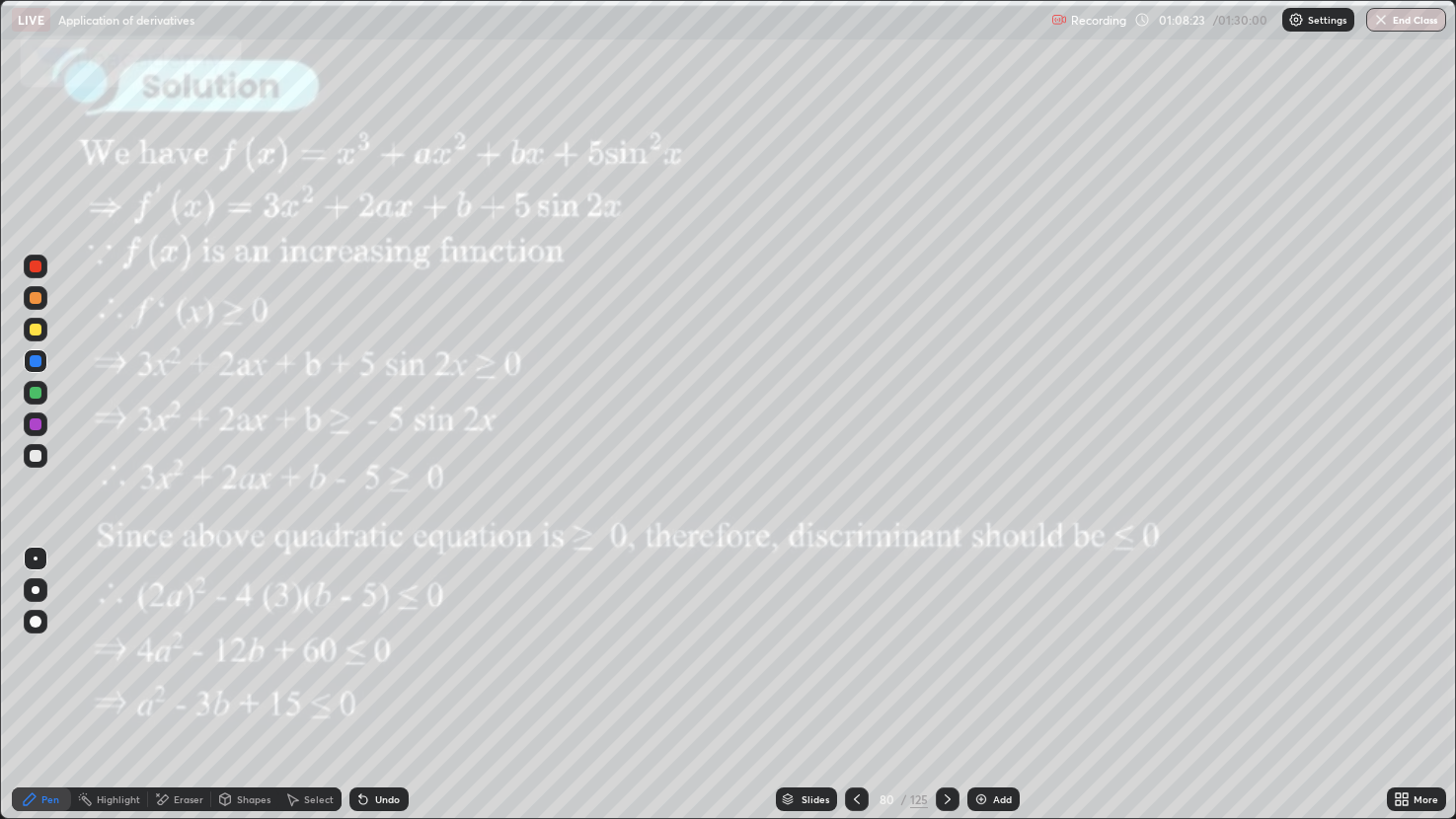 click 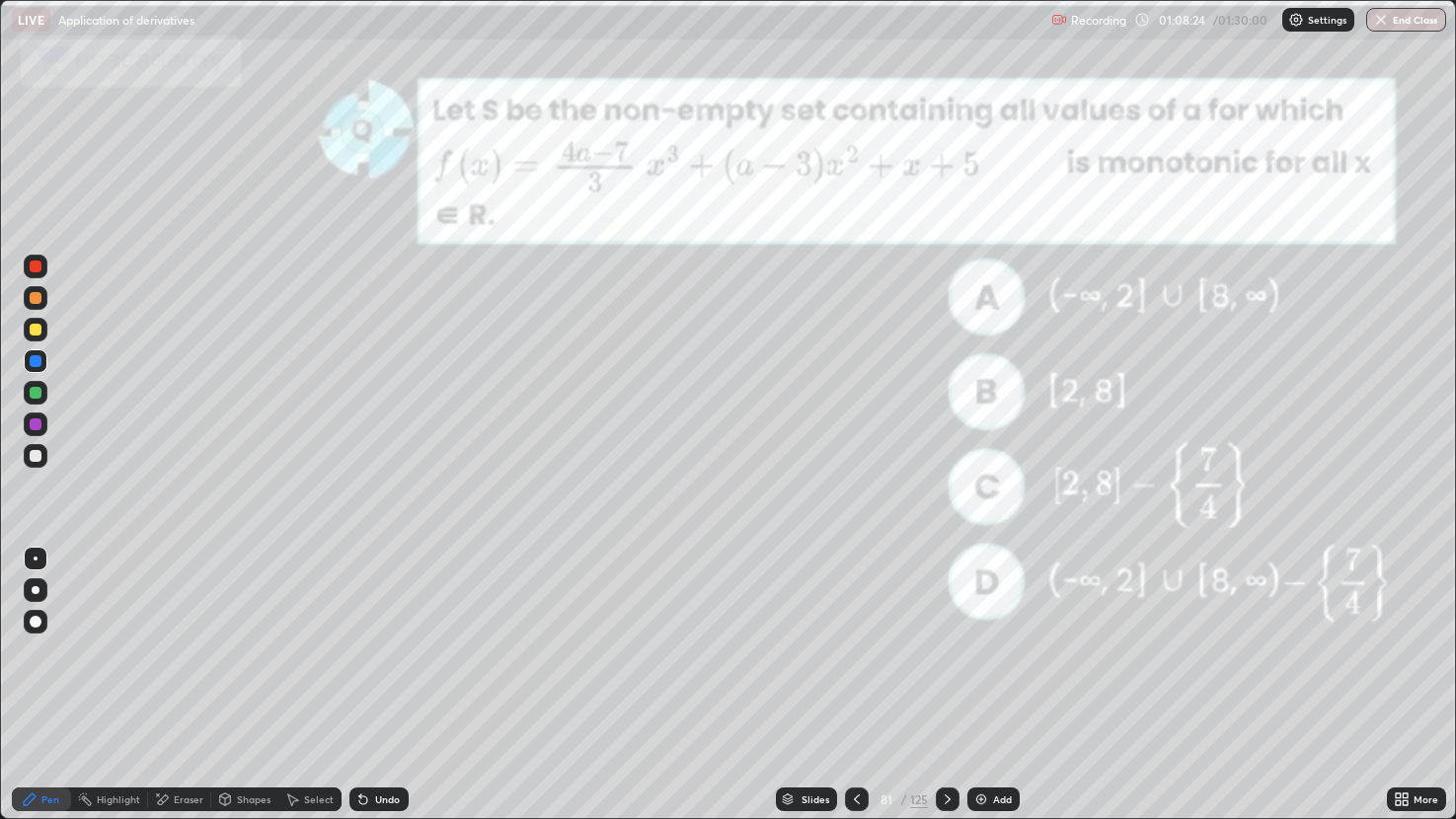 click 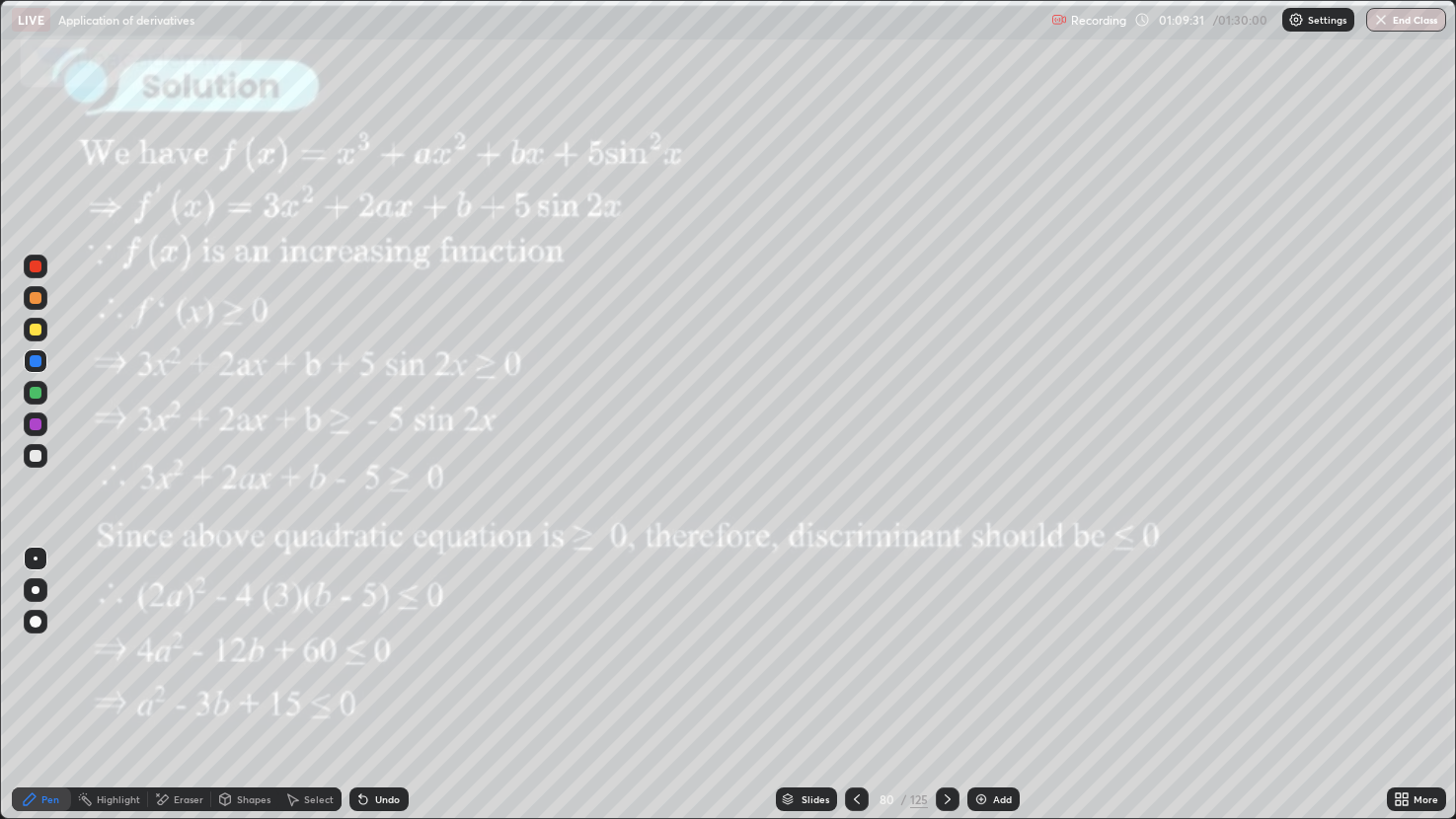 click at bounding box center [948, 799] 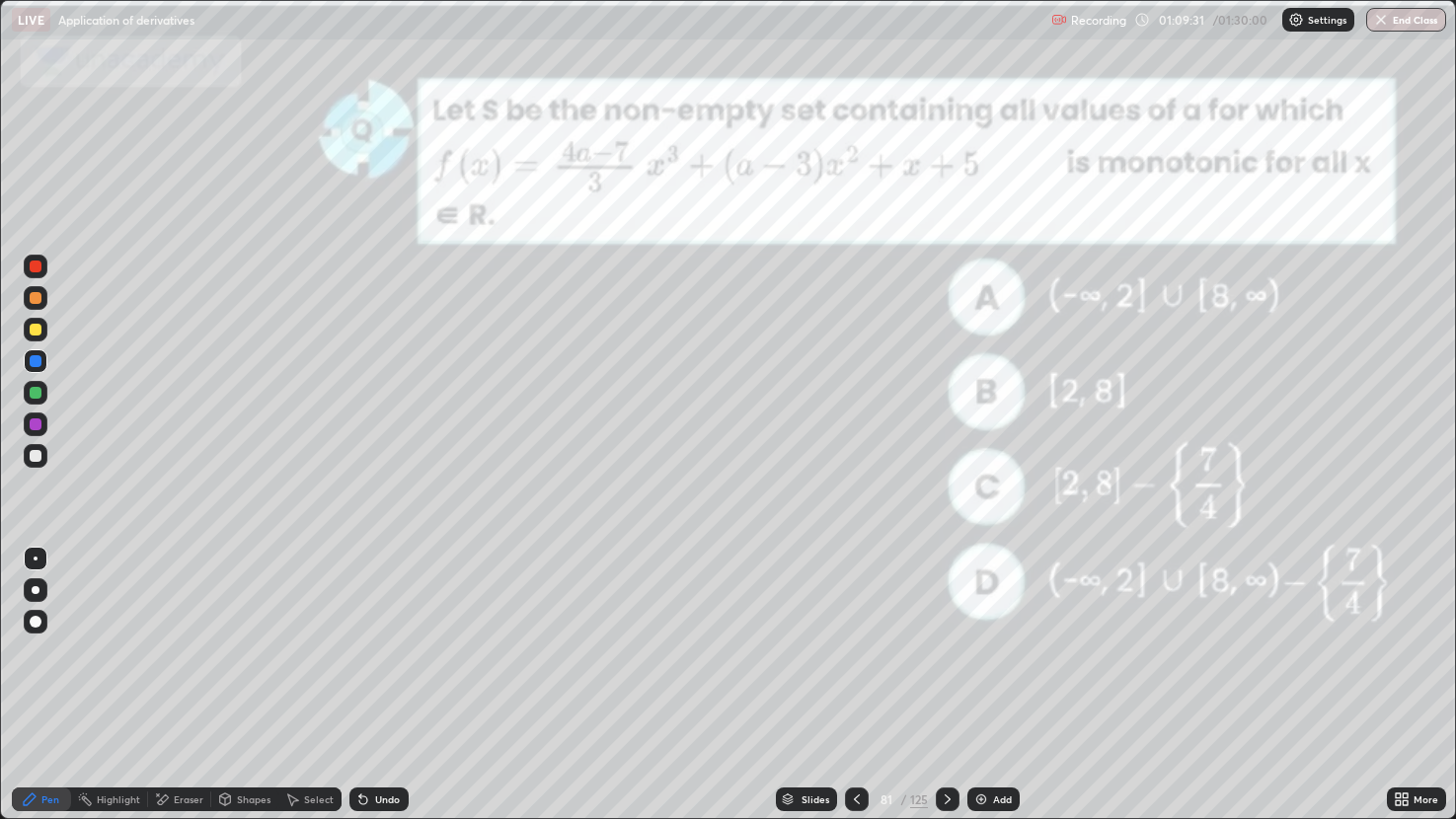 click at bounding box center (948, 799) 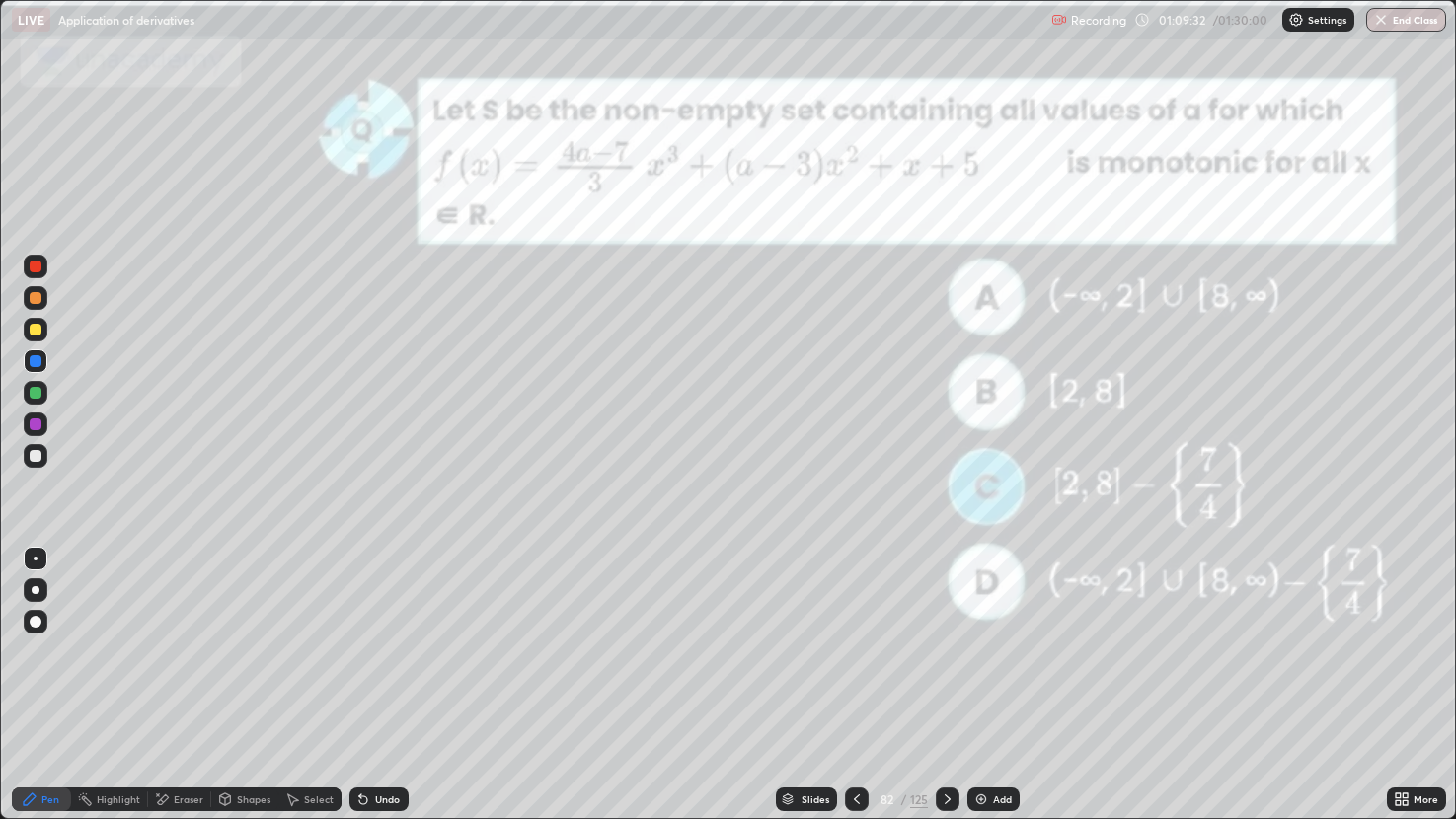 click at bounding box center [857, 799] 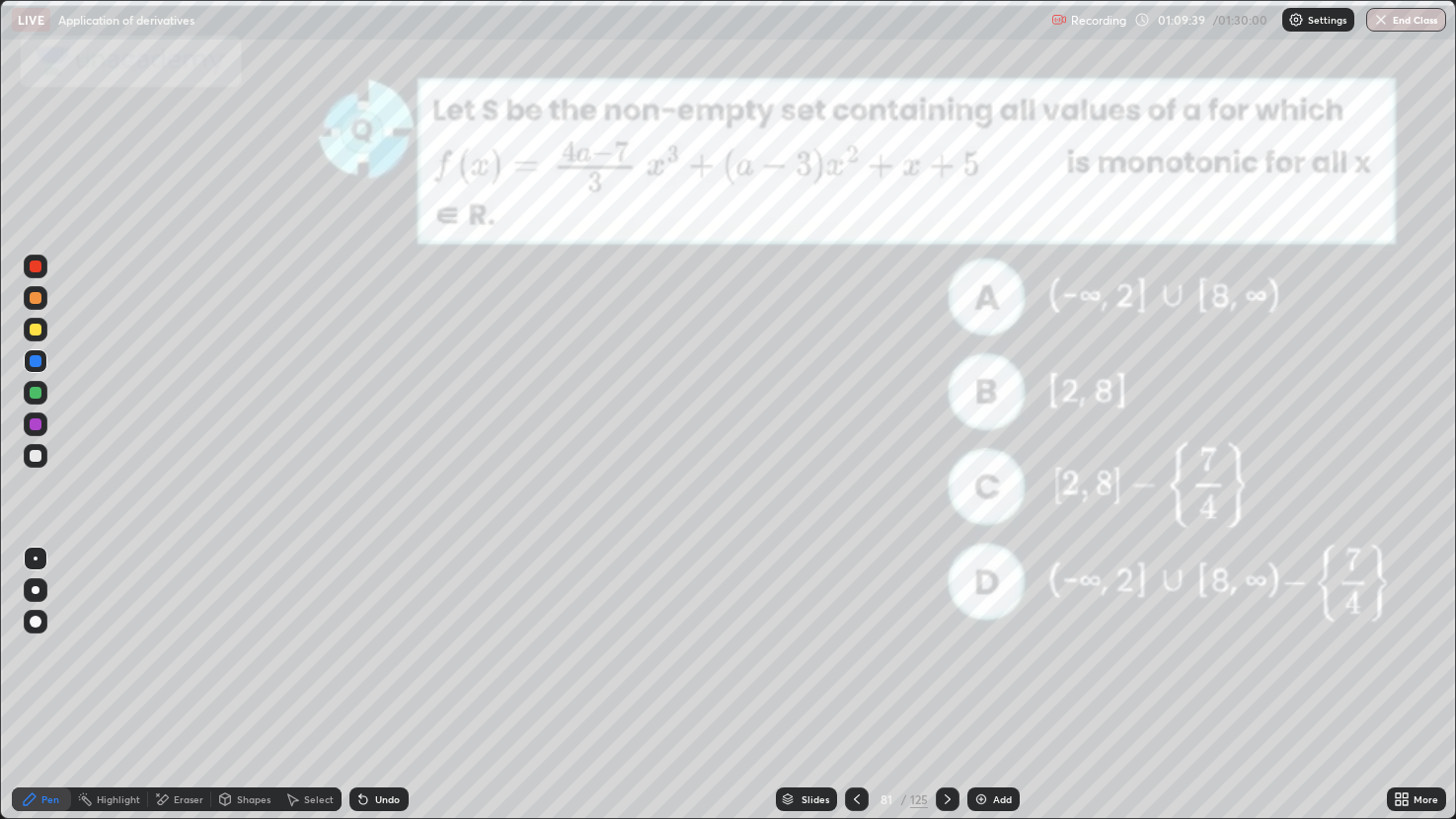 click at bounding box center [948, 799] 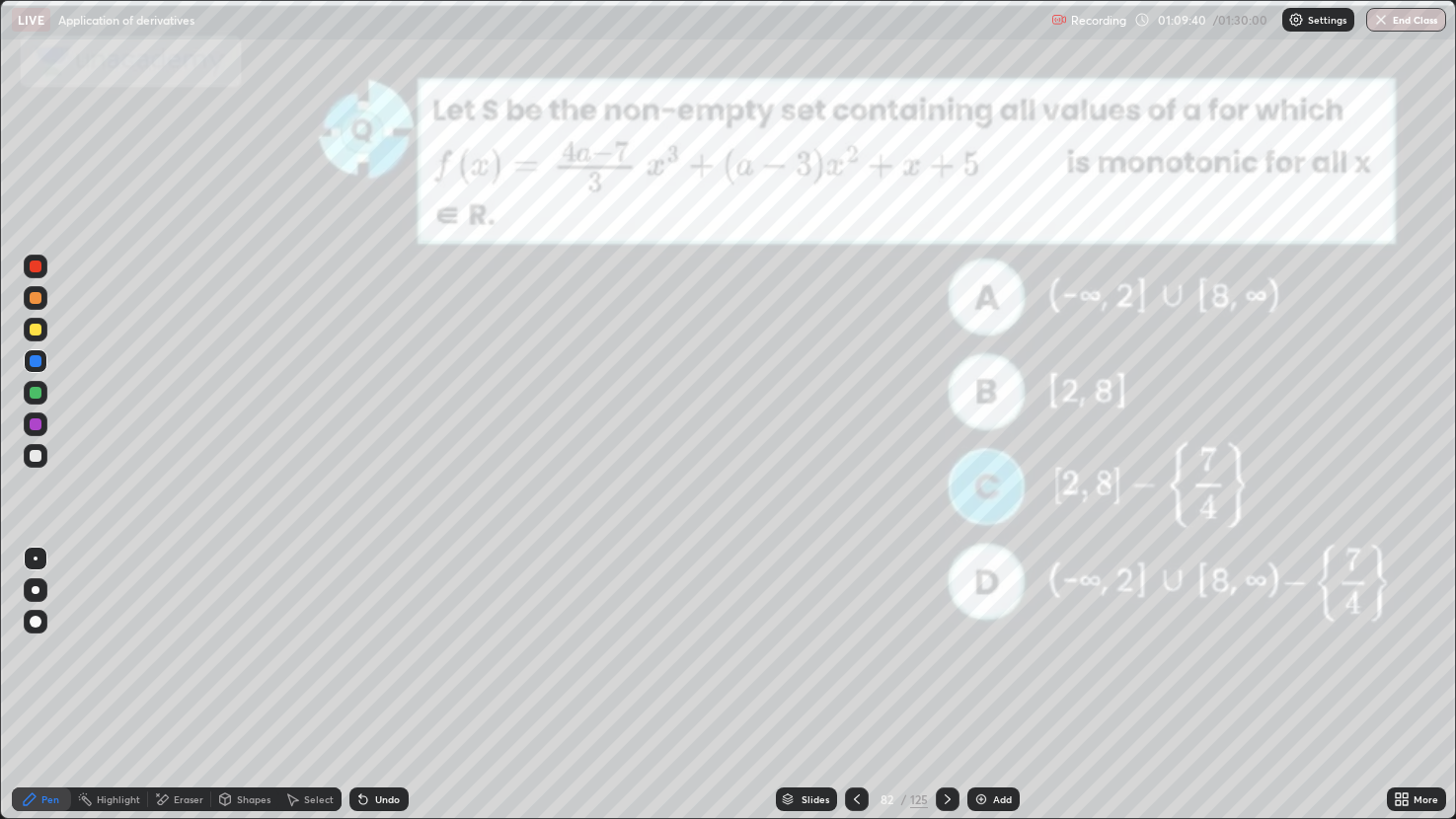 click 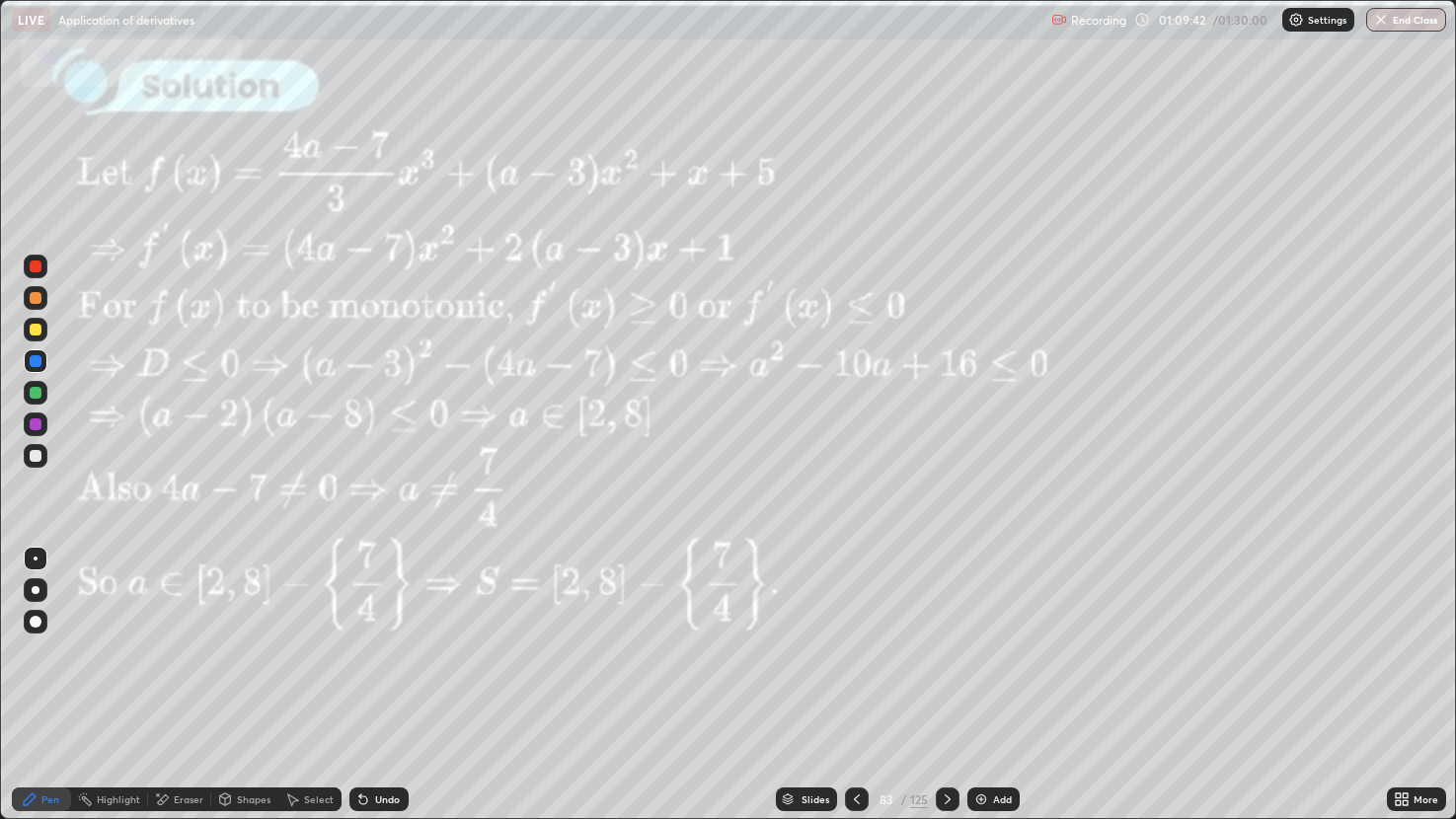 click at bounding box center (948, 799) 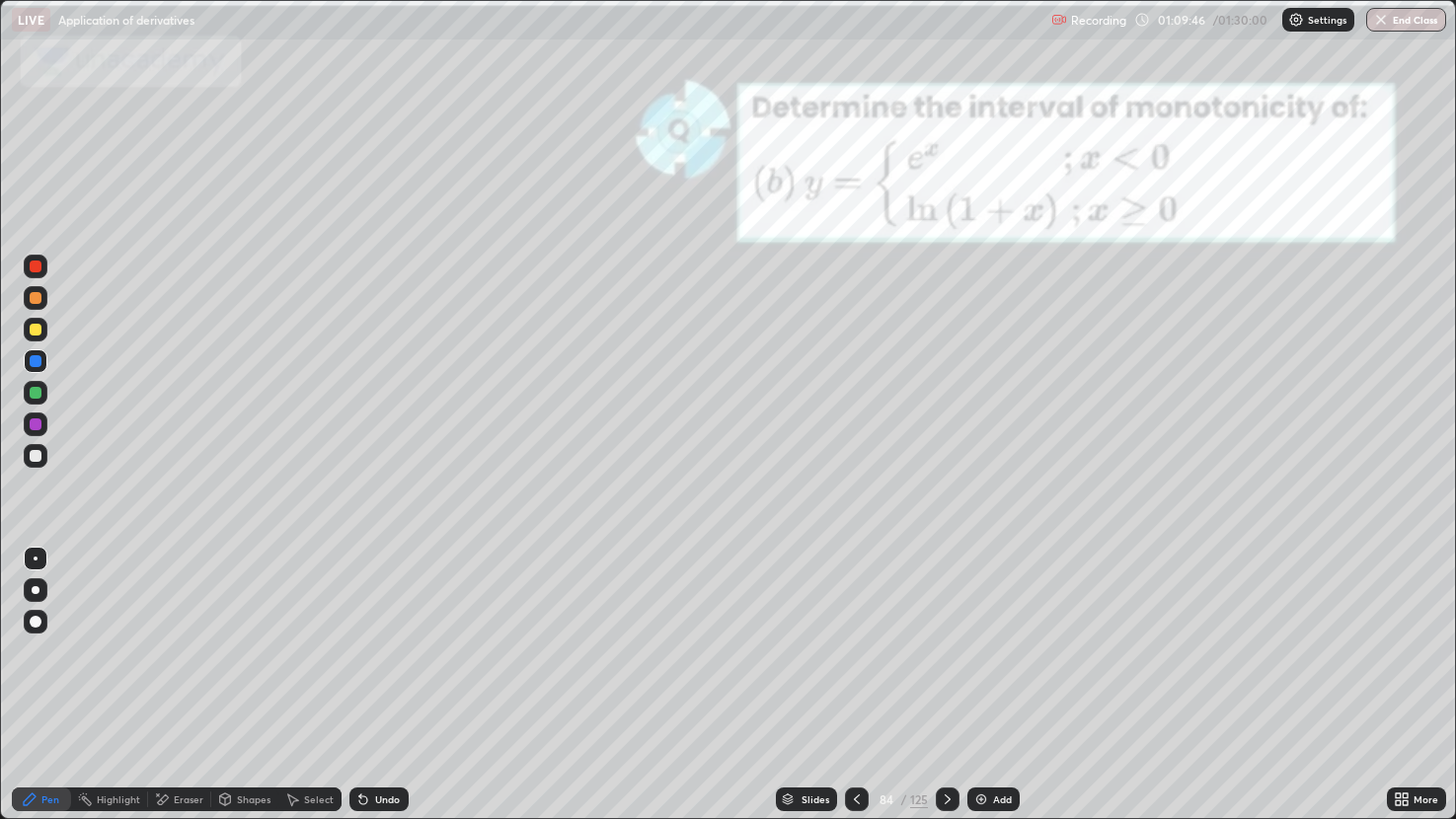 click 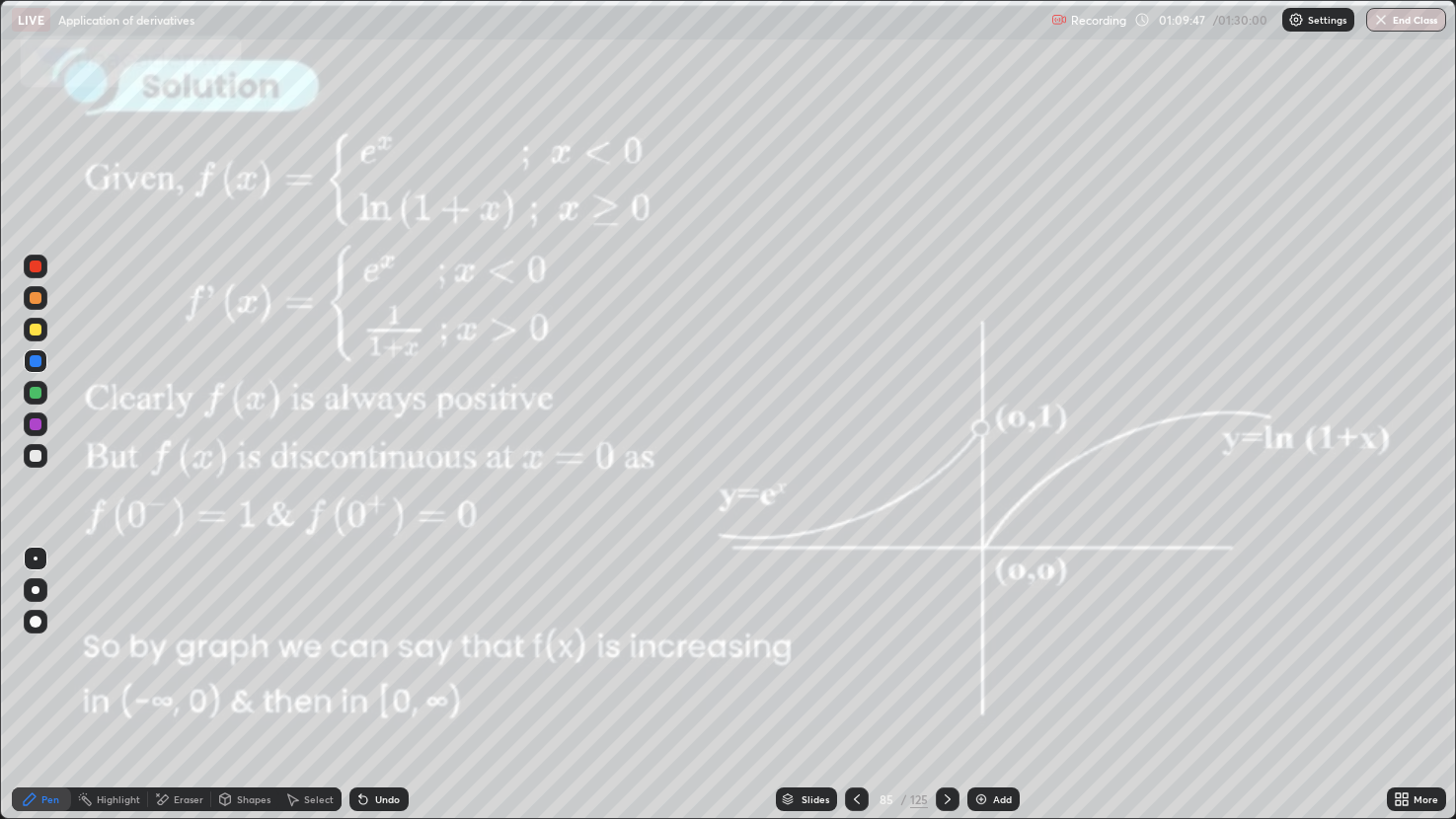 click 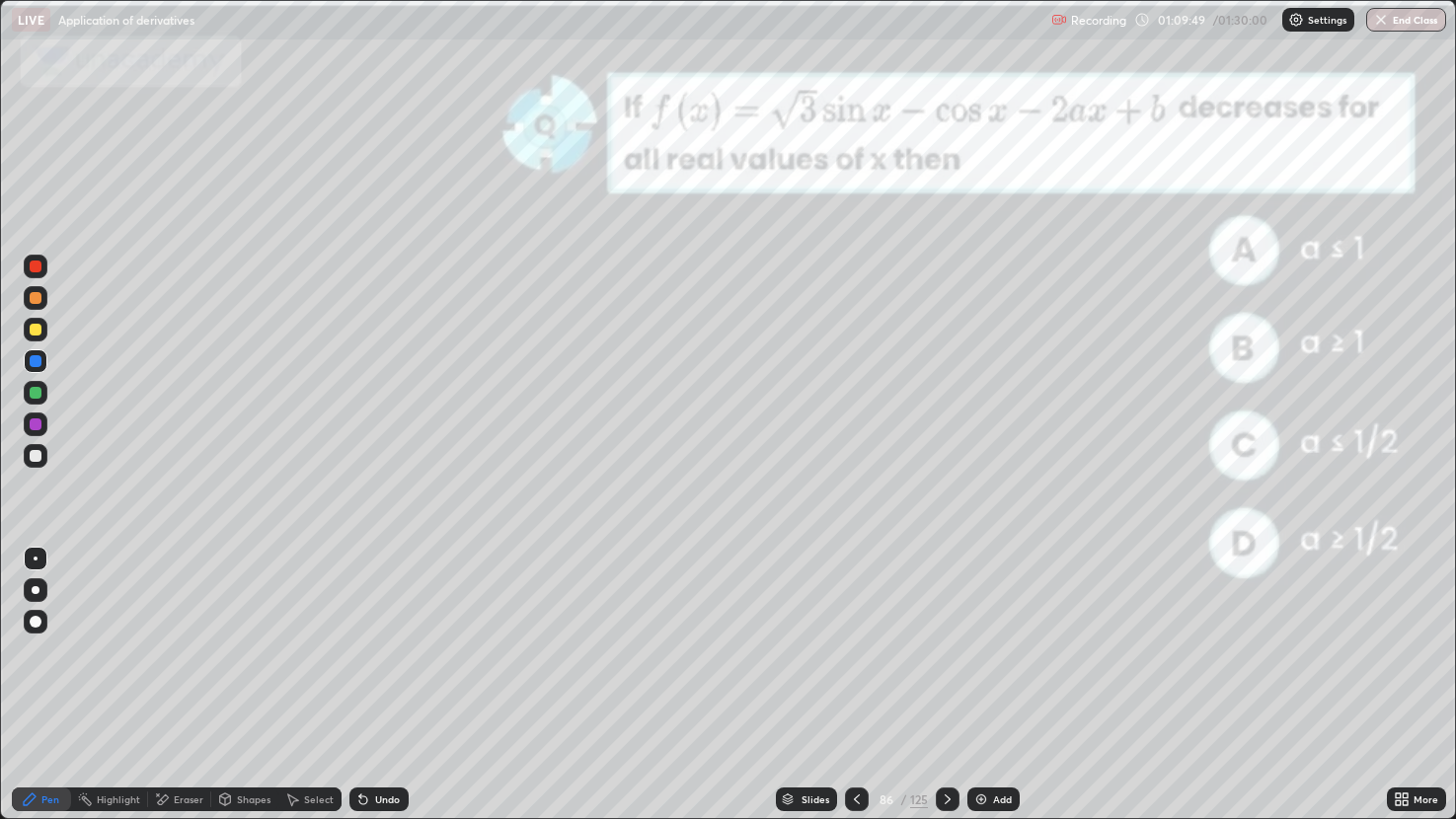 click 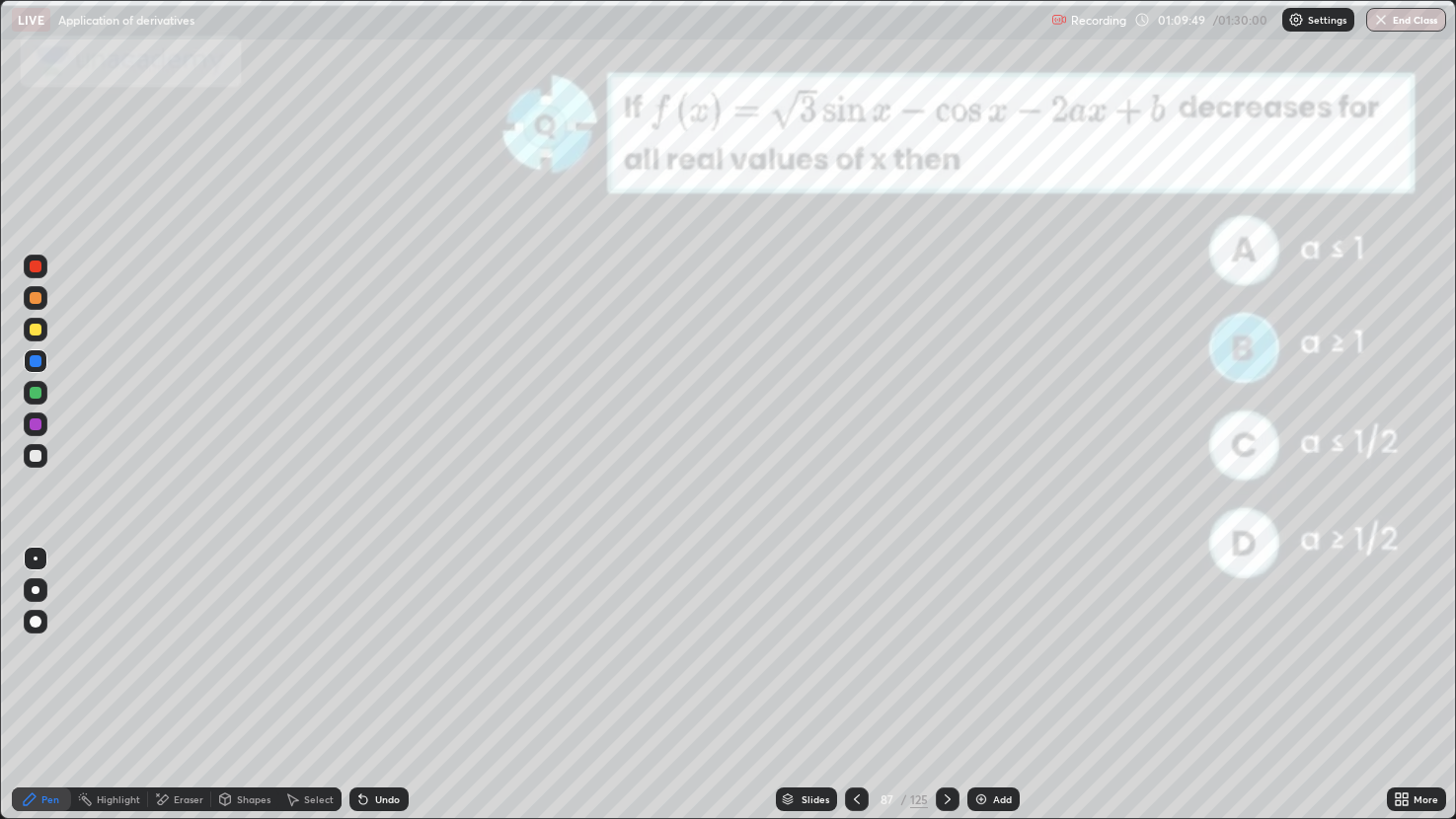 click 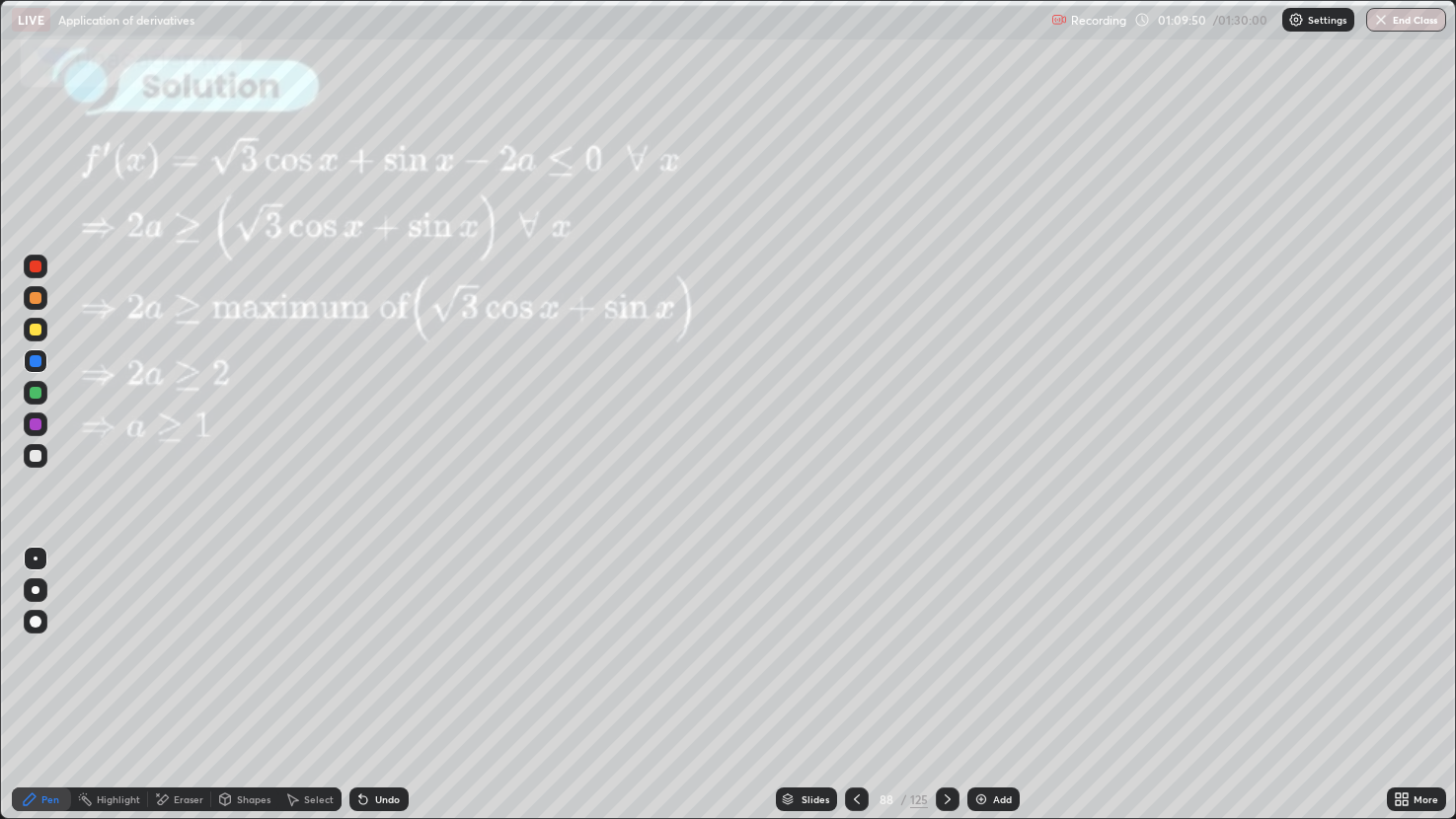 click 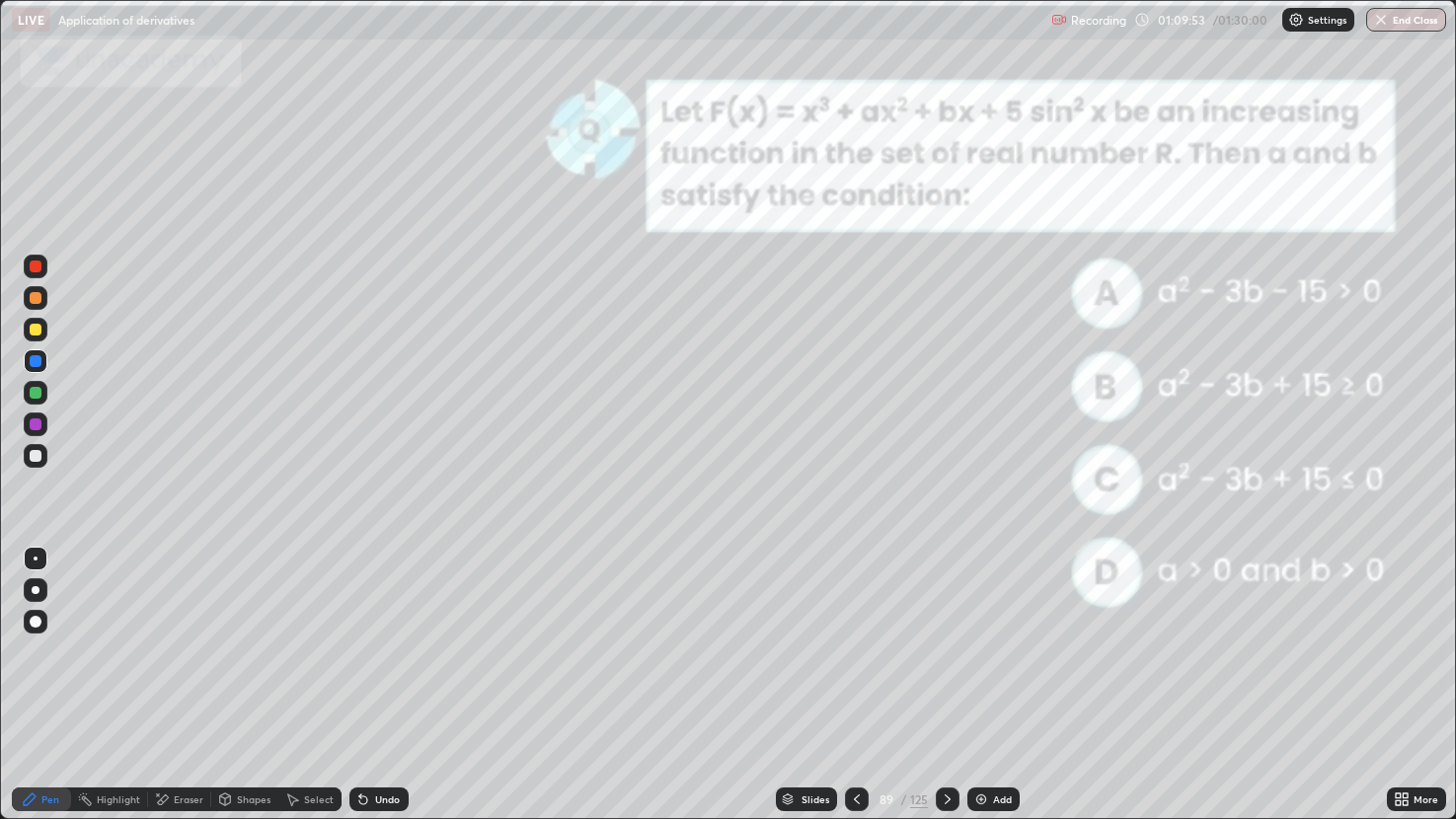 click at bounding box center [948, 799] 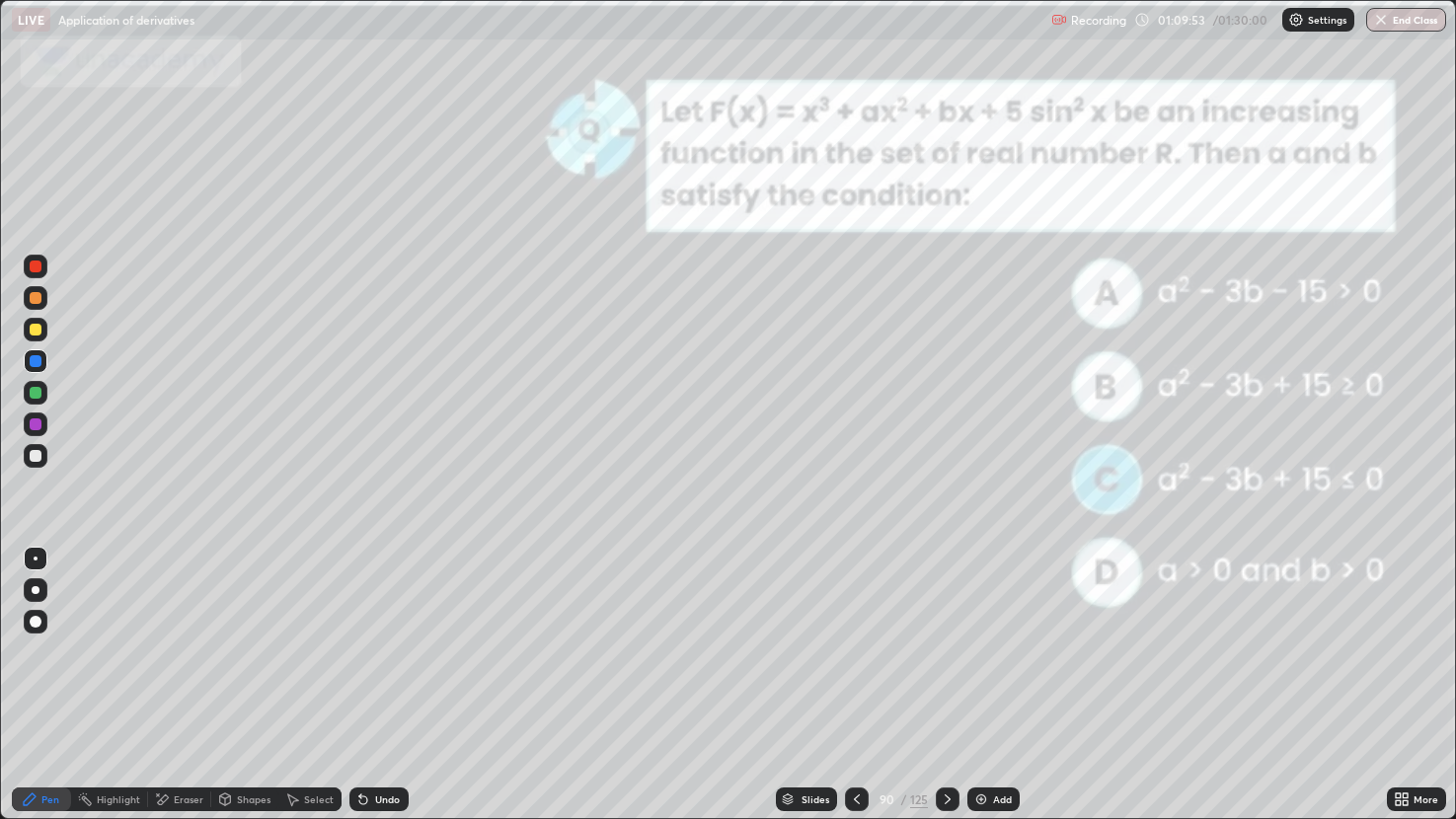 click 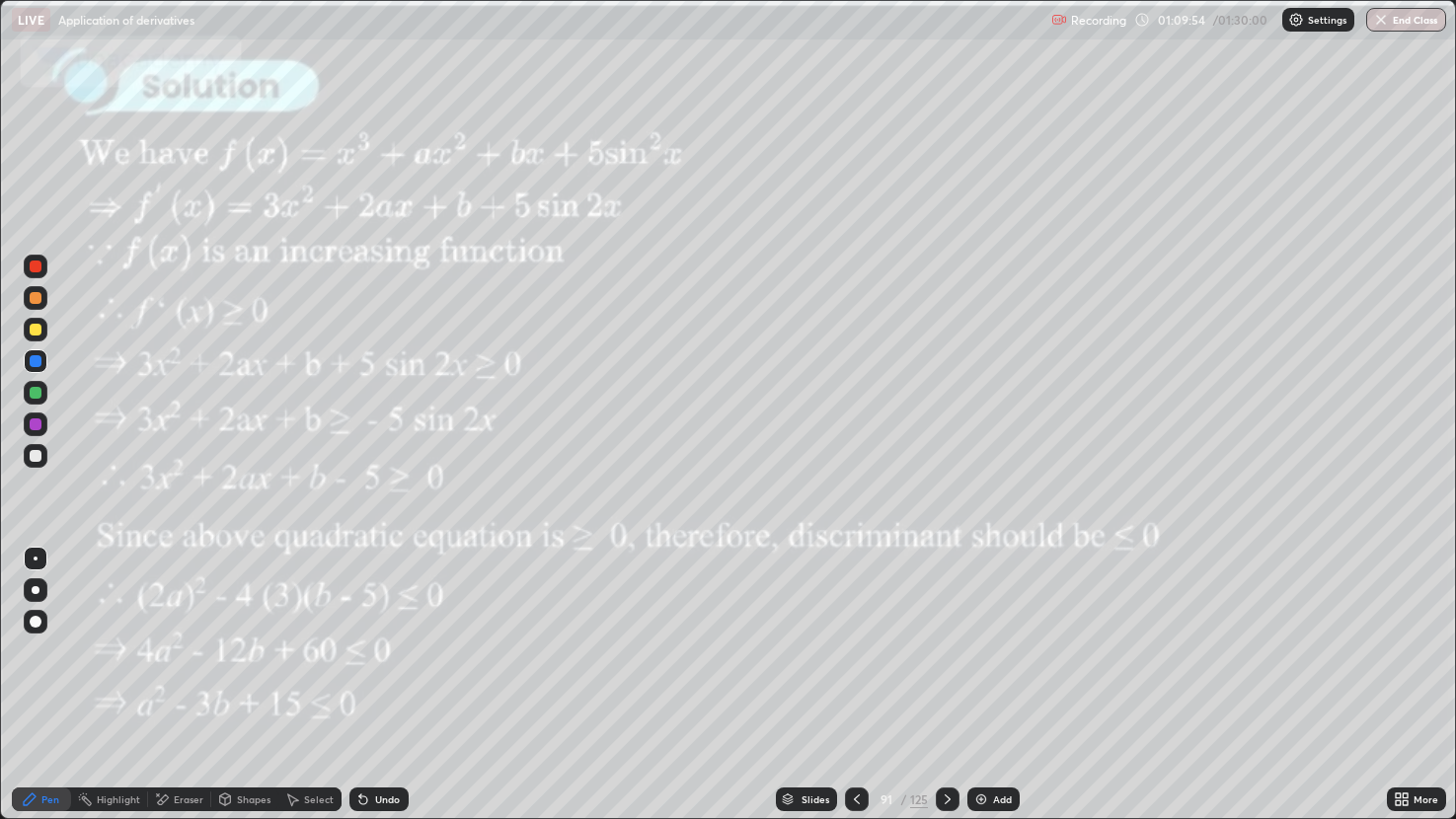 click at bounding box center (948, 799) 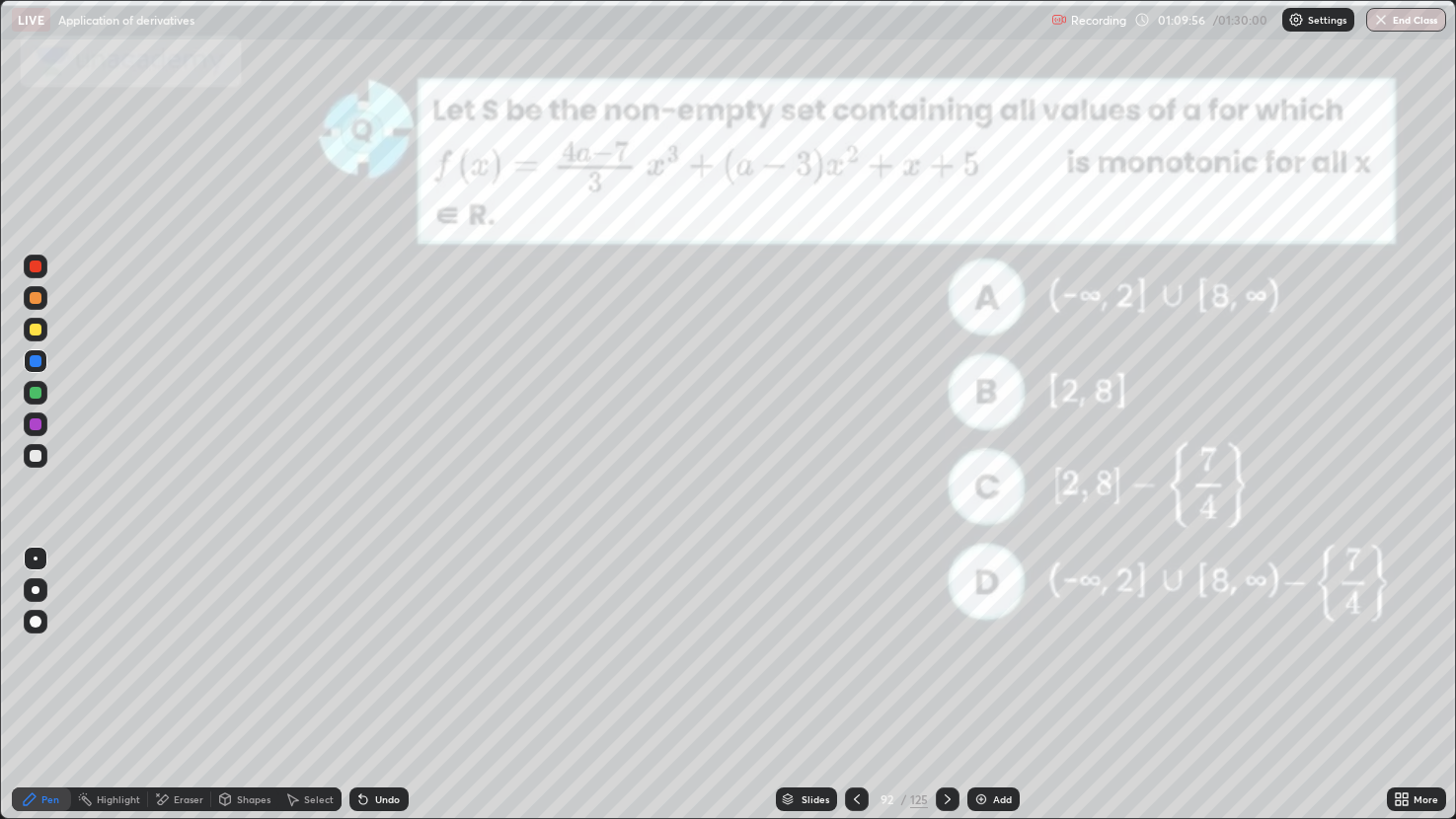click at bounding box center (948, 799) 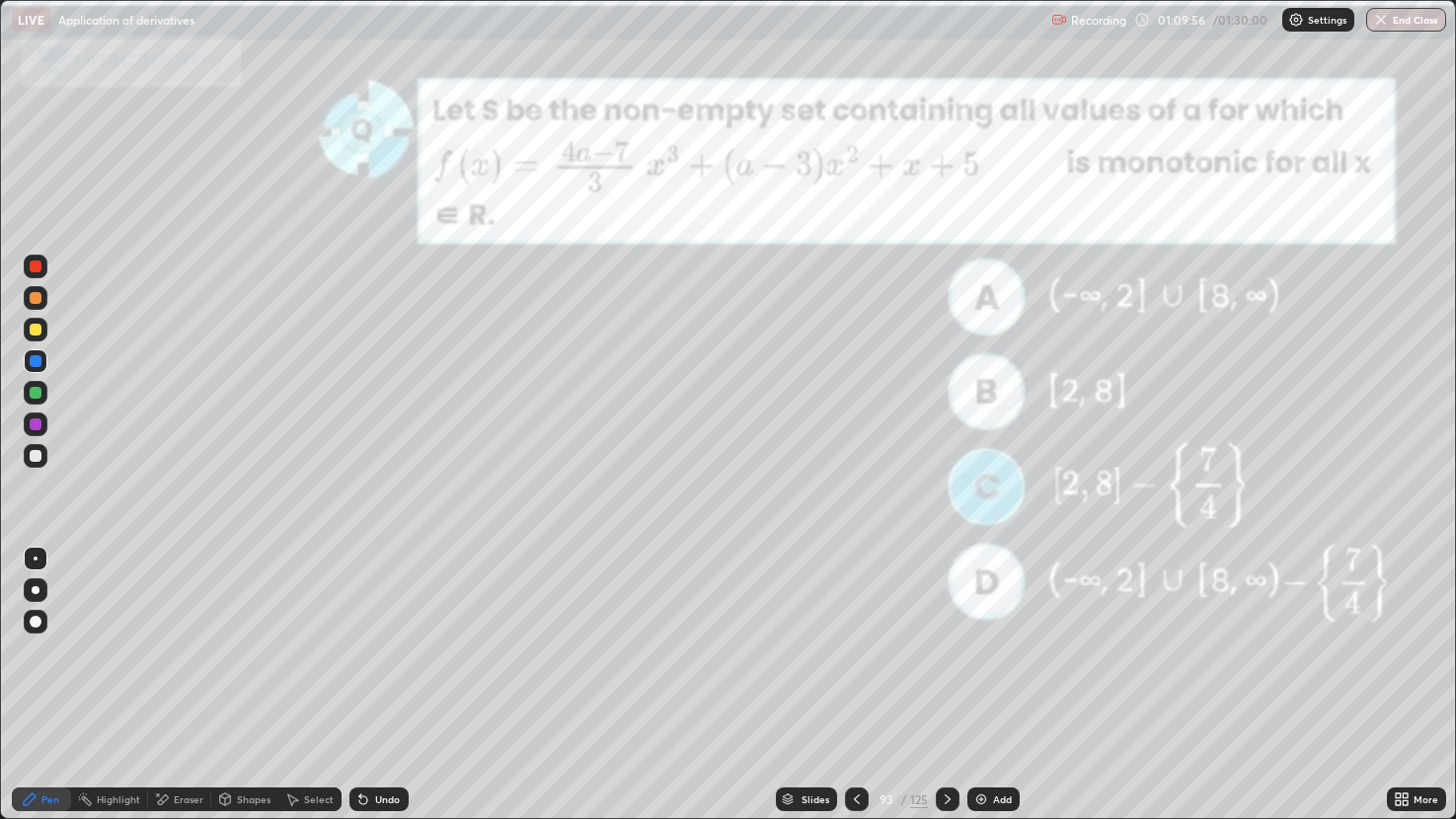 click at bounding box center [948, 799] 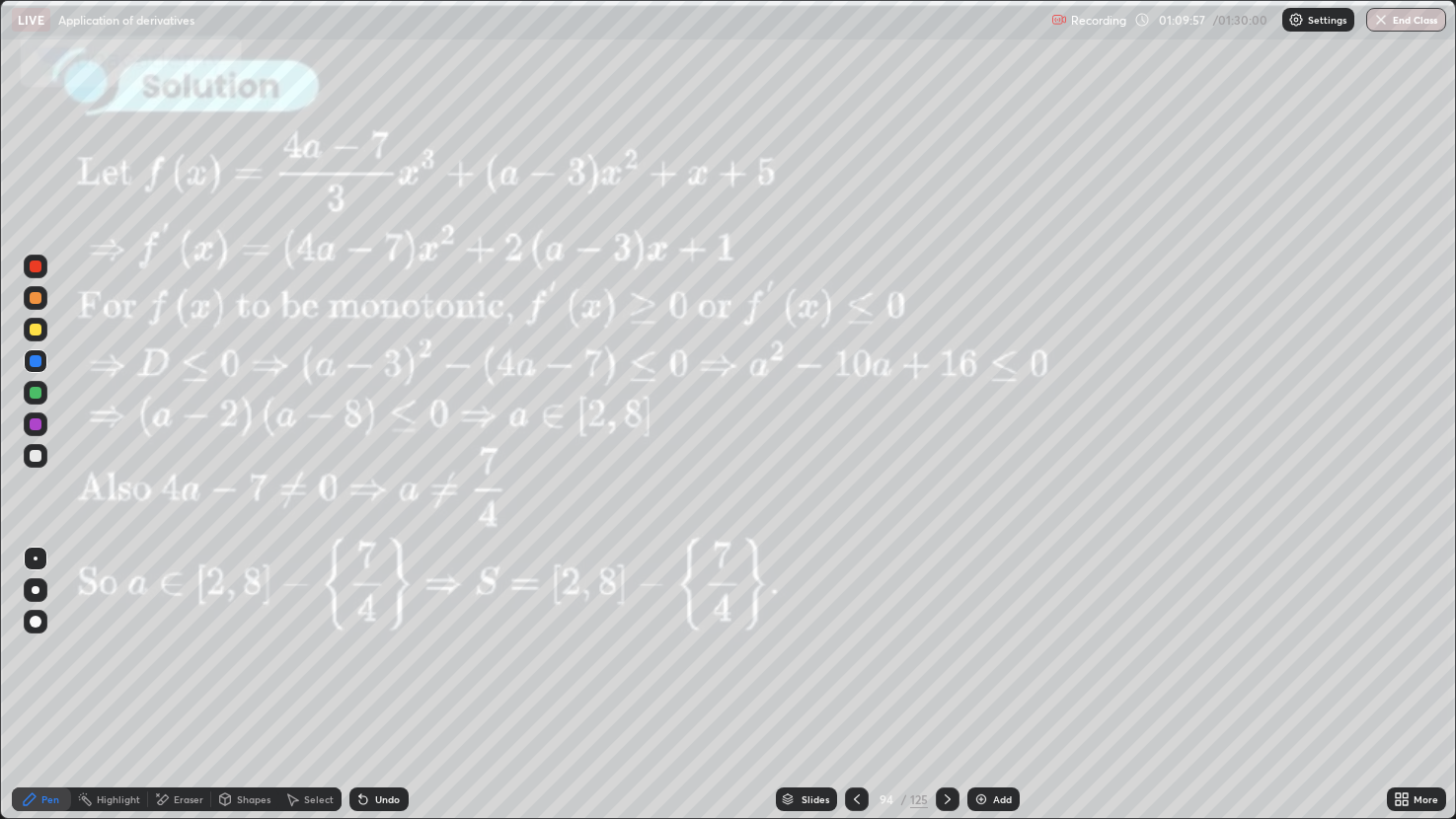 click 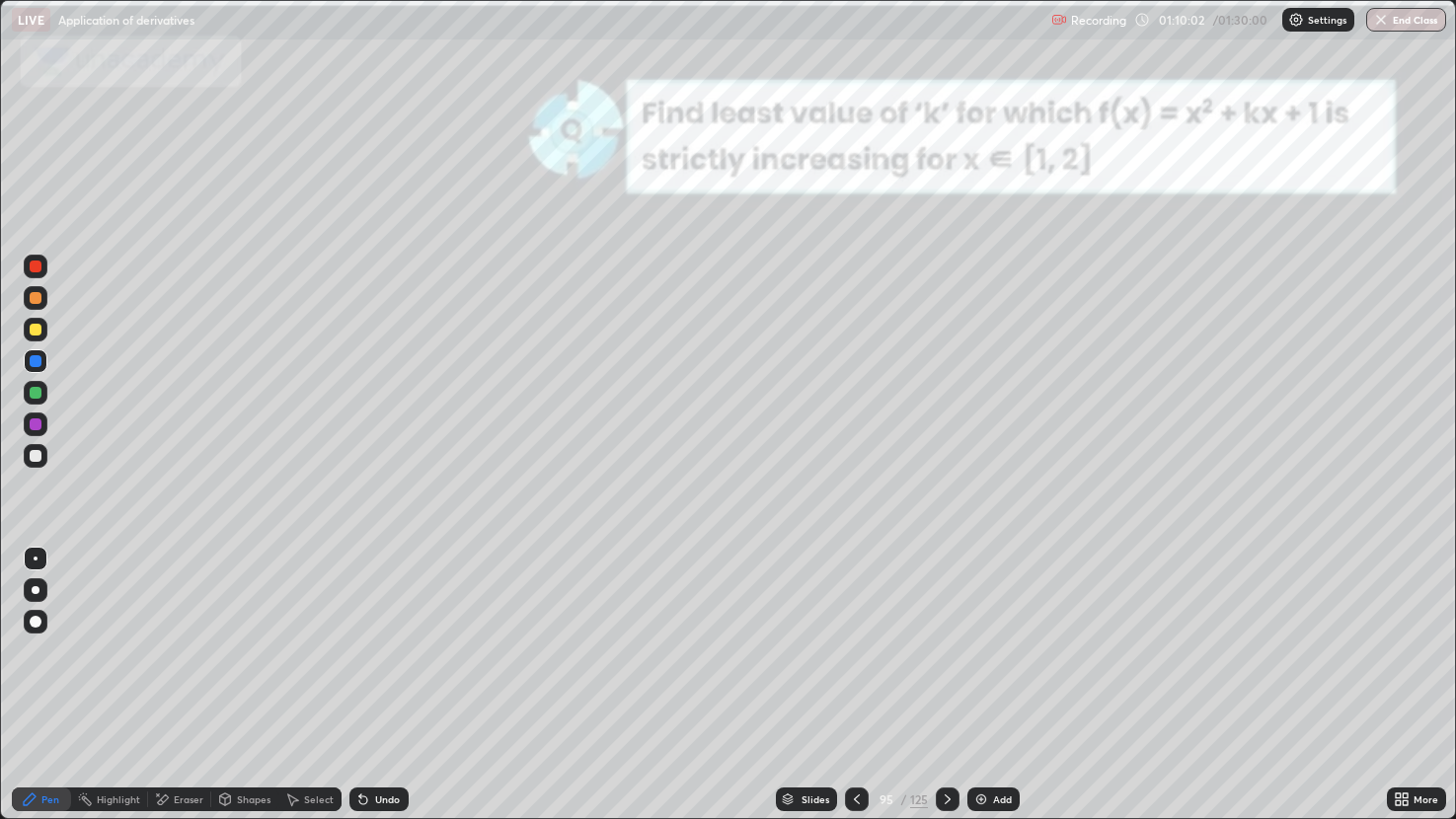 click 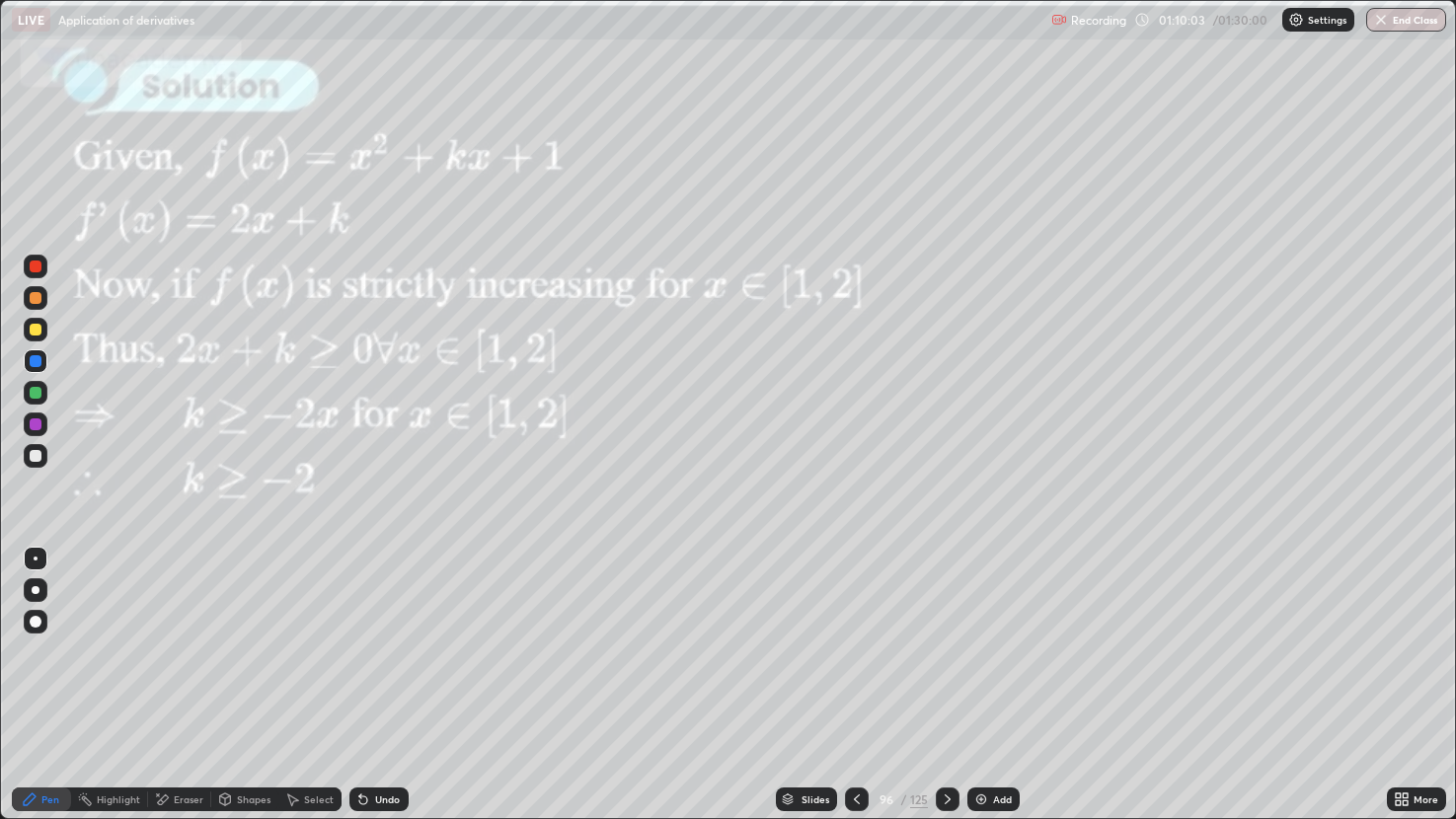 click 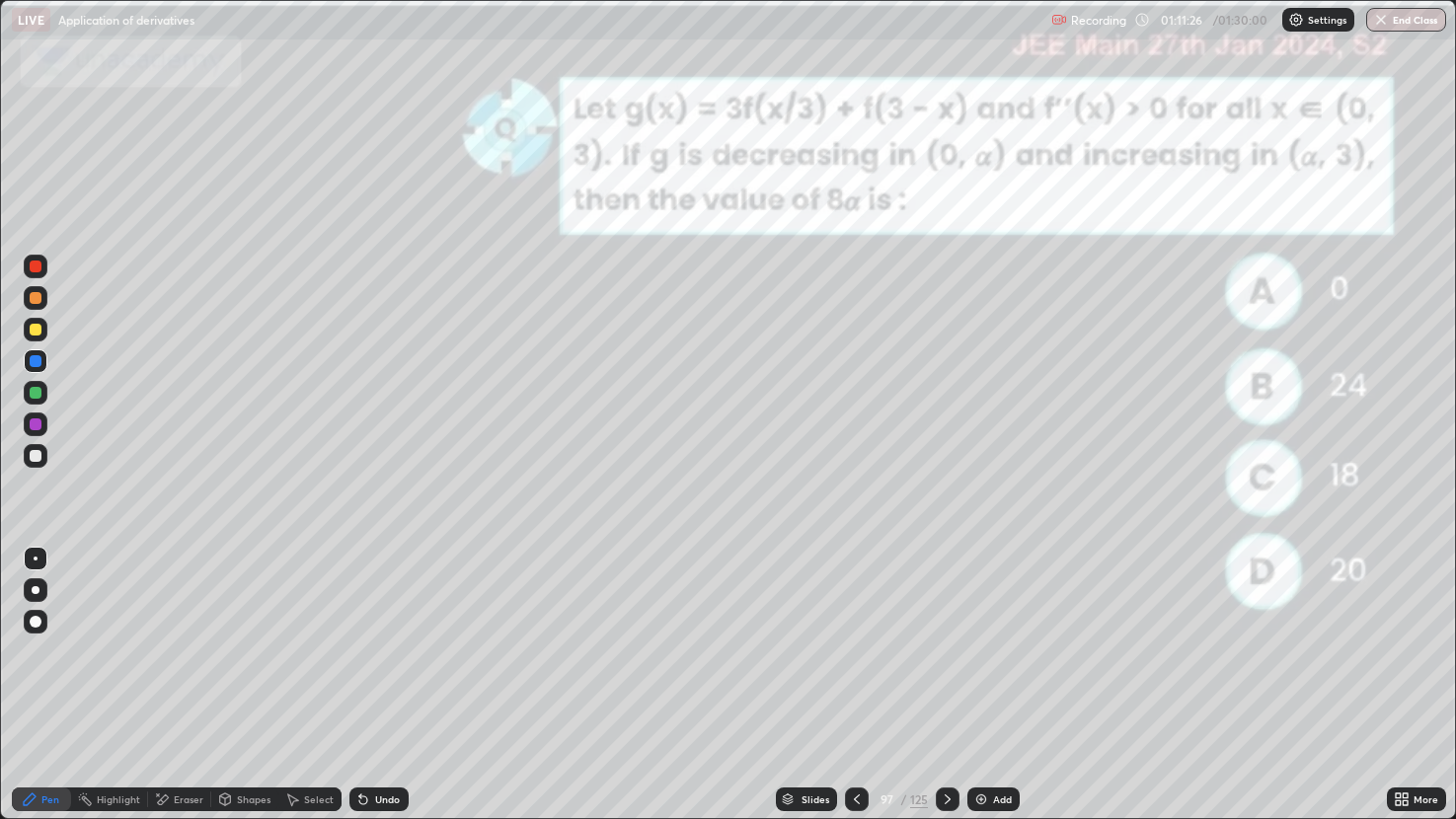 click at bounding box center (36, 266) 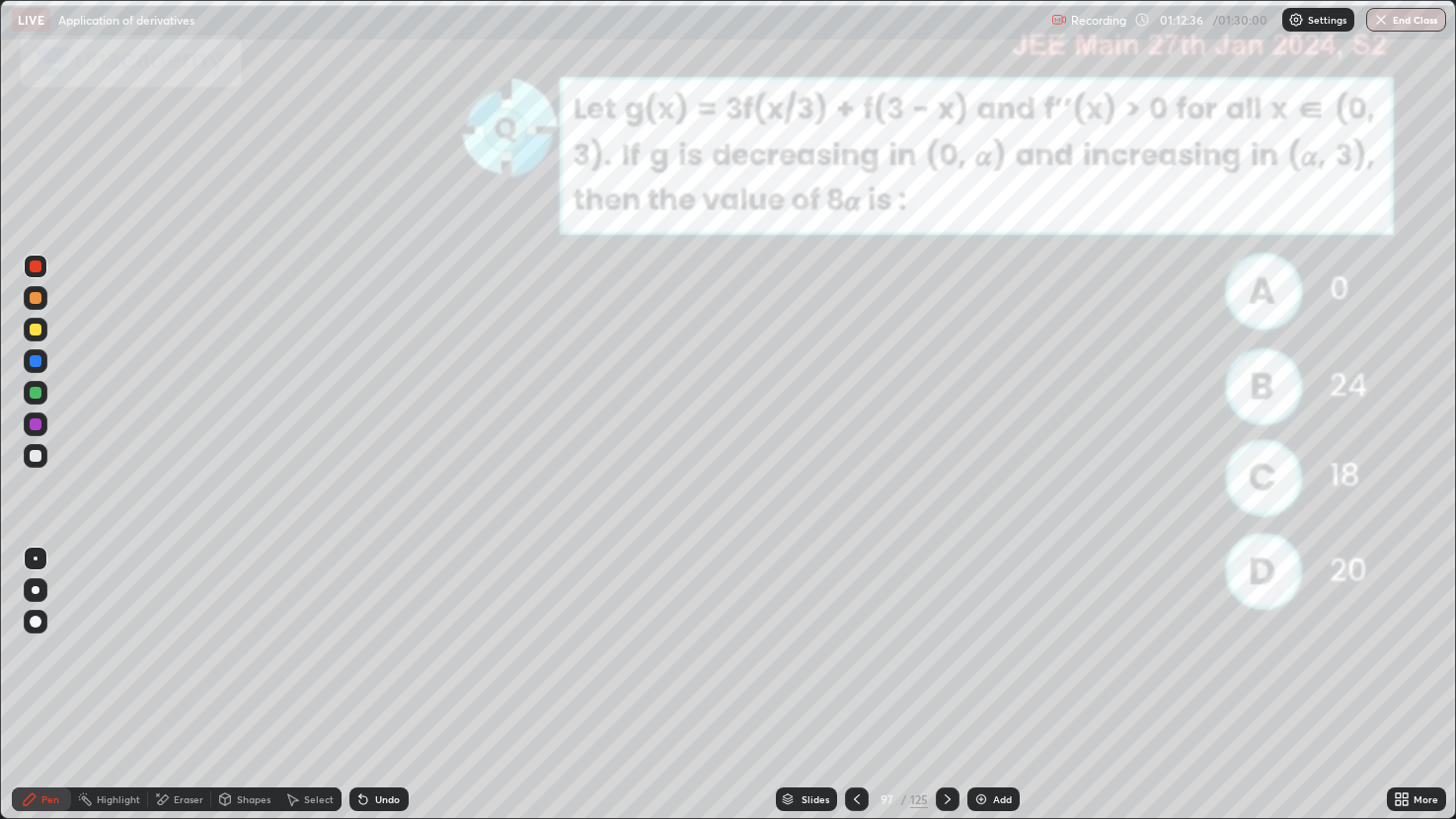 click at bounding box center (36, 266) 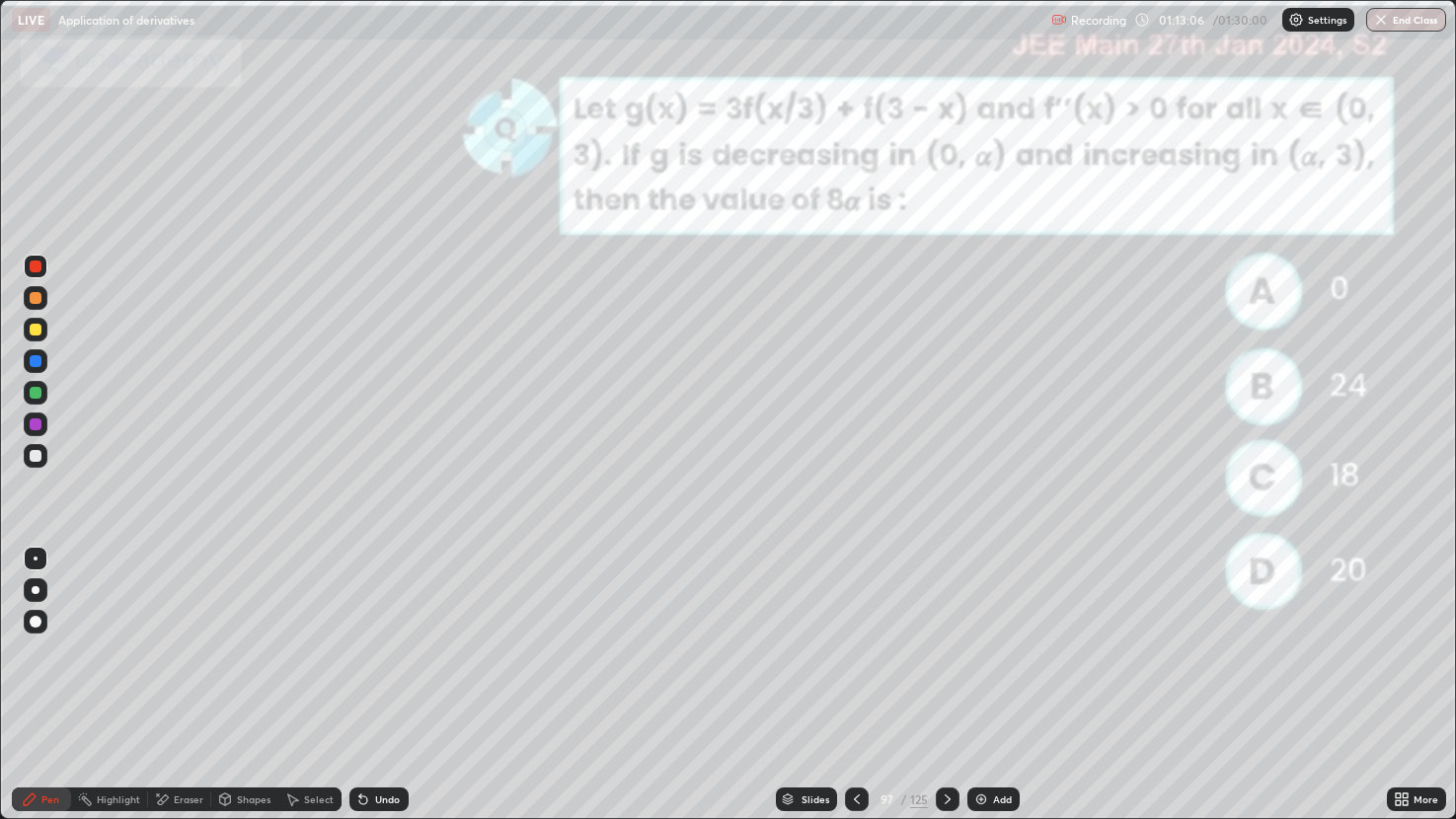 click at bounding box center (36, 330) 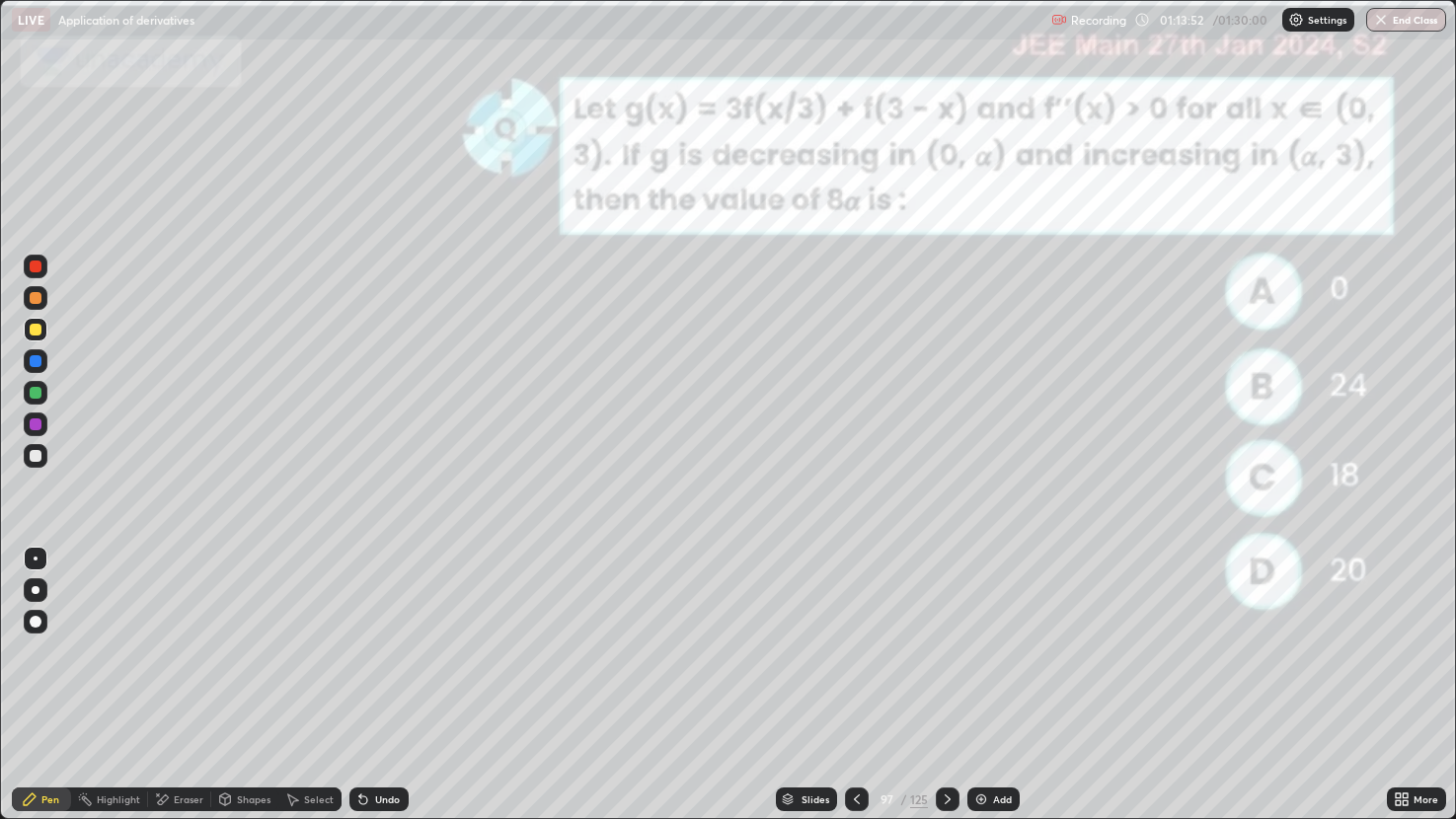 click at bounding box center (36, 330) 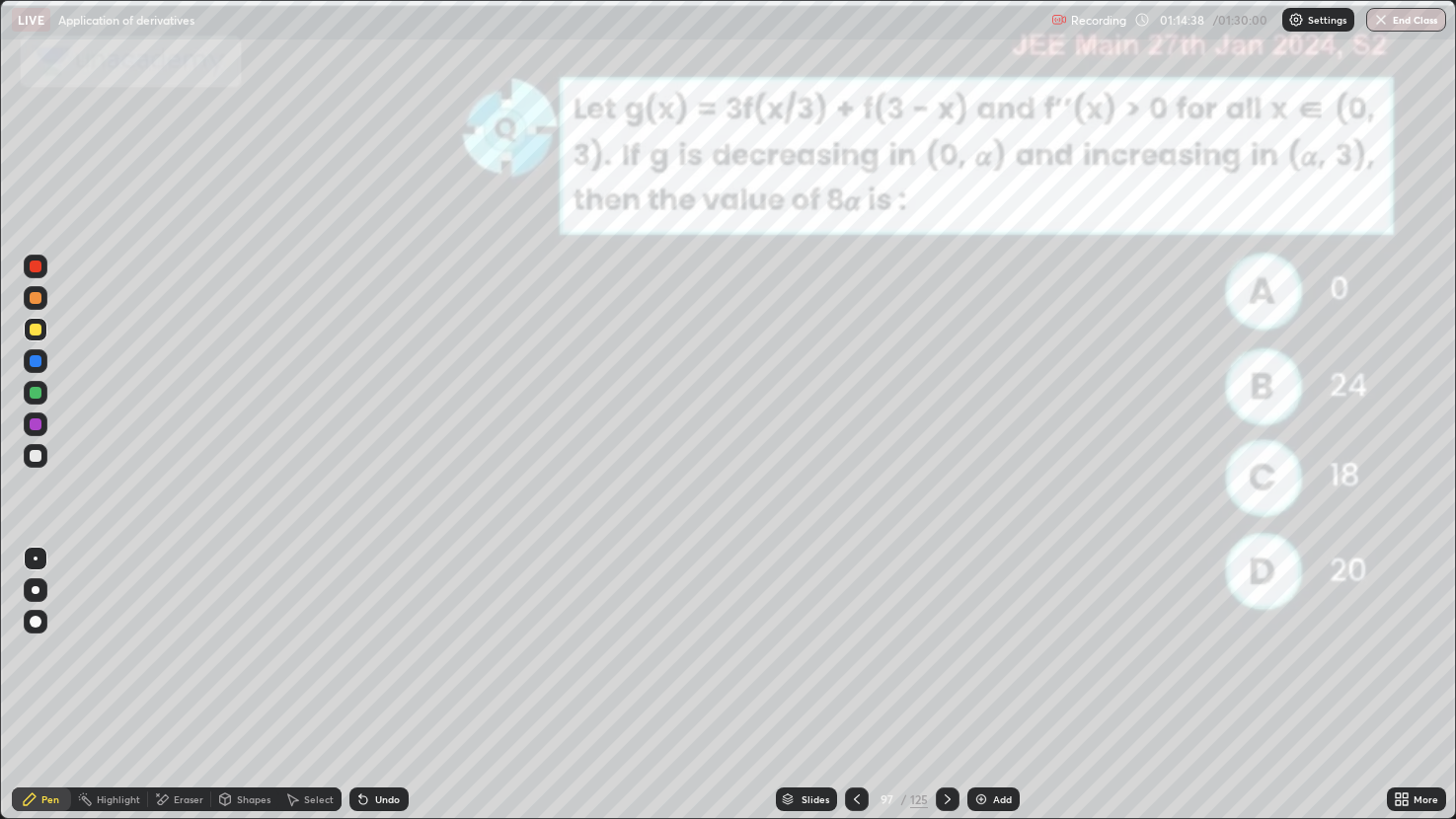 click at bounding box center (36, 330) 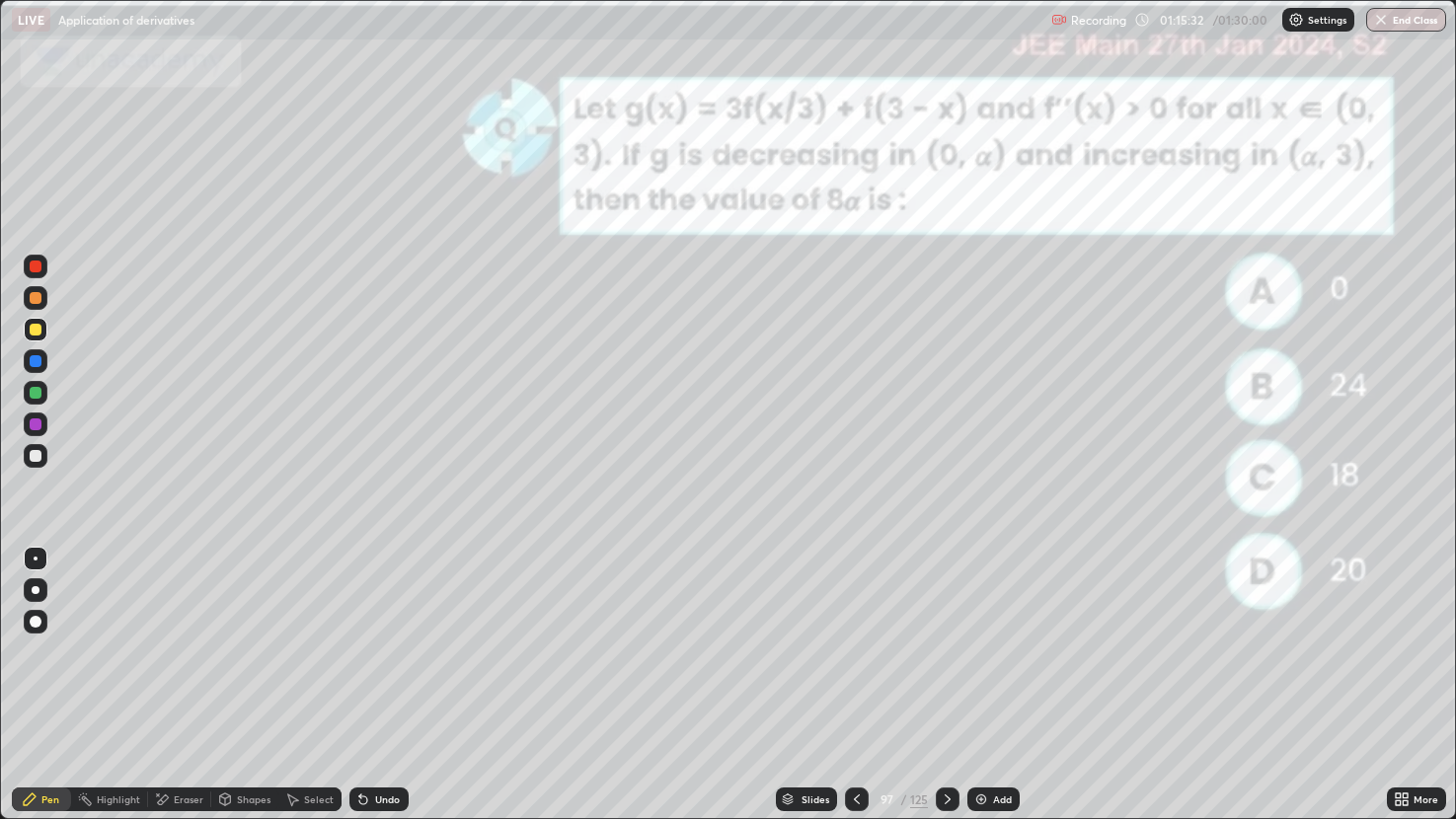 click 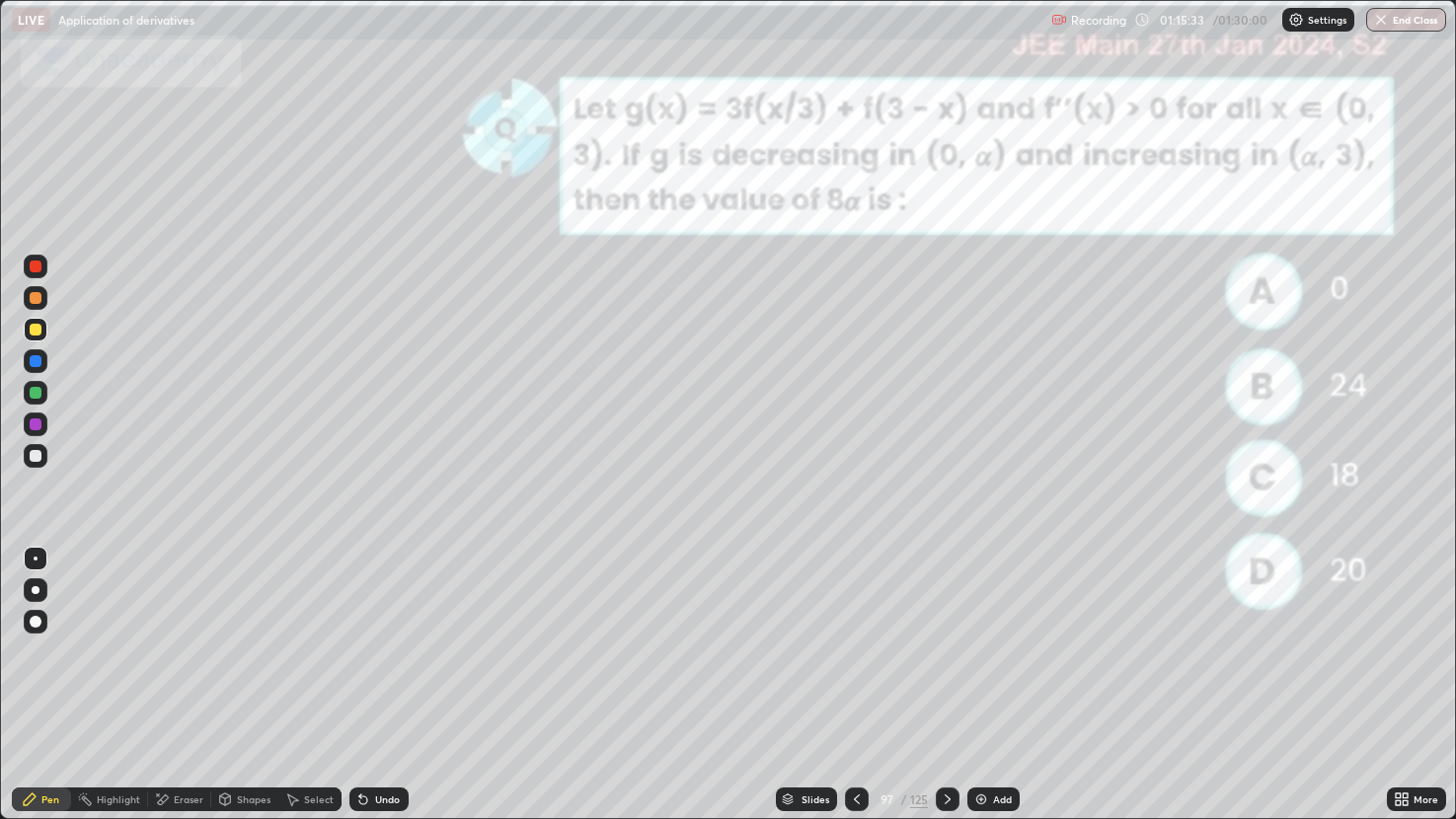 click on "Undo" at bounding box center (379, 799) 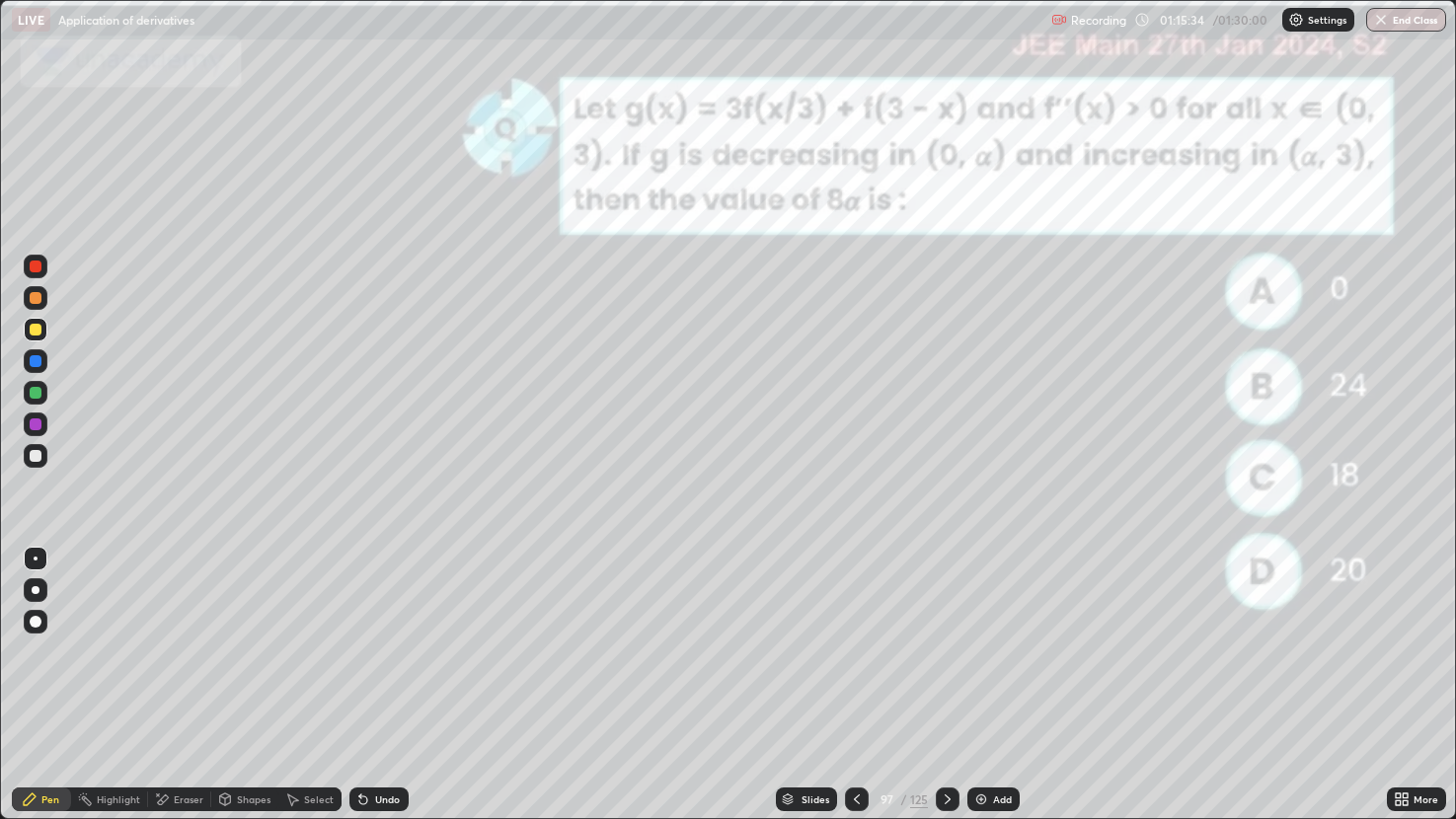 click on "Undo" at bounding box center [379, 799] 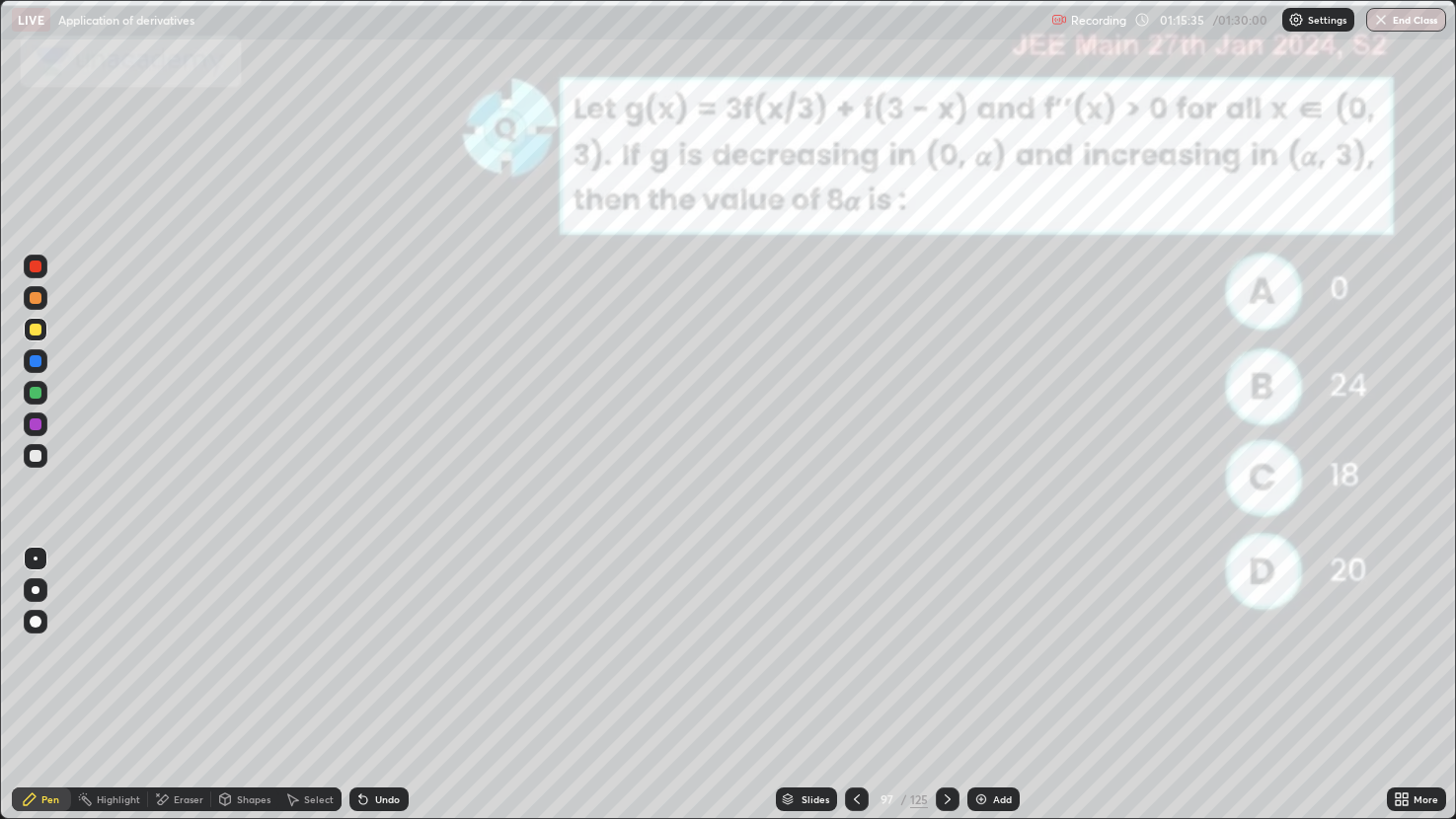 click on "Undo" at bounding box center [375, 799] 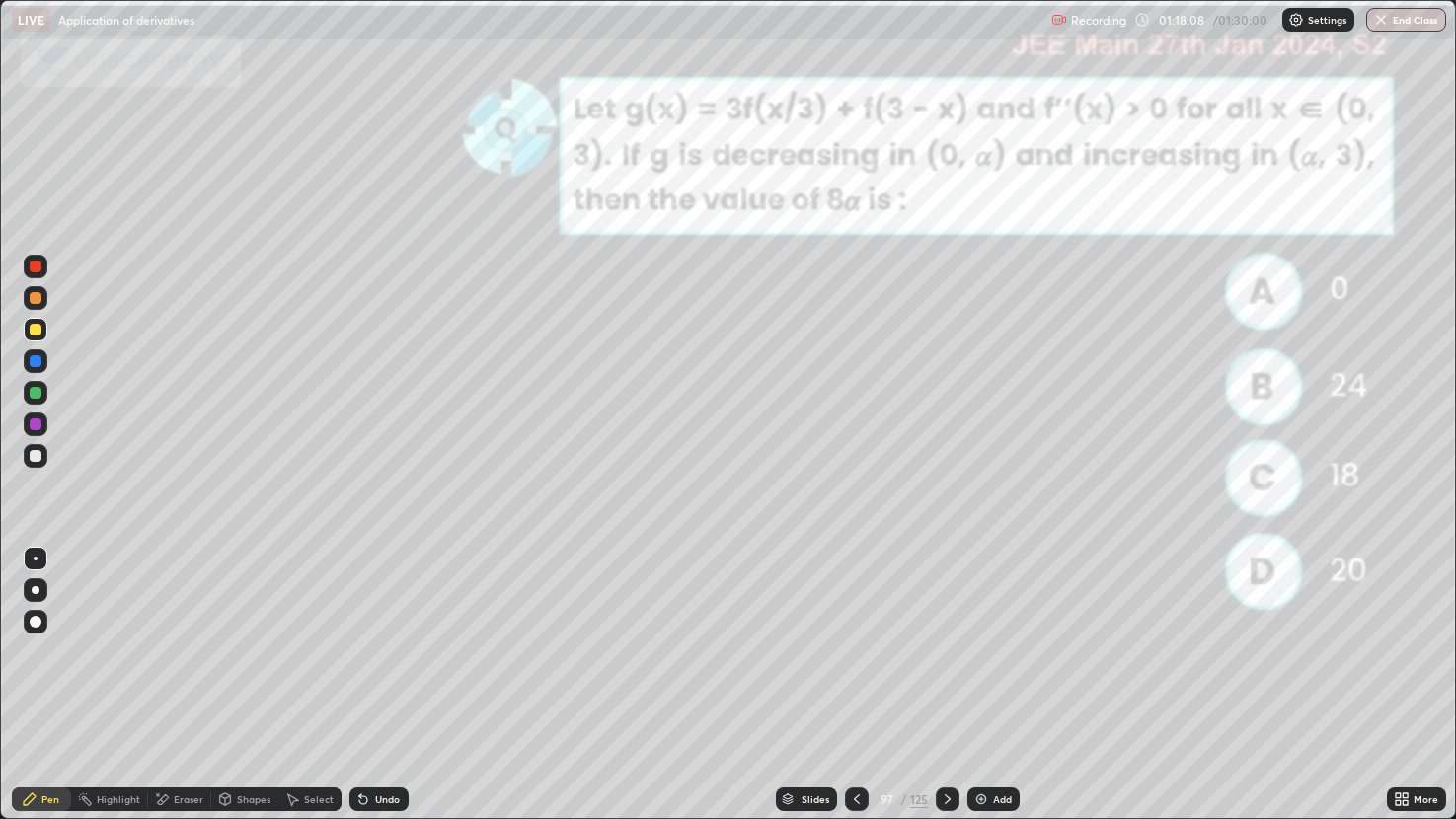 click 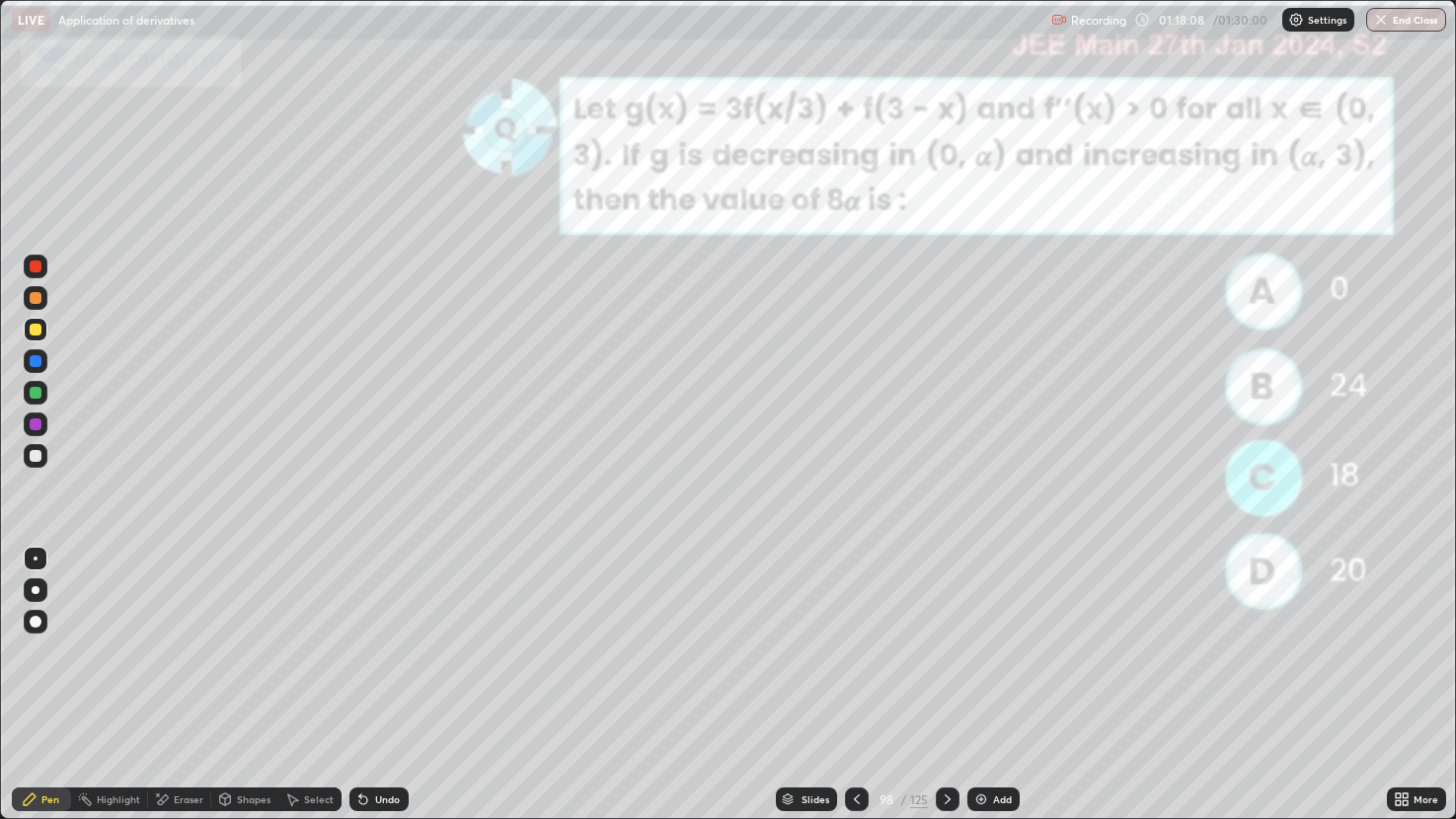 click 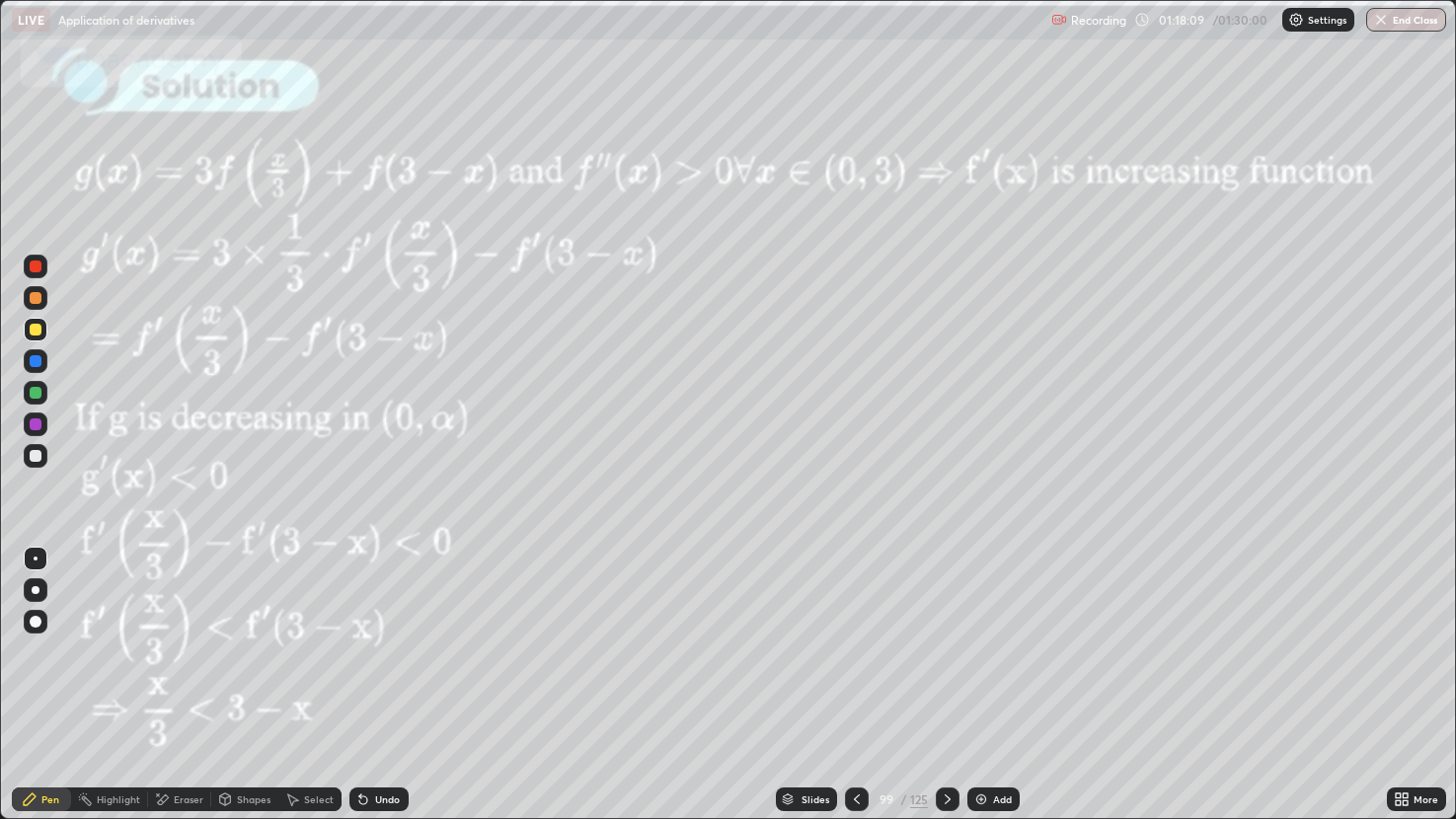 click at bounding box center (948, 799) 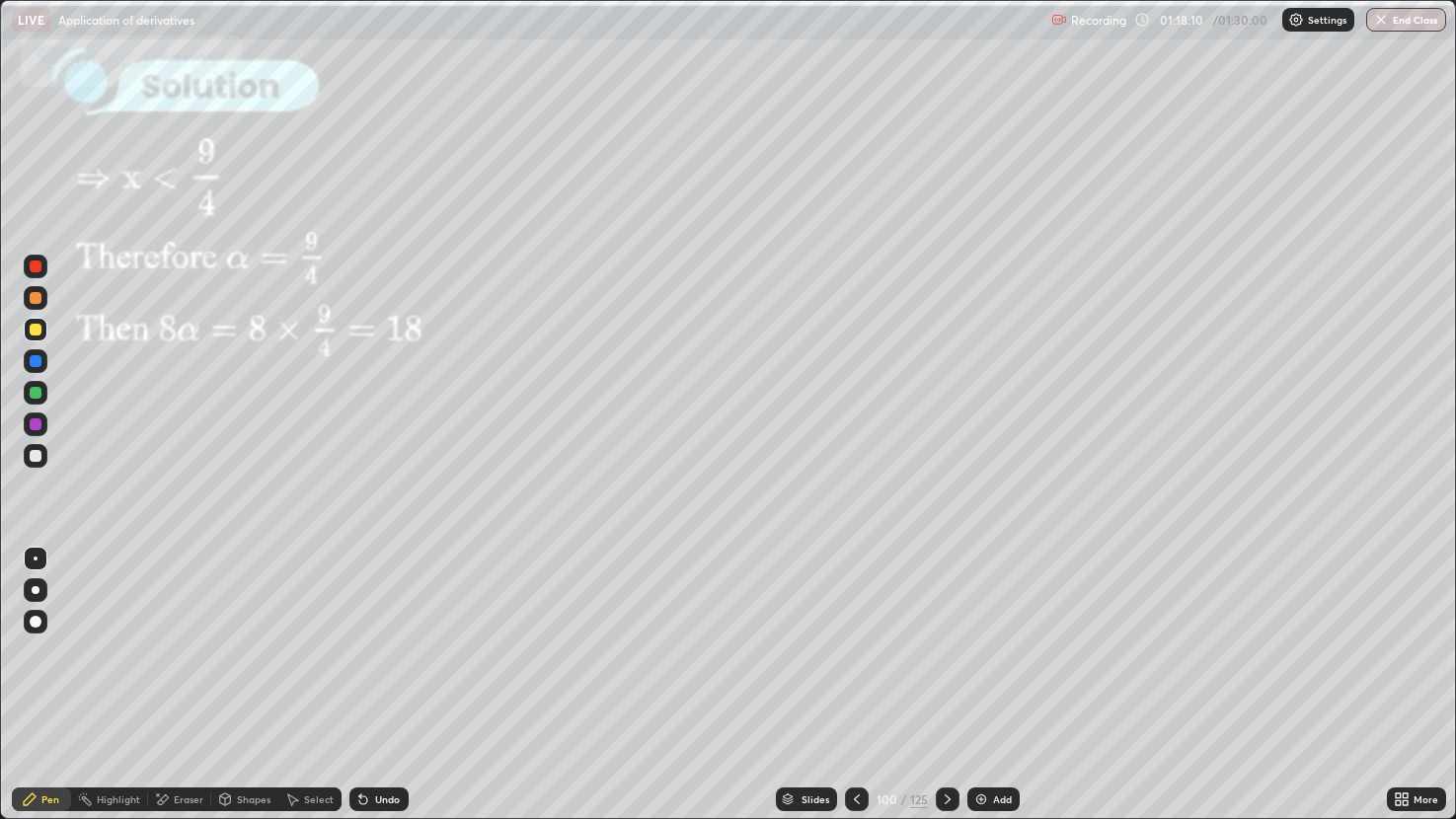 click at bounding box center (948, 799) 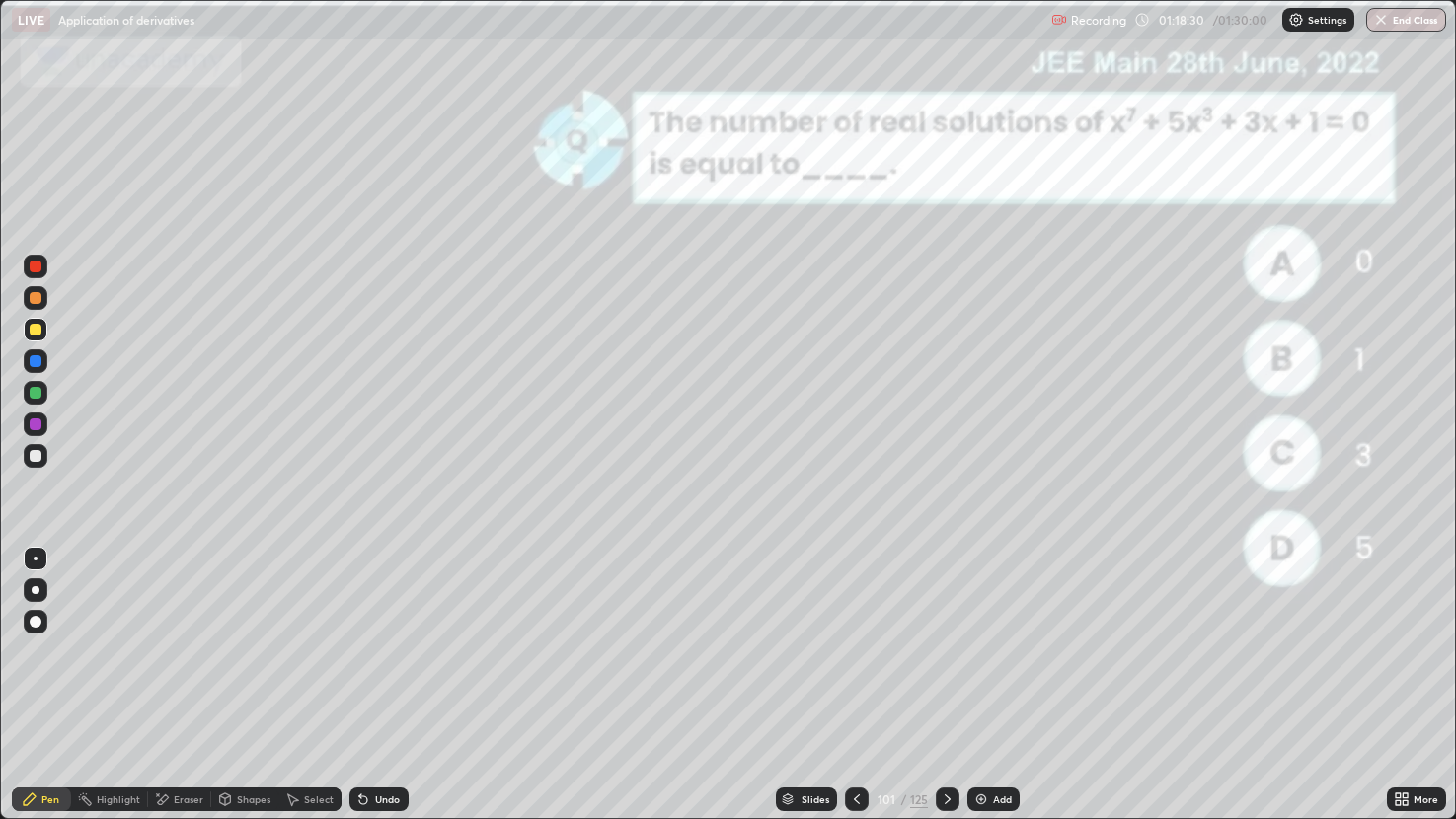 click at bounding box center [36, 266] 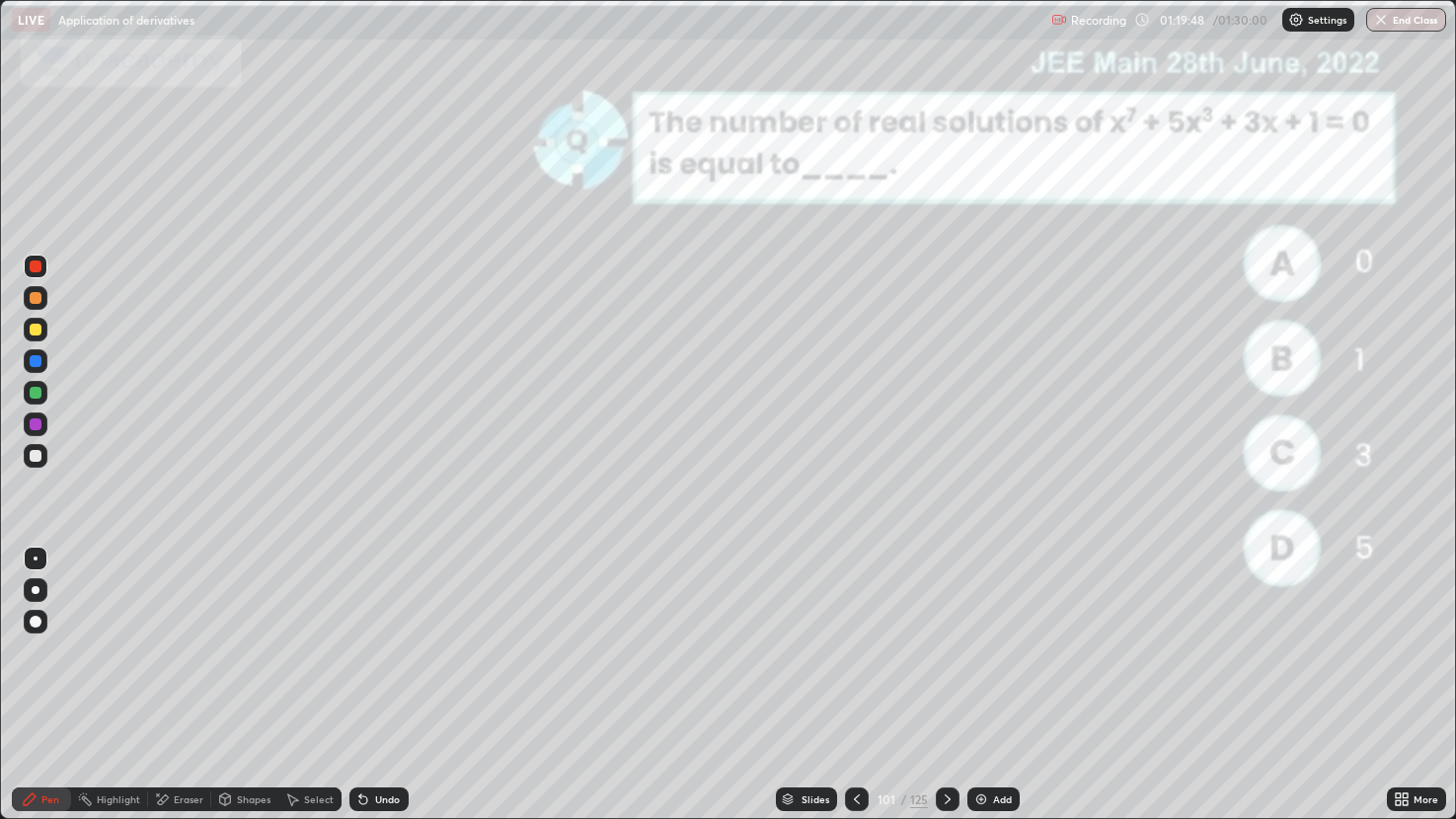 click at bounding box center [36, 361] 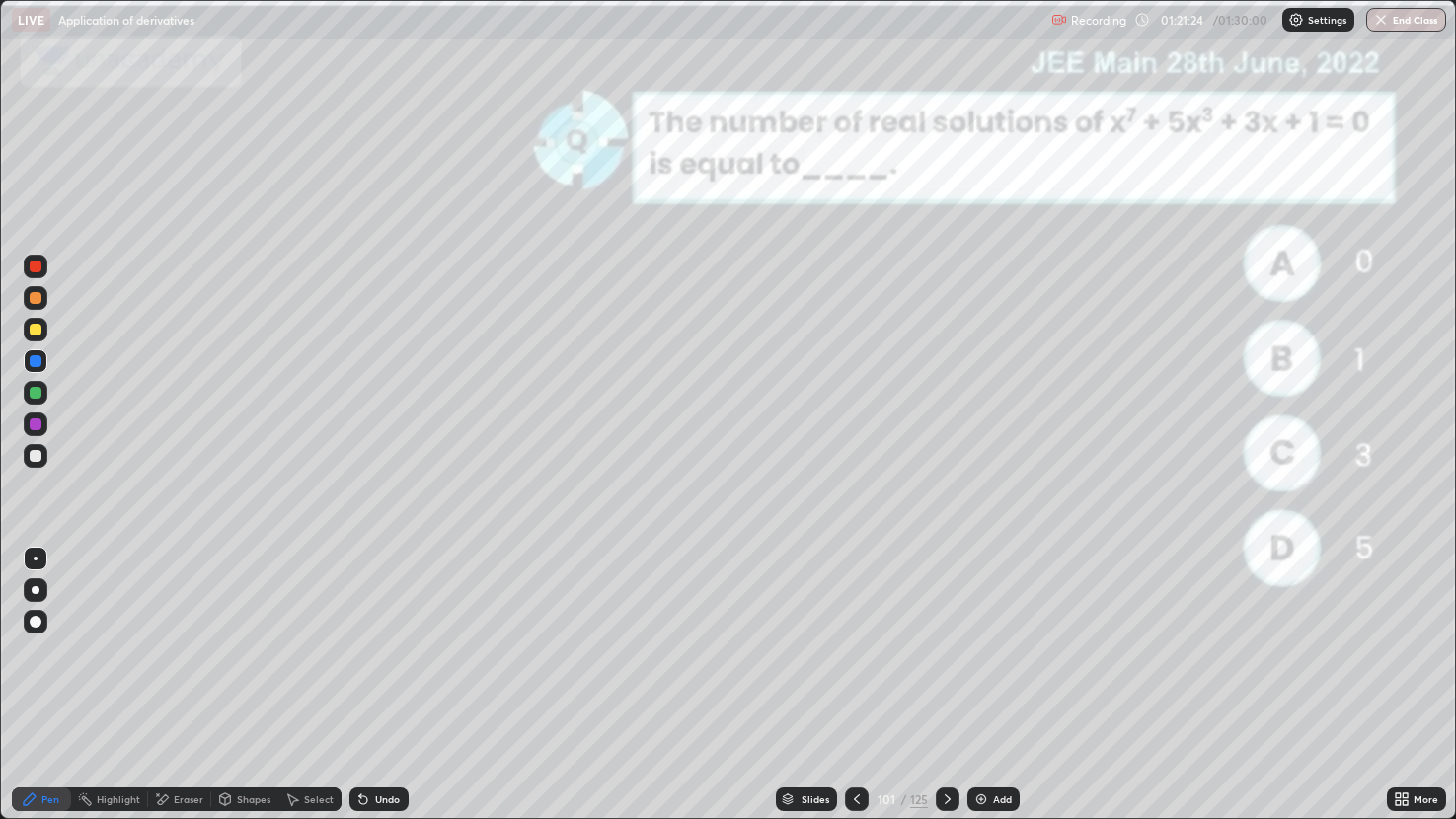 click 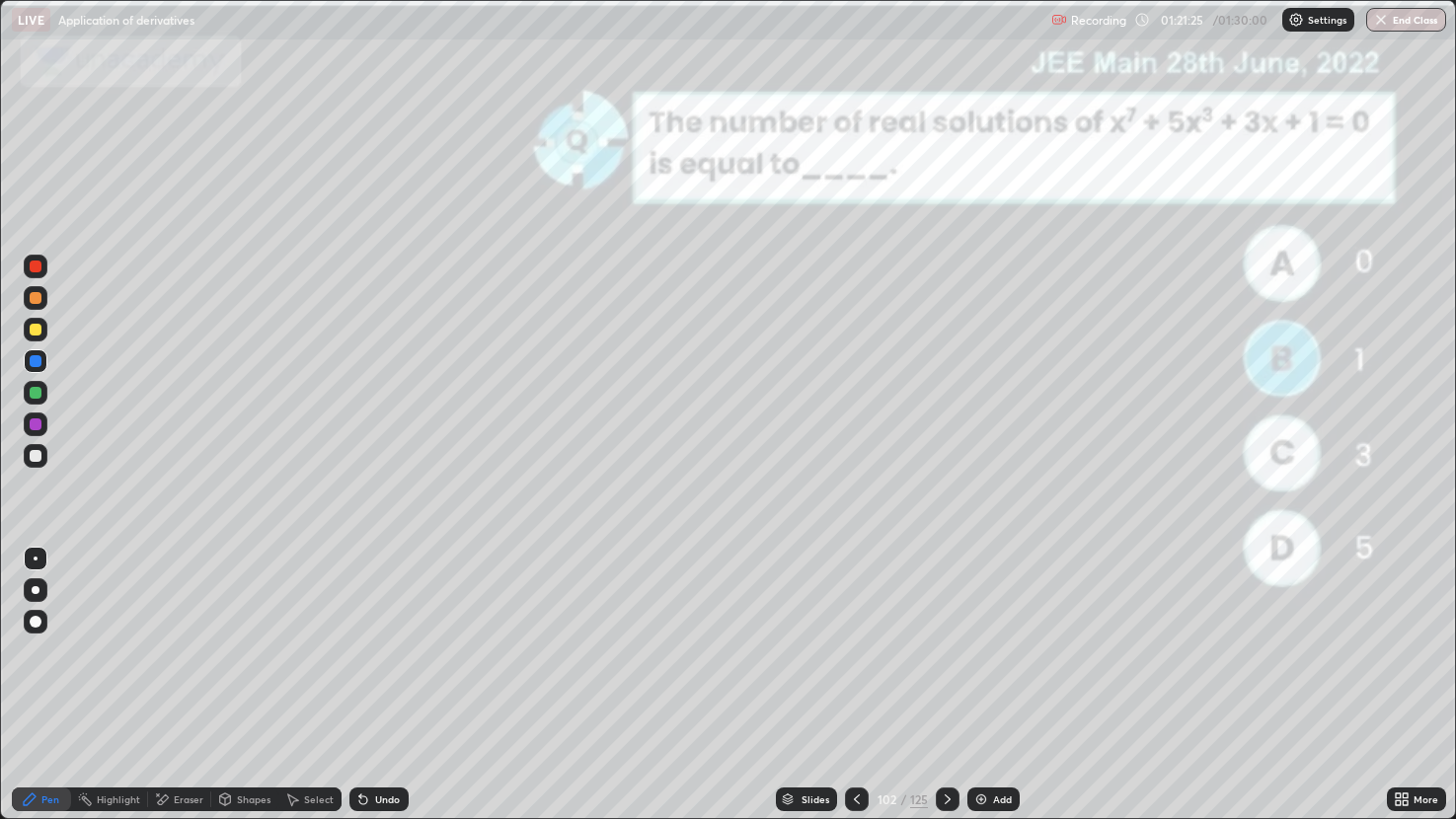 click 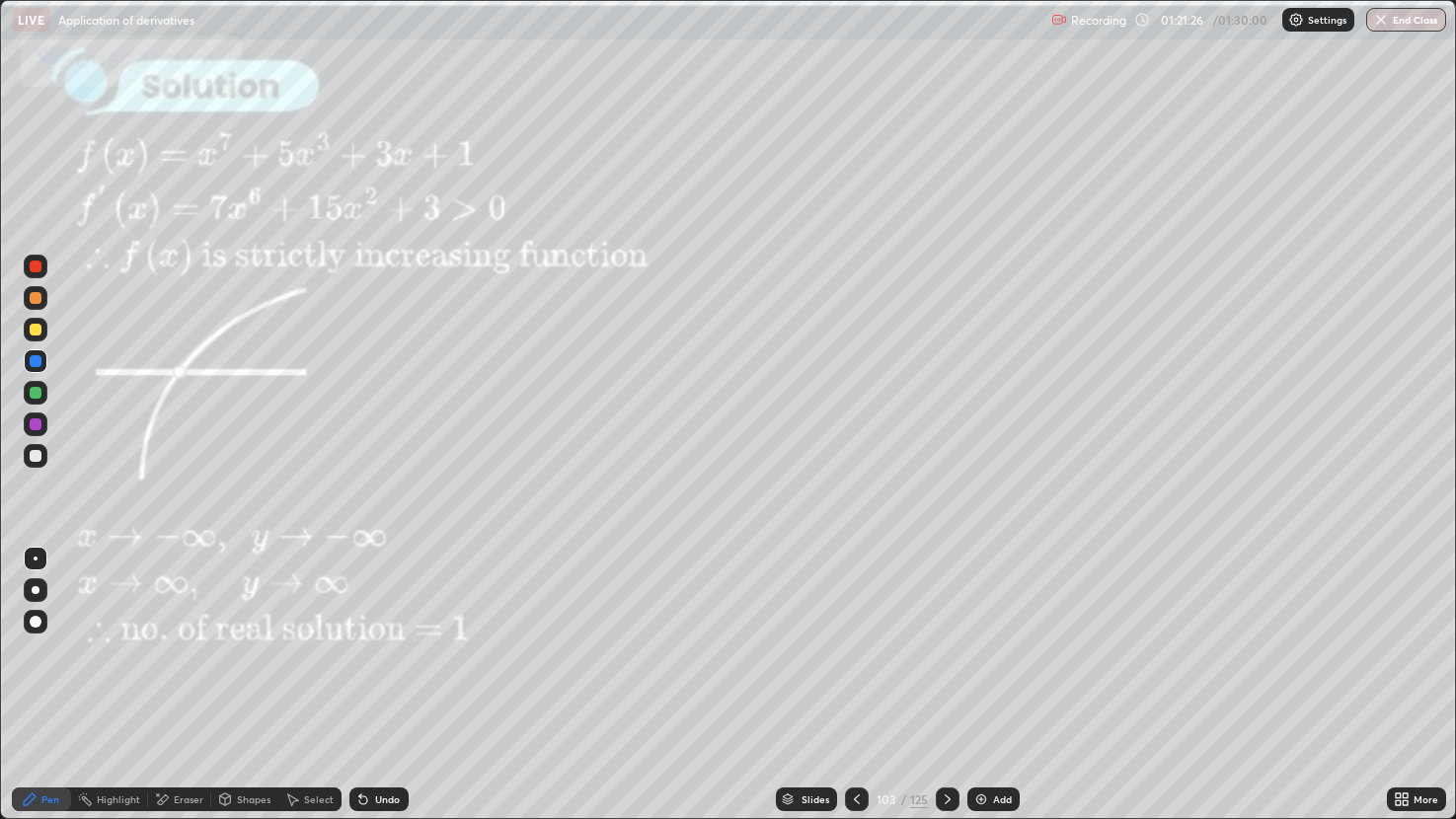 click 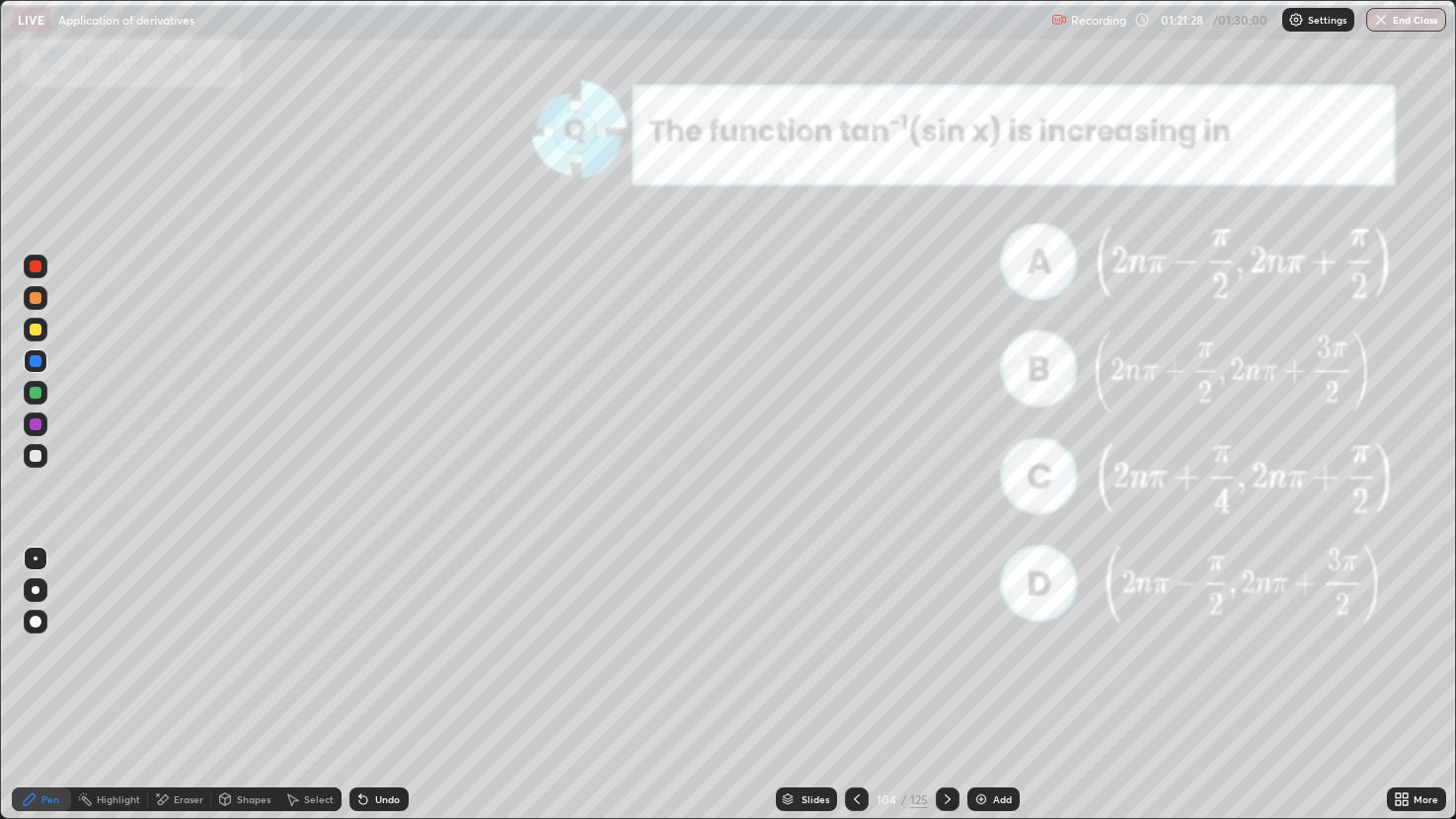 click 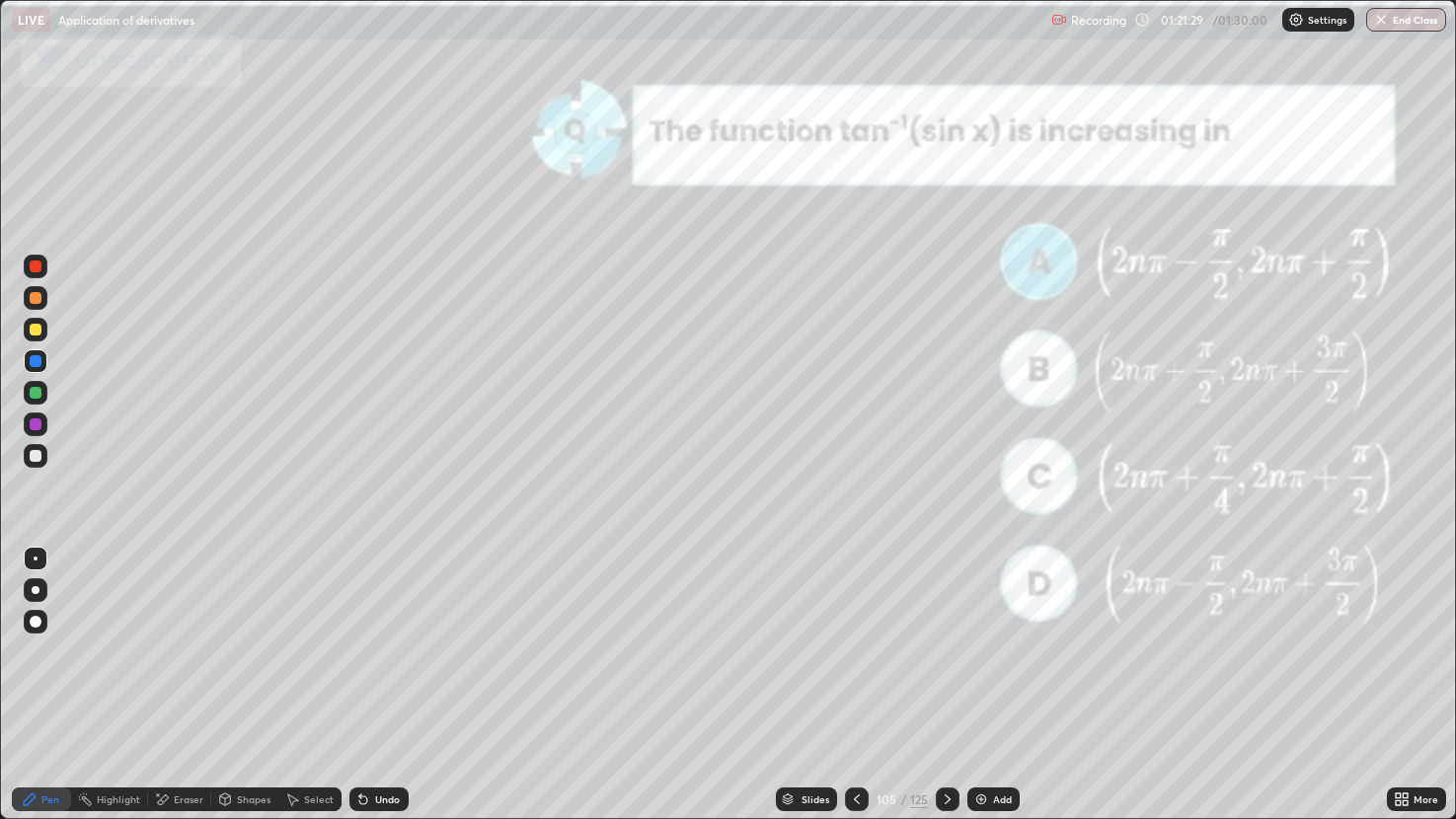 click 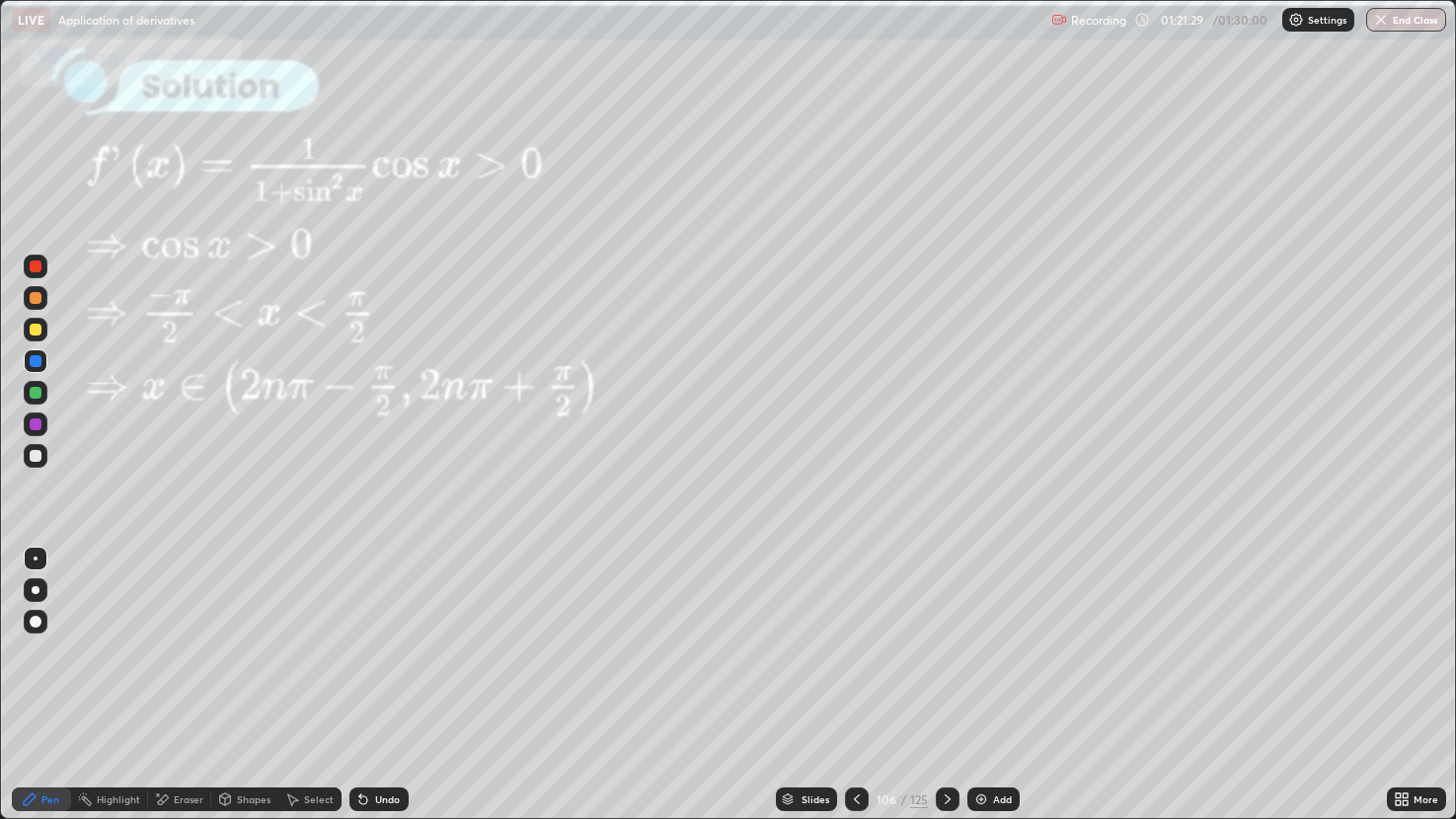click 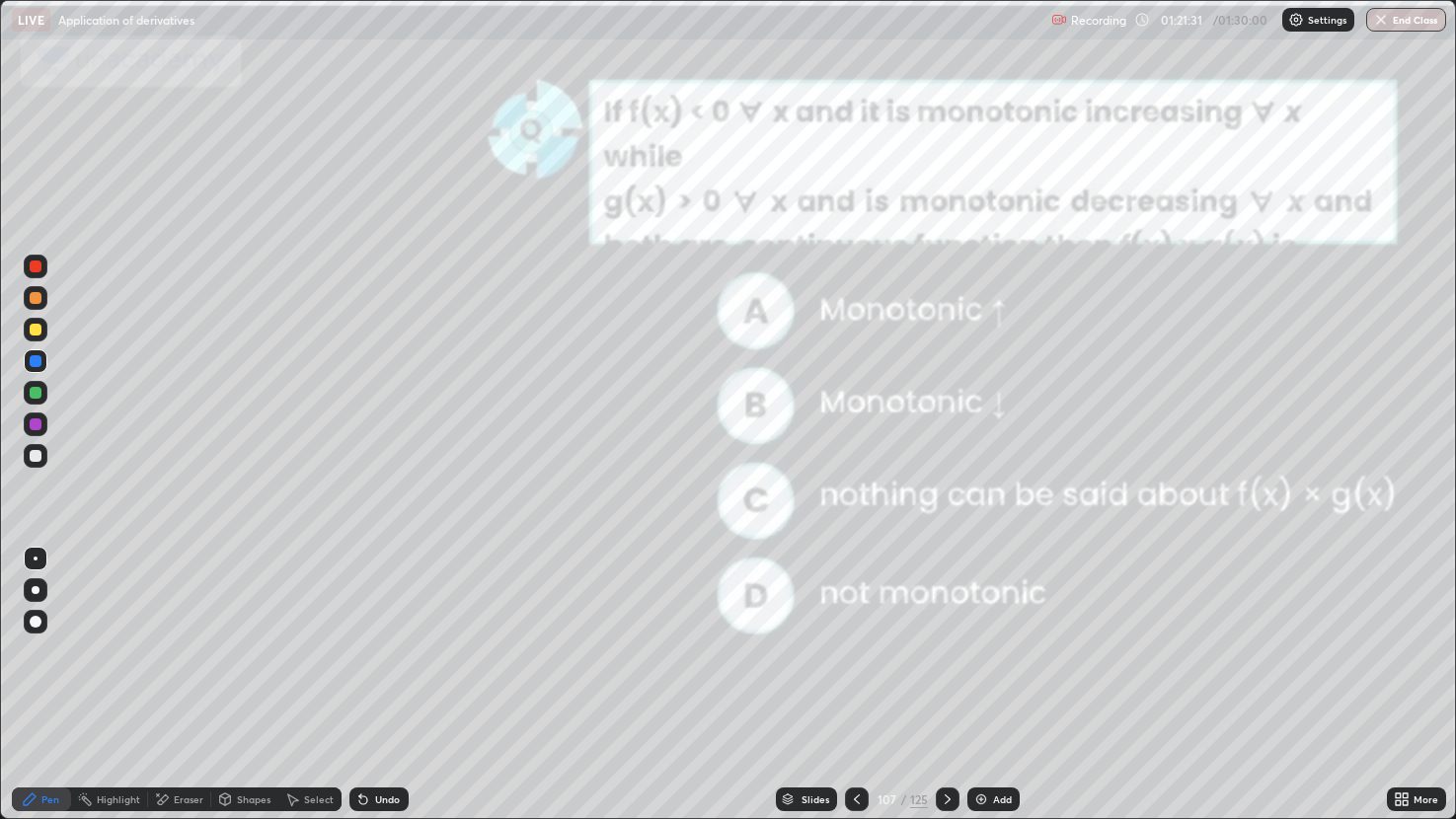 click at bounding box center [948, 799] 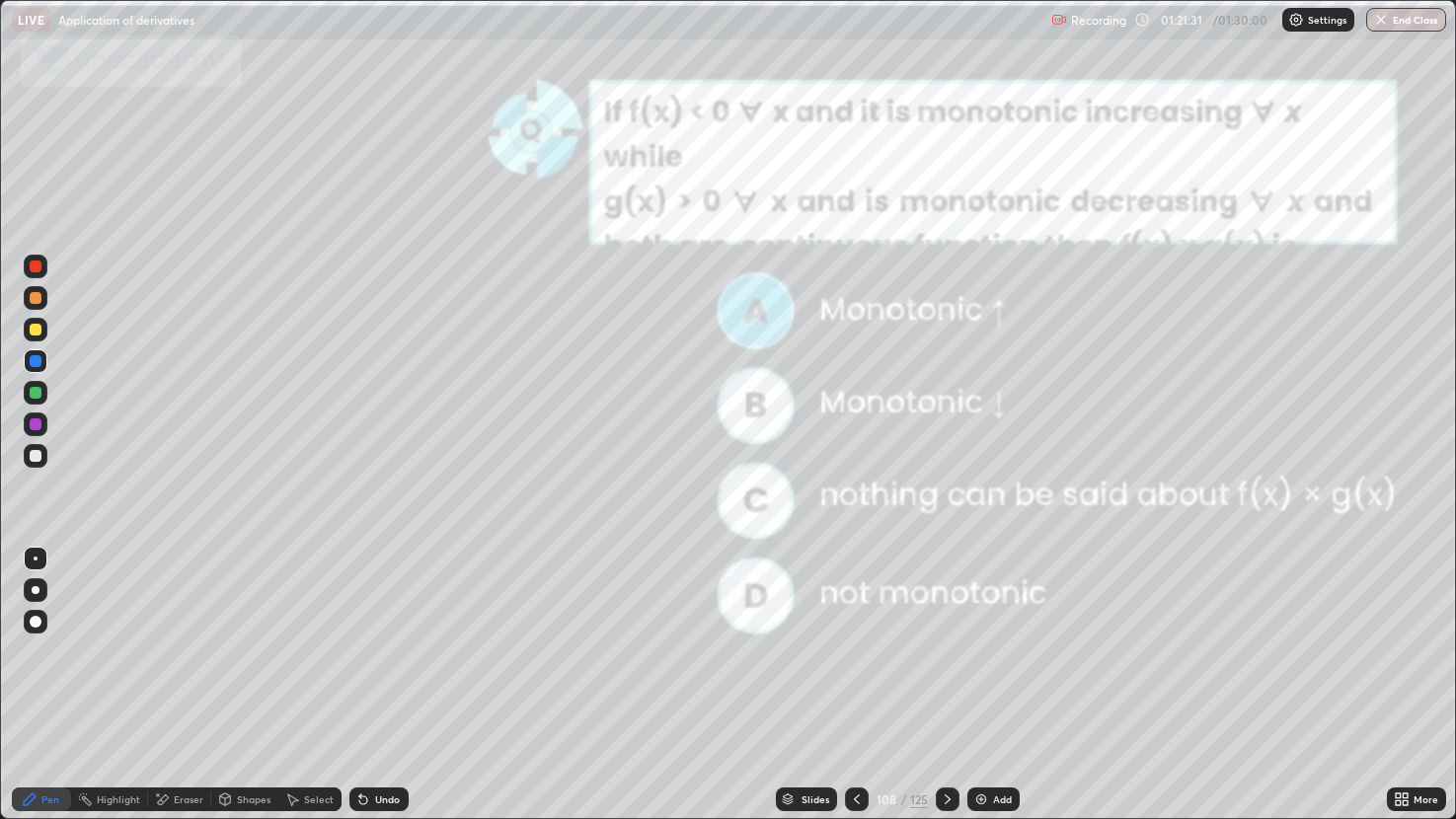 click 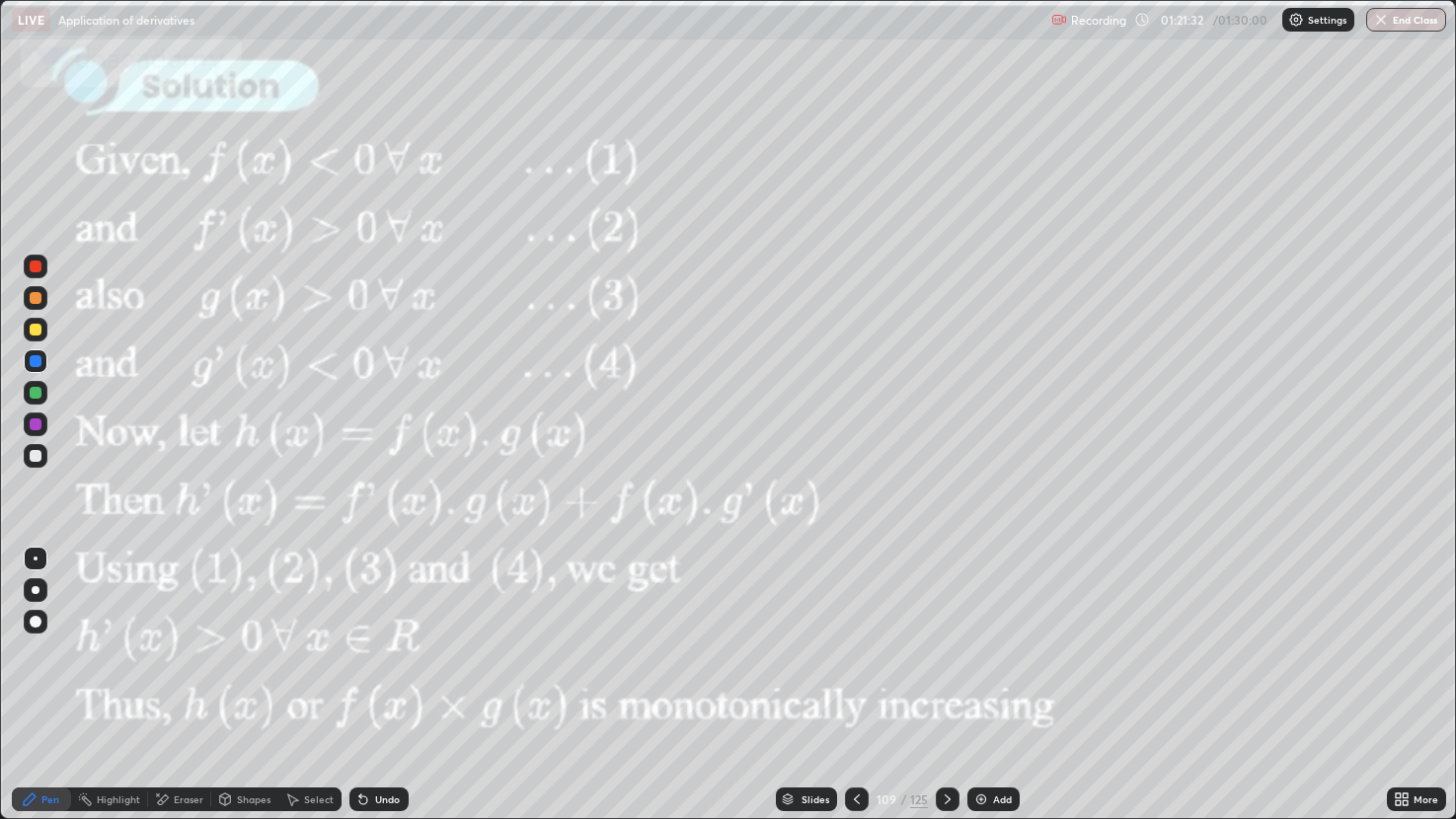 click 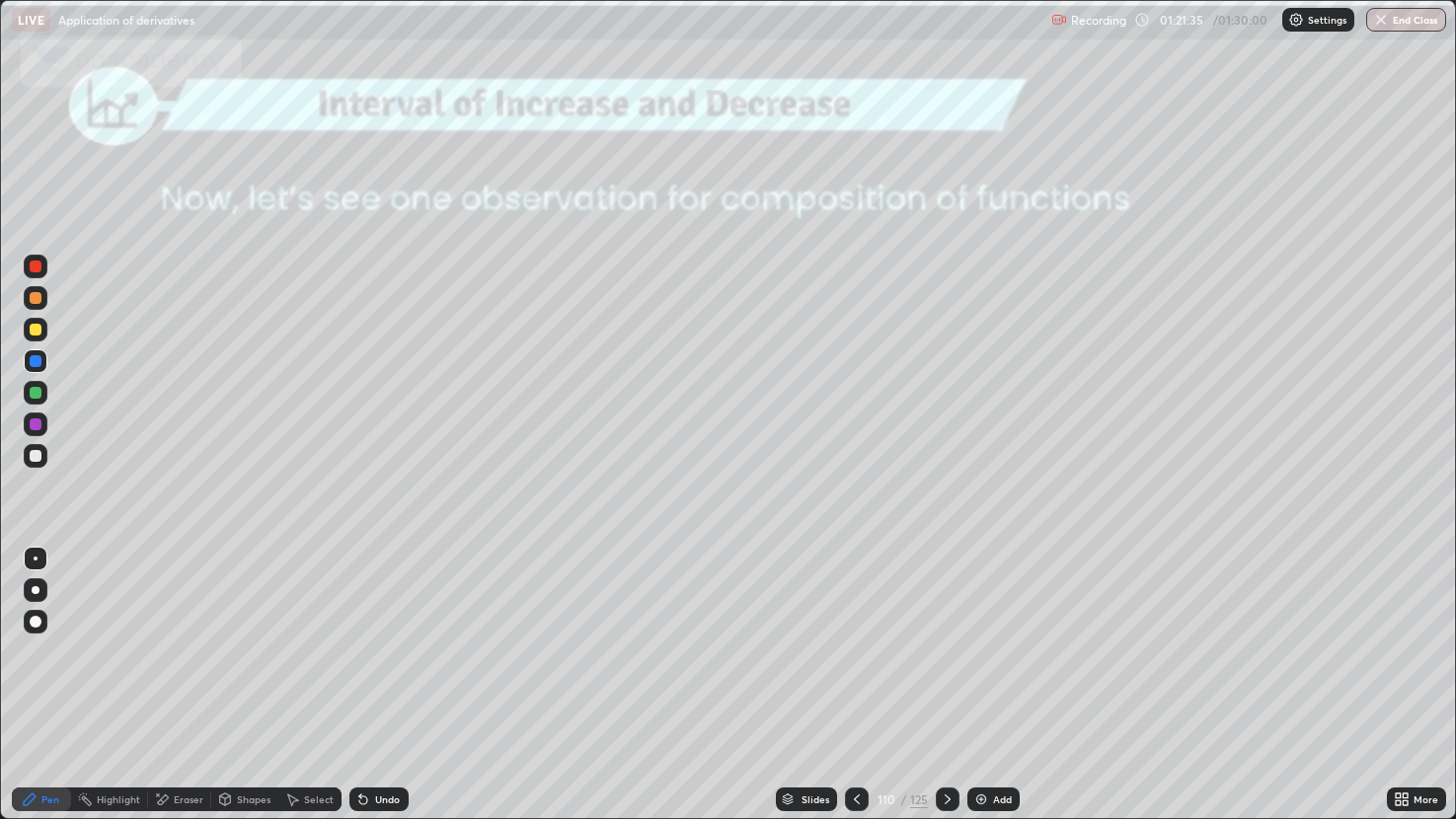 click on "Slides" at bounding box center [806, 799] 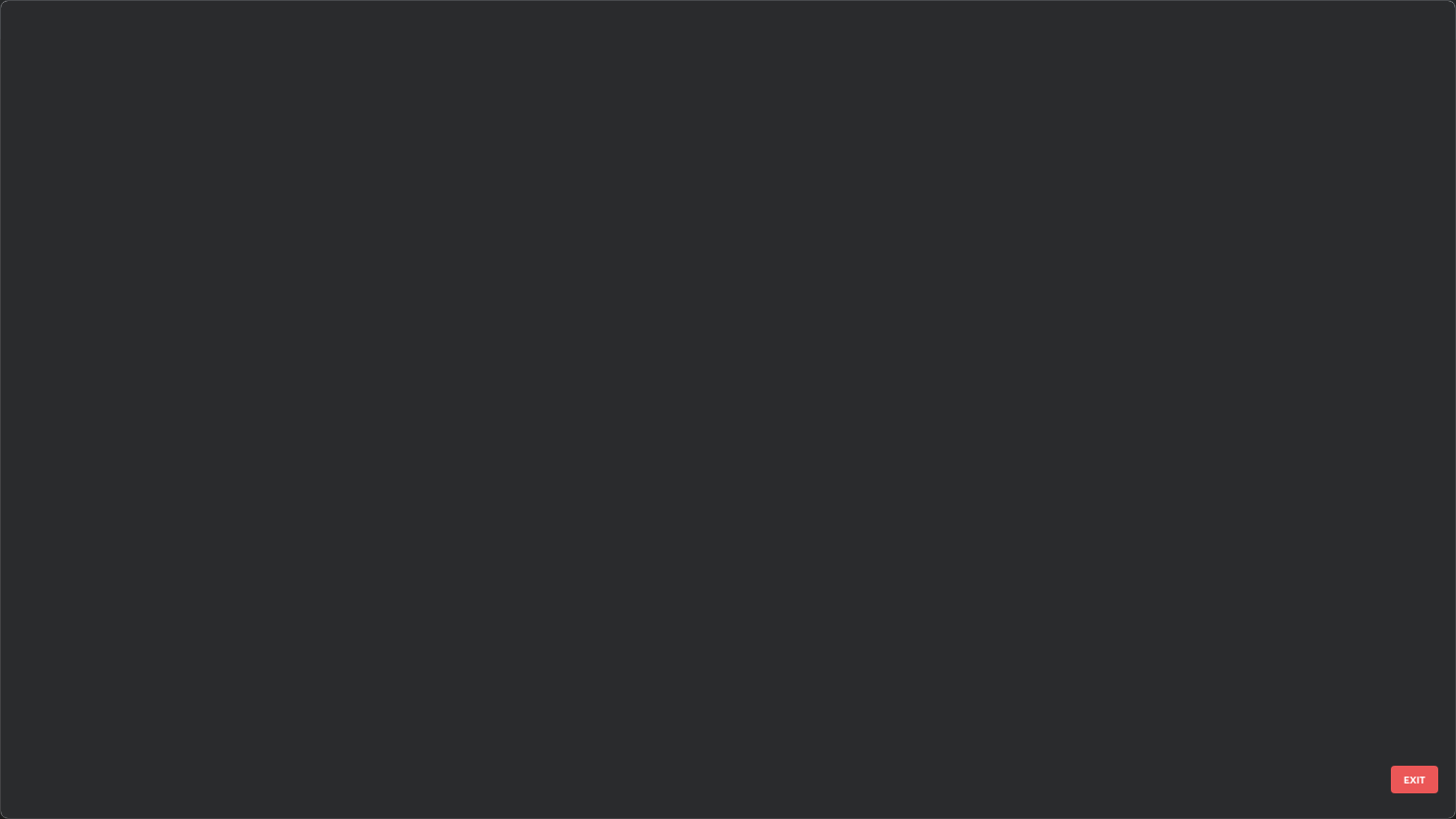 scroll, scrollTop: 8725, scrollLeft: 0, axis: vertical 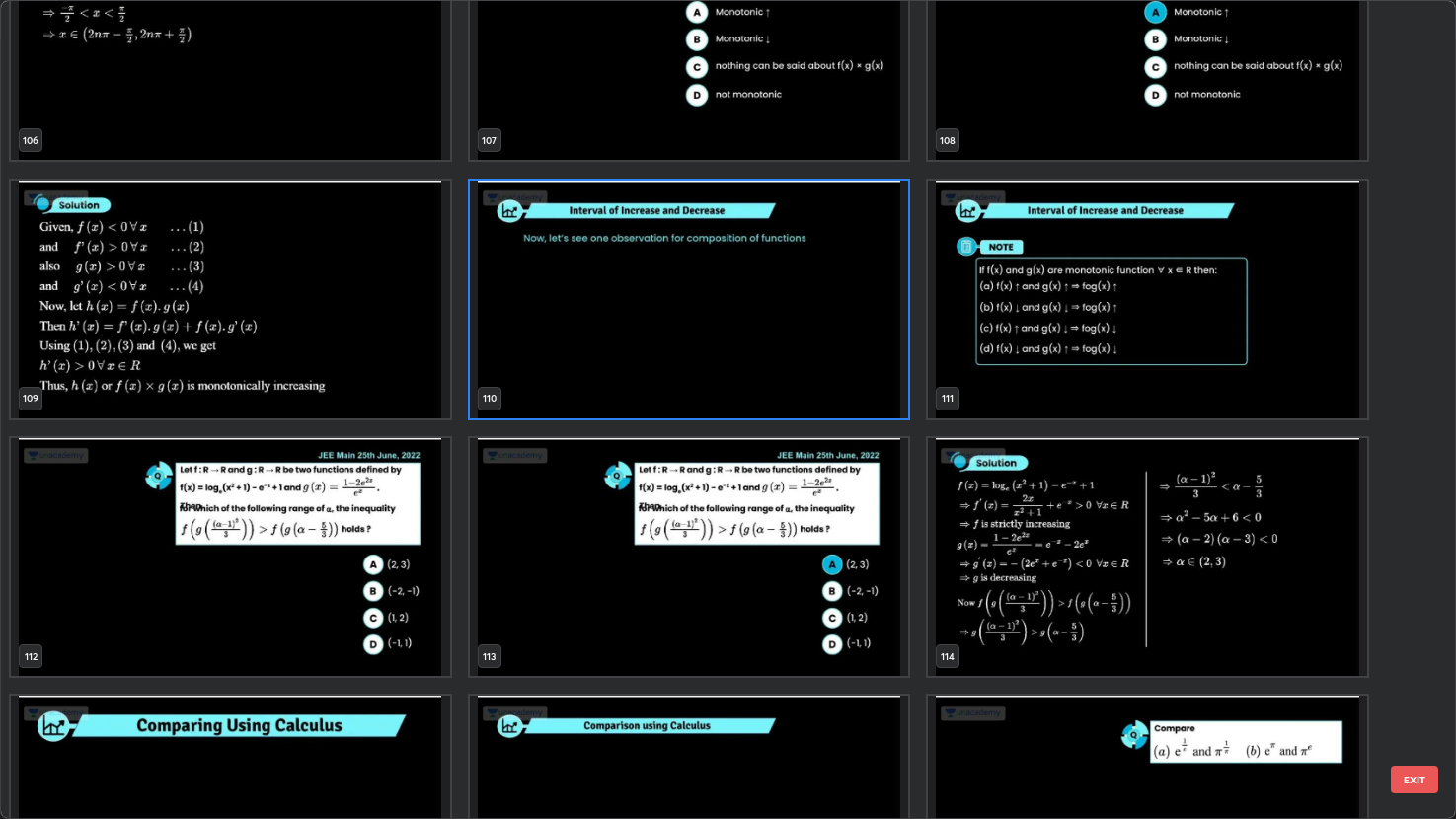 click at bounding box center [1147, 299] 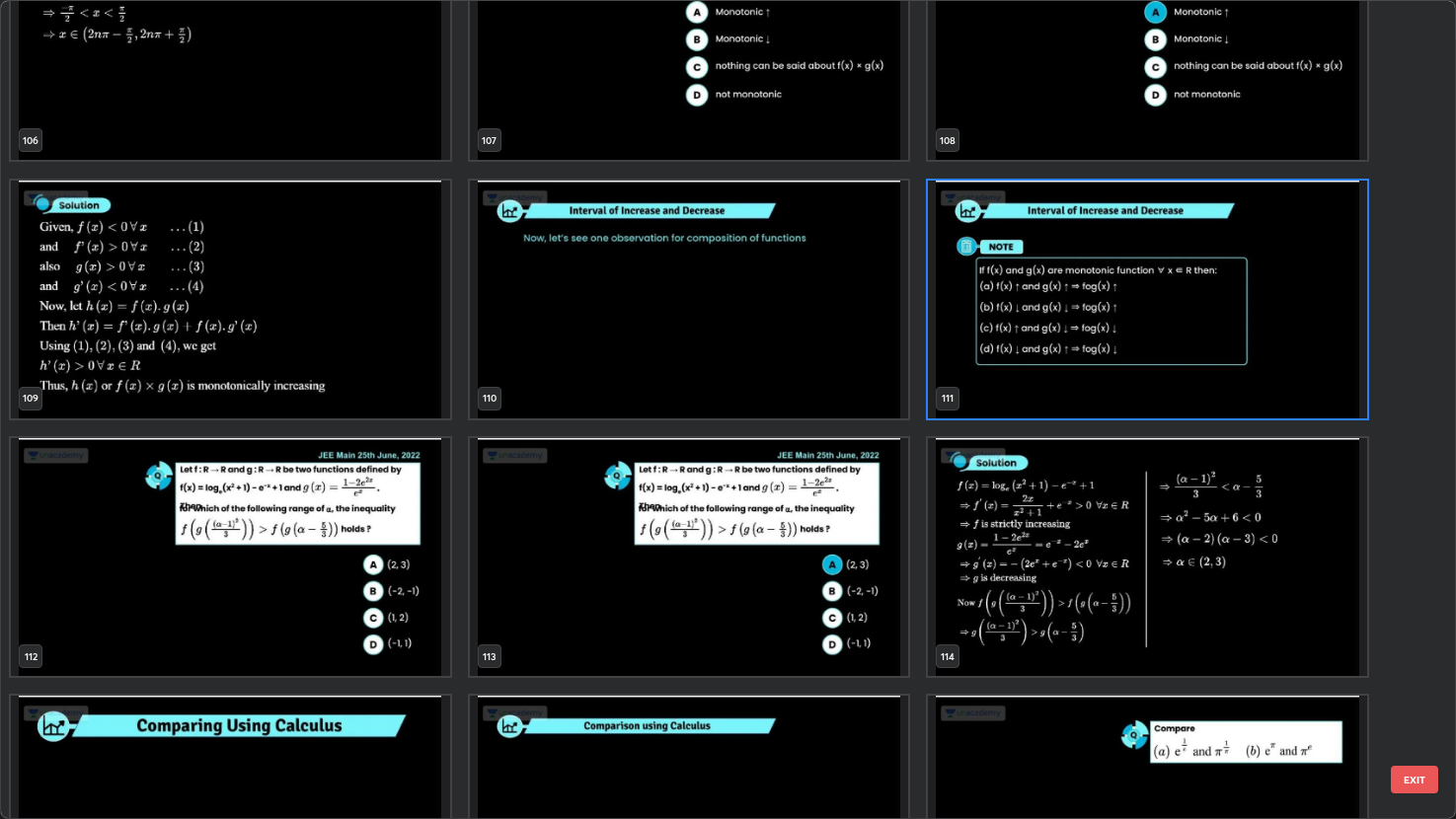 click at bounding box center (1147, 299) 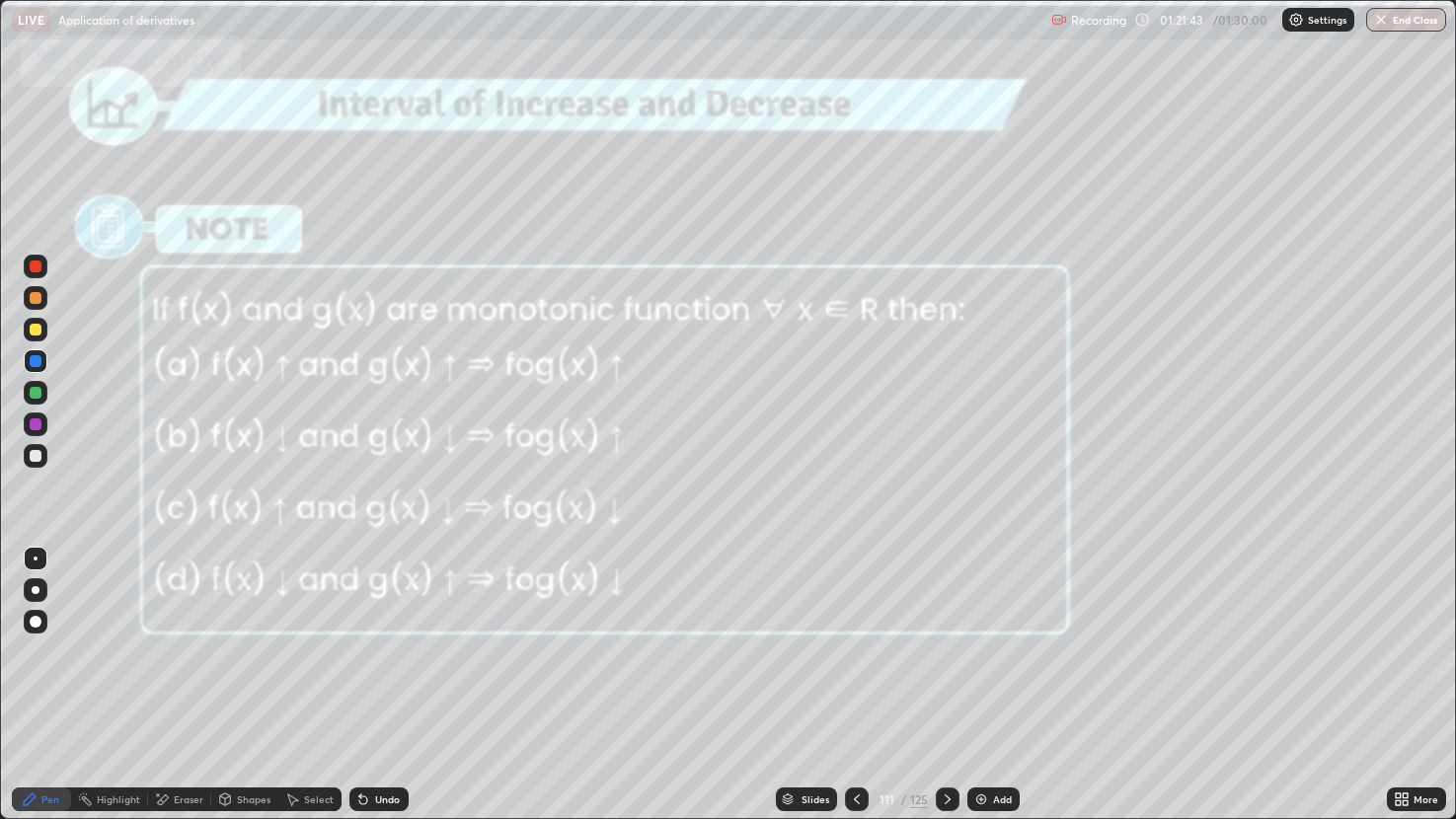 click at bounding box center [1147, 299] 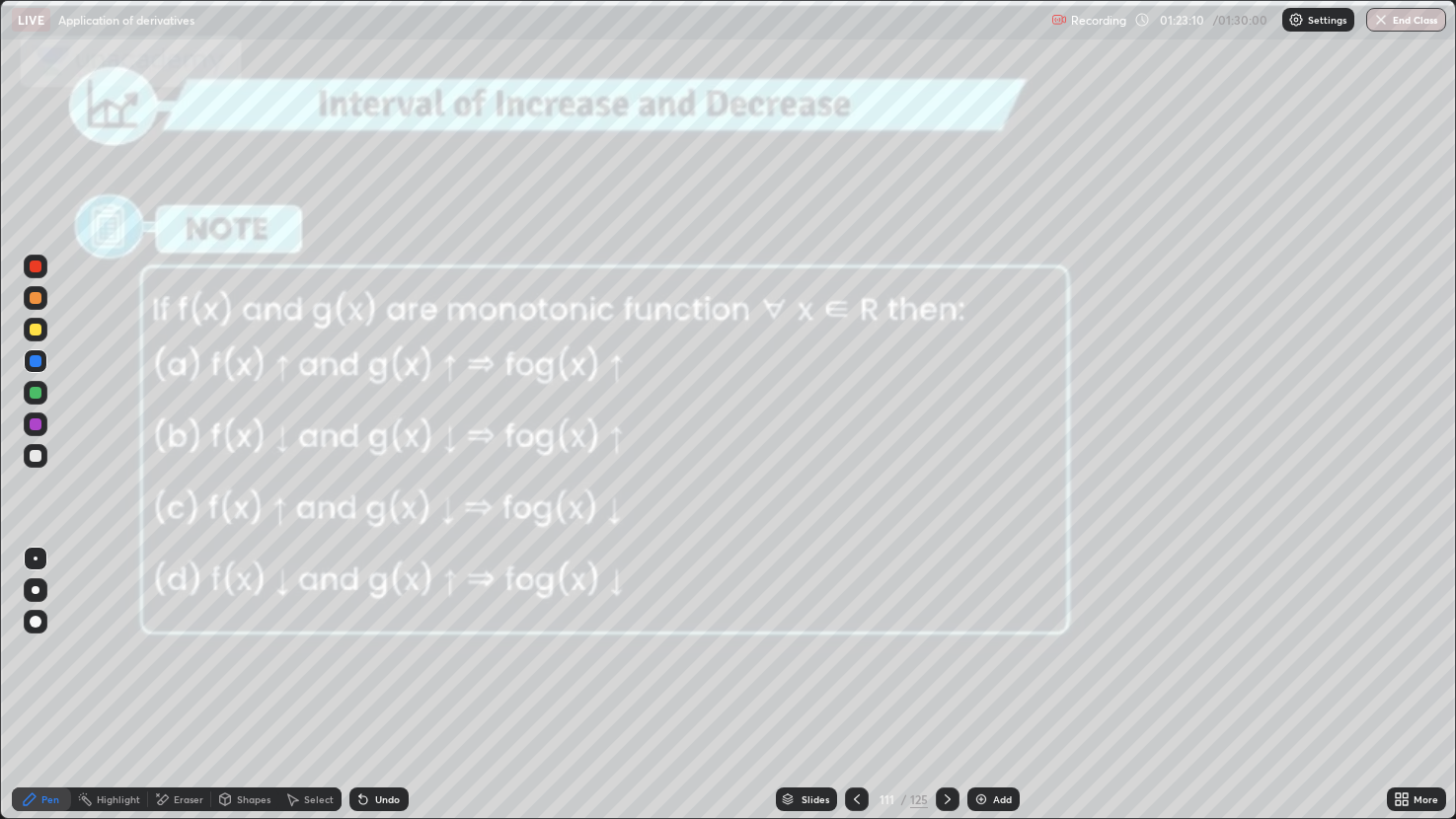 click on "Recording 01:23:10 /  01:30:00 Settings End Class" at bounding box center [1249, 20] 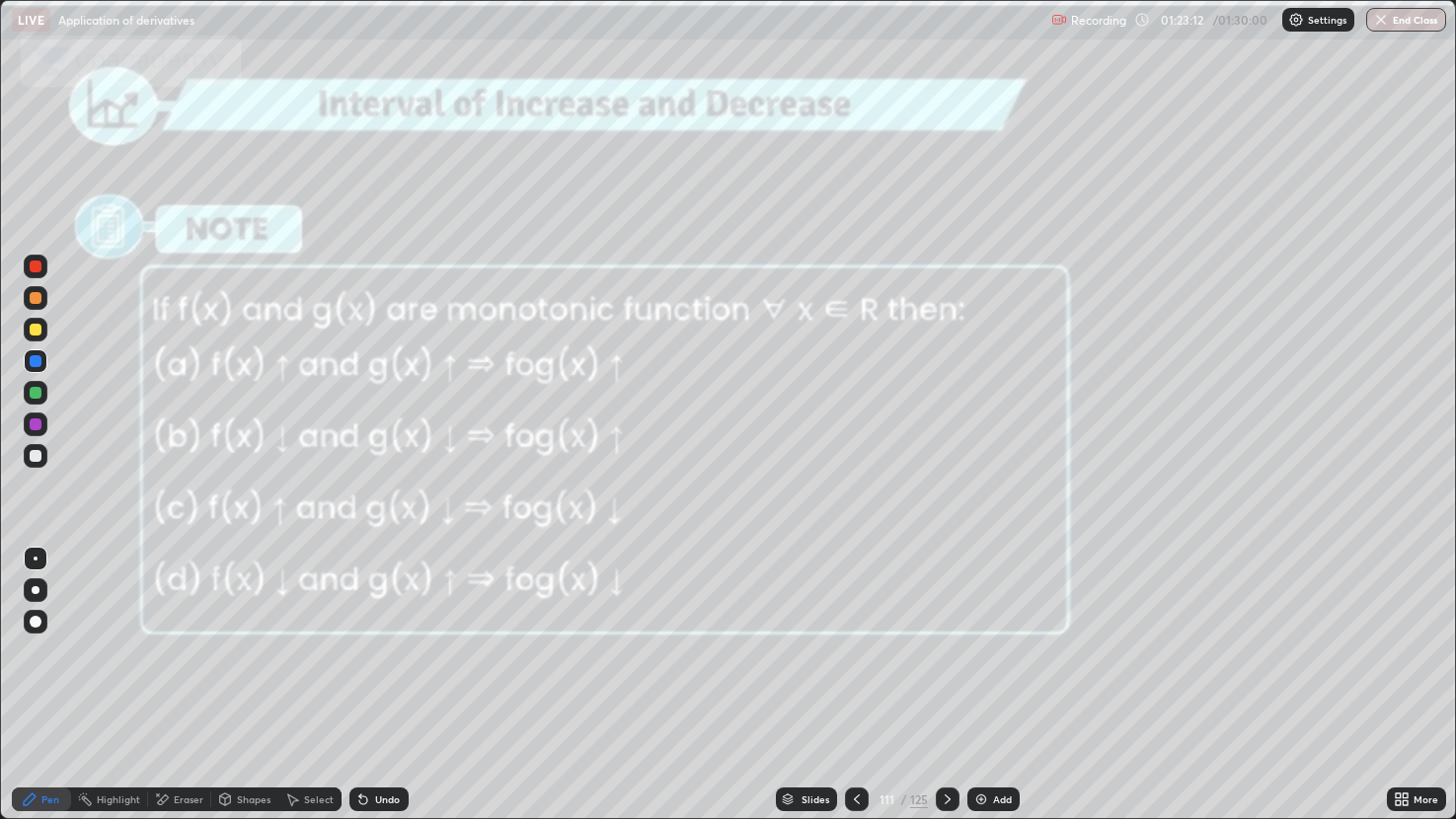 click on "Recording" at bounding box center (1089, 20) 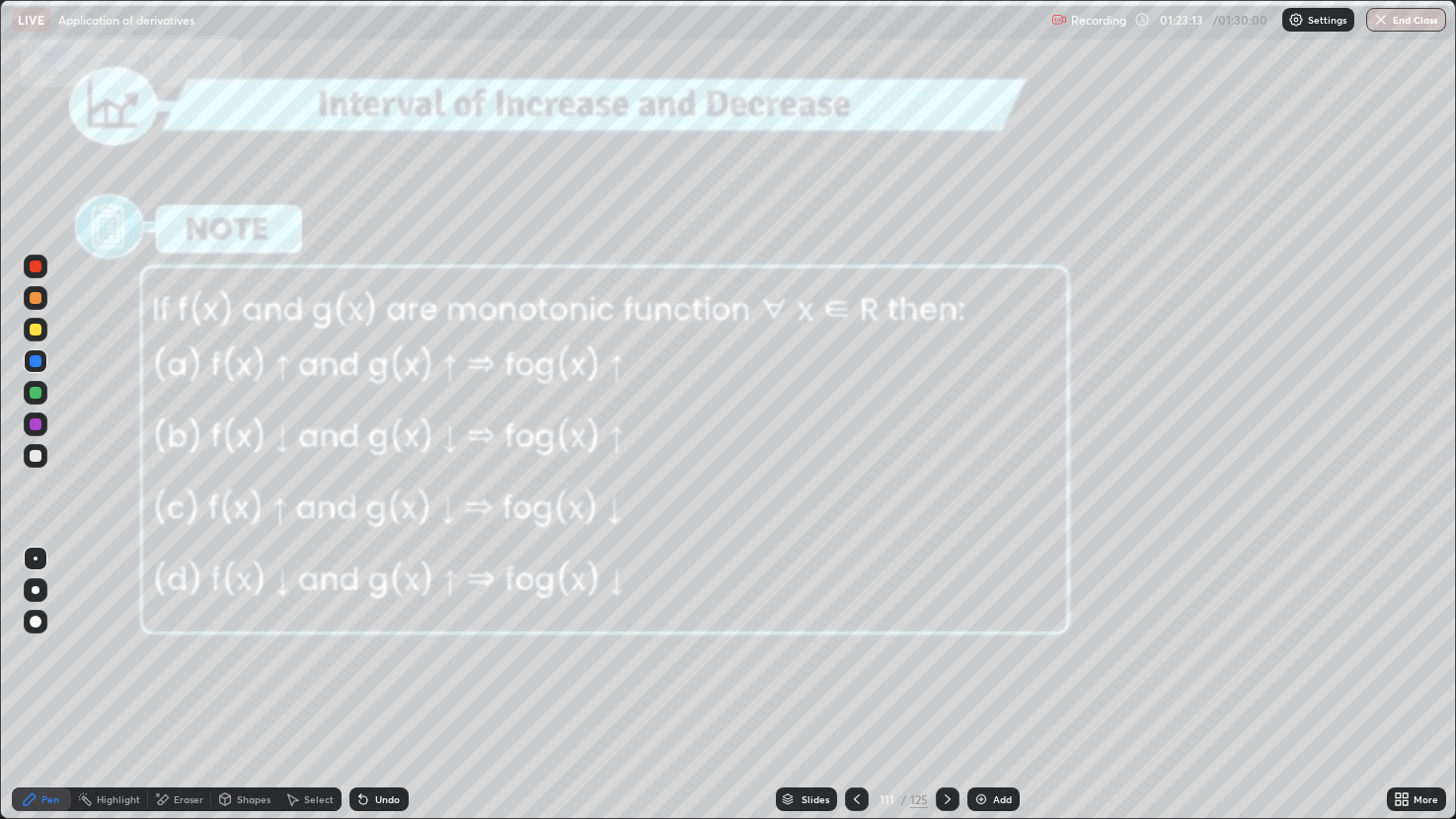 click on "Recording 01:23:13 /  01:30:00 Settings End Class" at bounding box center (1249, 20) 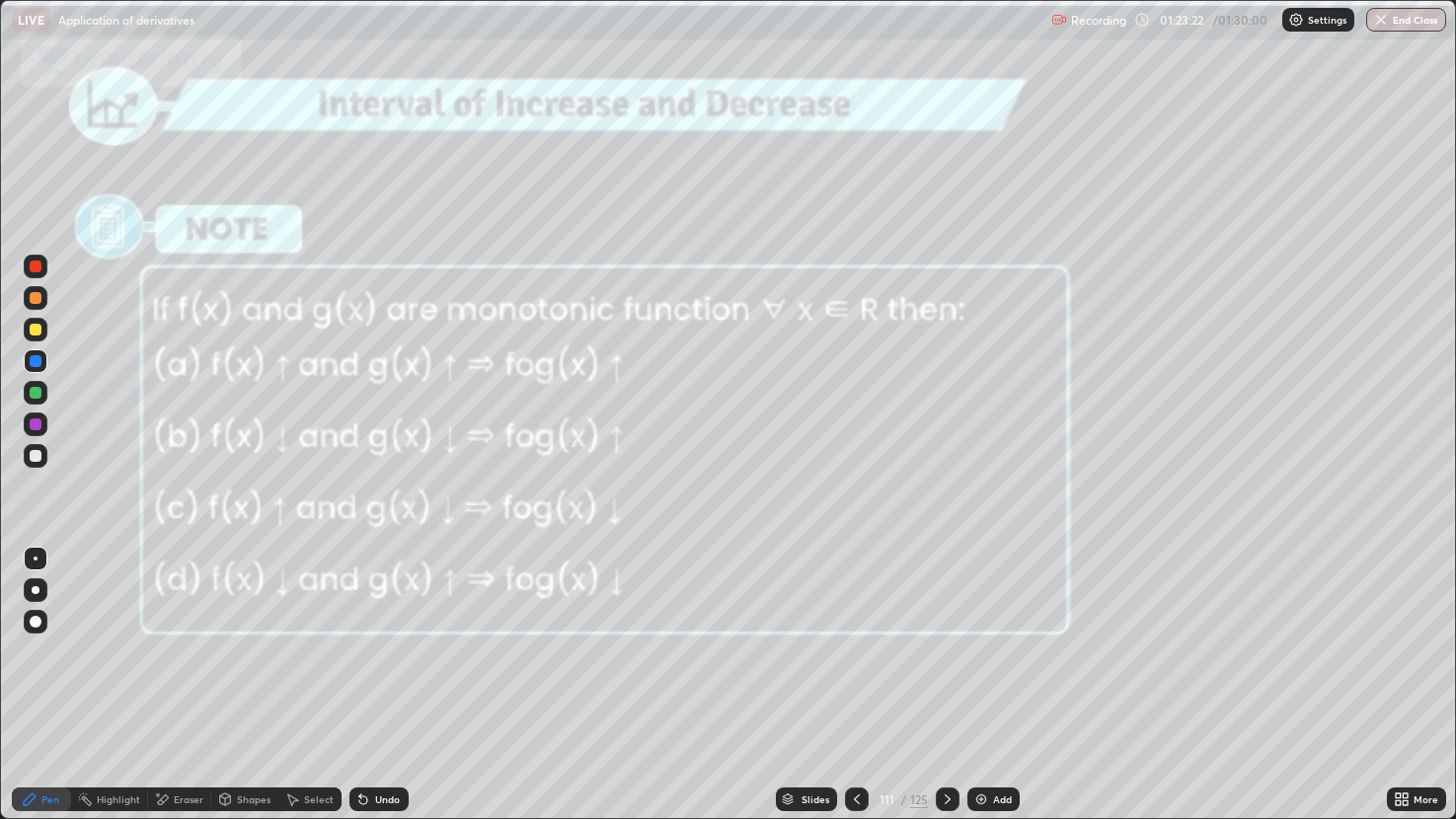 click on "Recording 01:23:22 /  01:30:00 Settings End Class" at bounding box center (1249, 20) 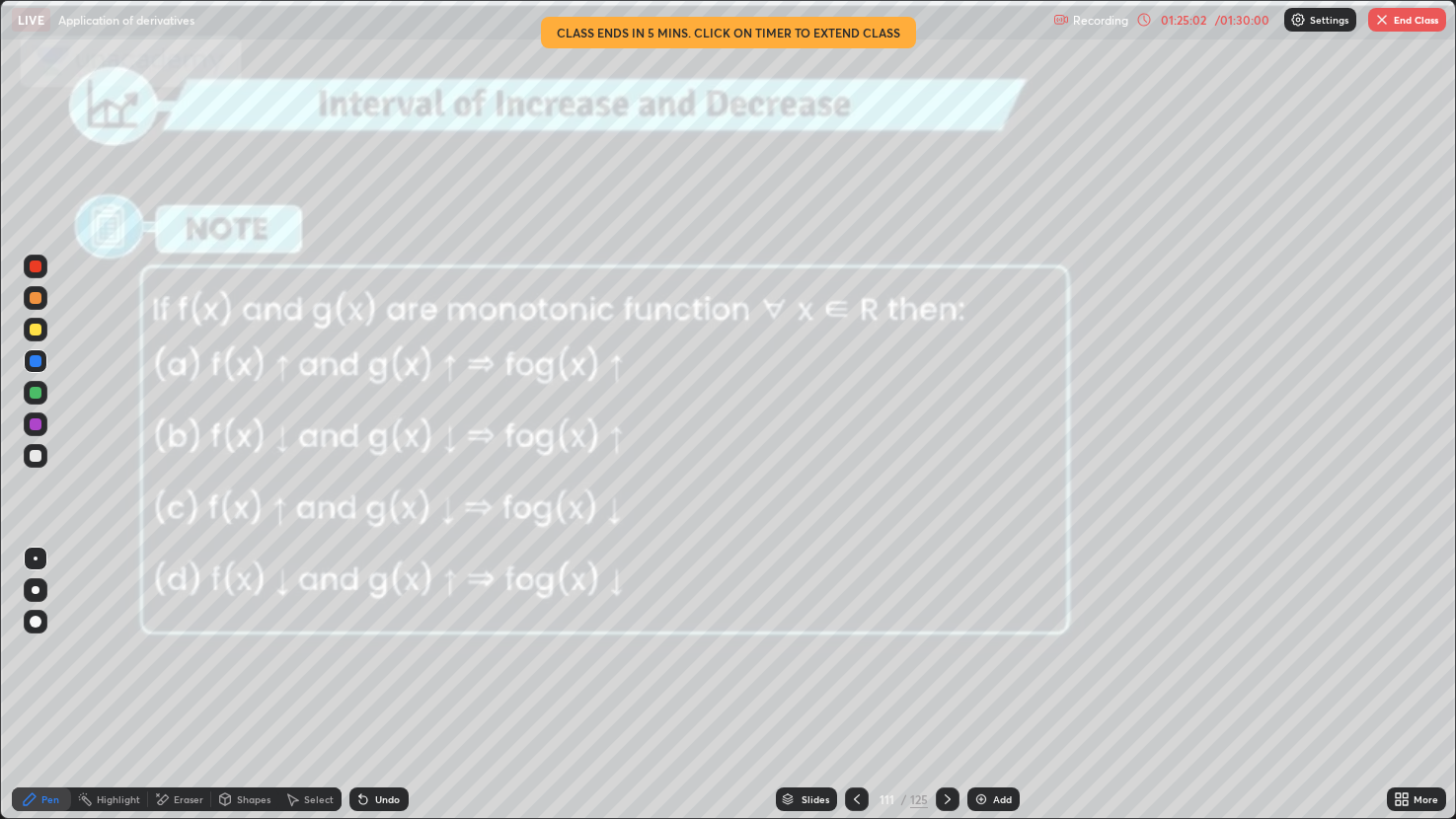 click 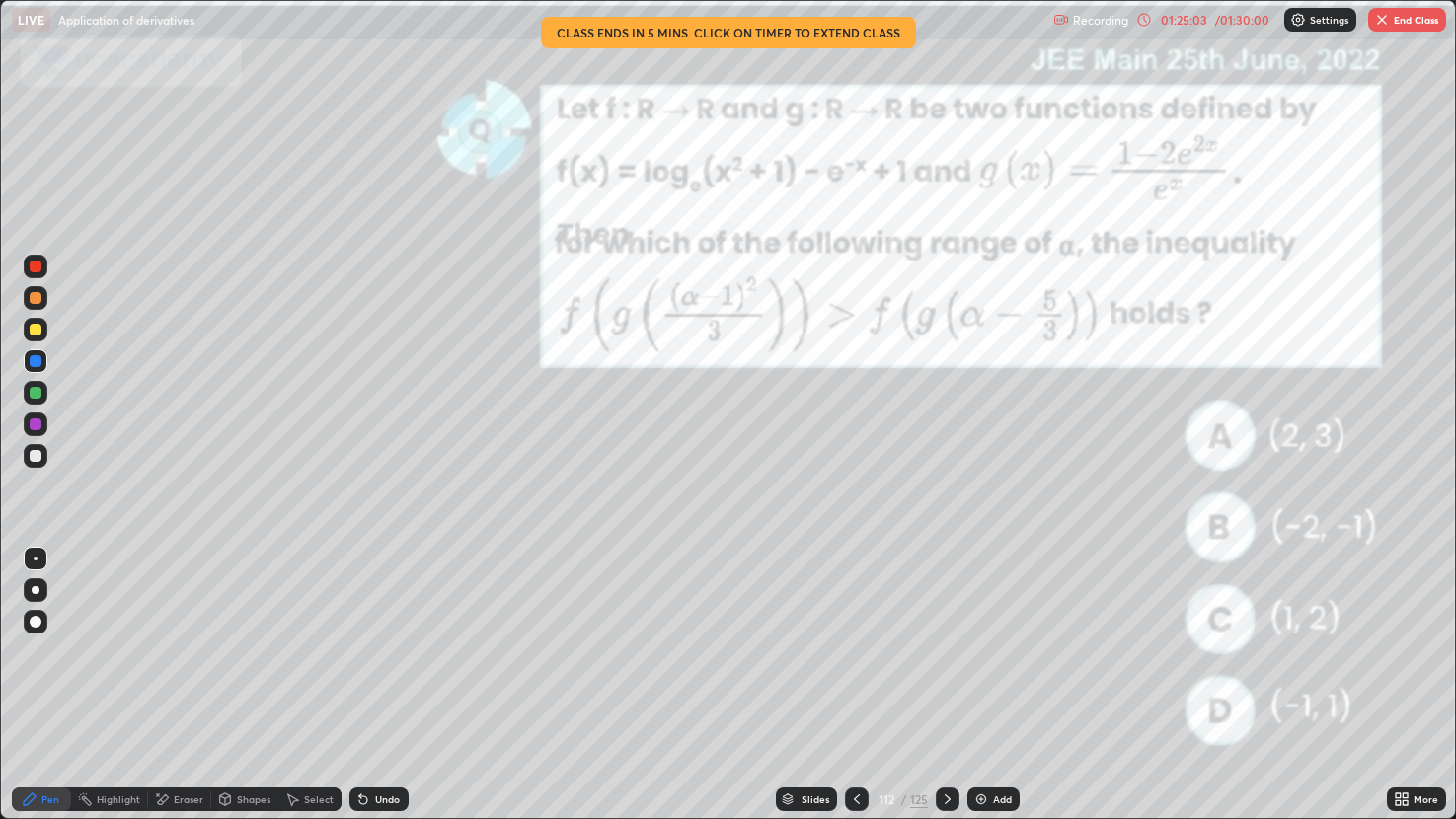click at bounding box center [948, 799] 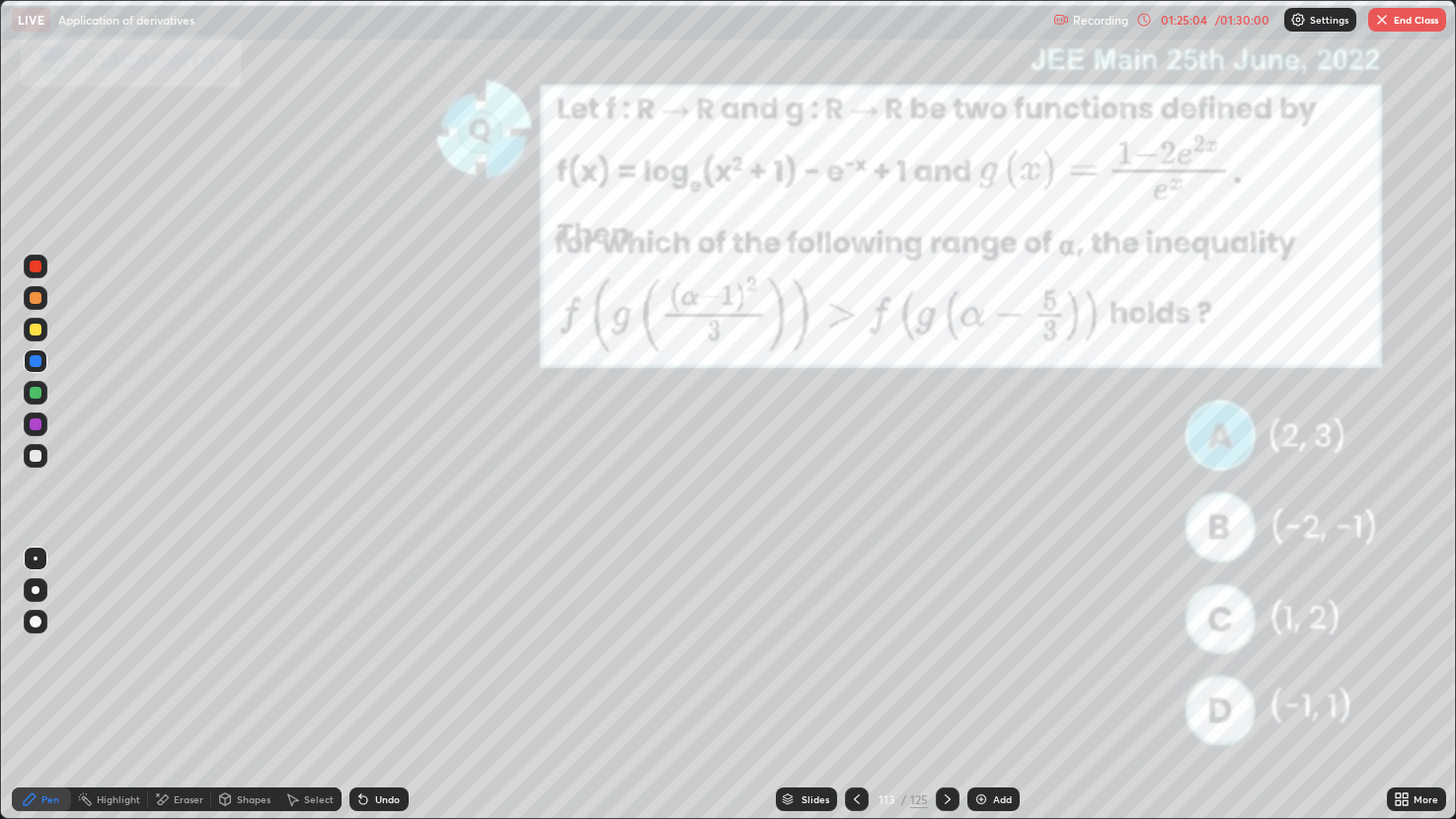click at bounding box center (857, 799) 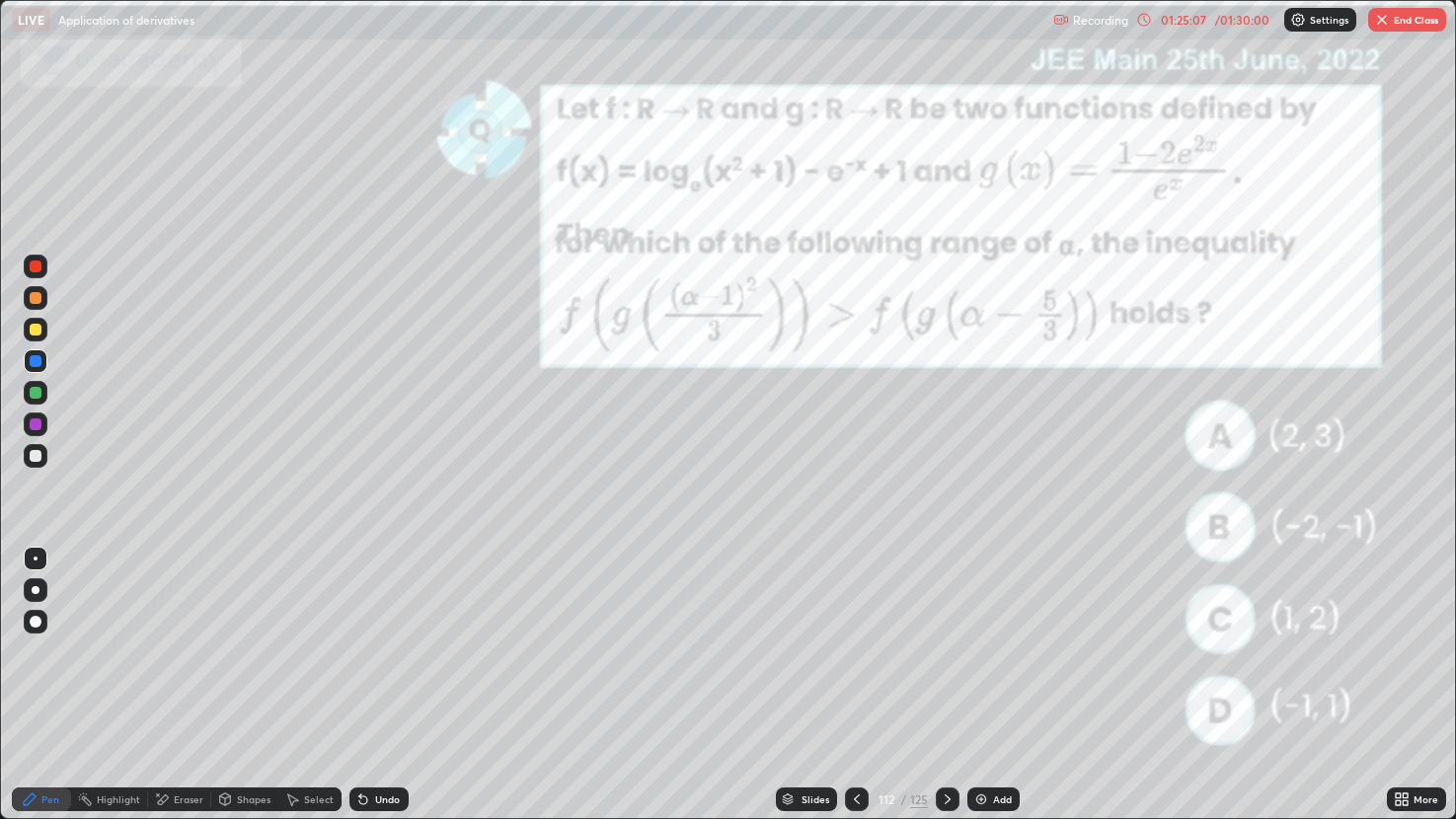 click on "01:25:07" at bounding box center (1184, 20) 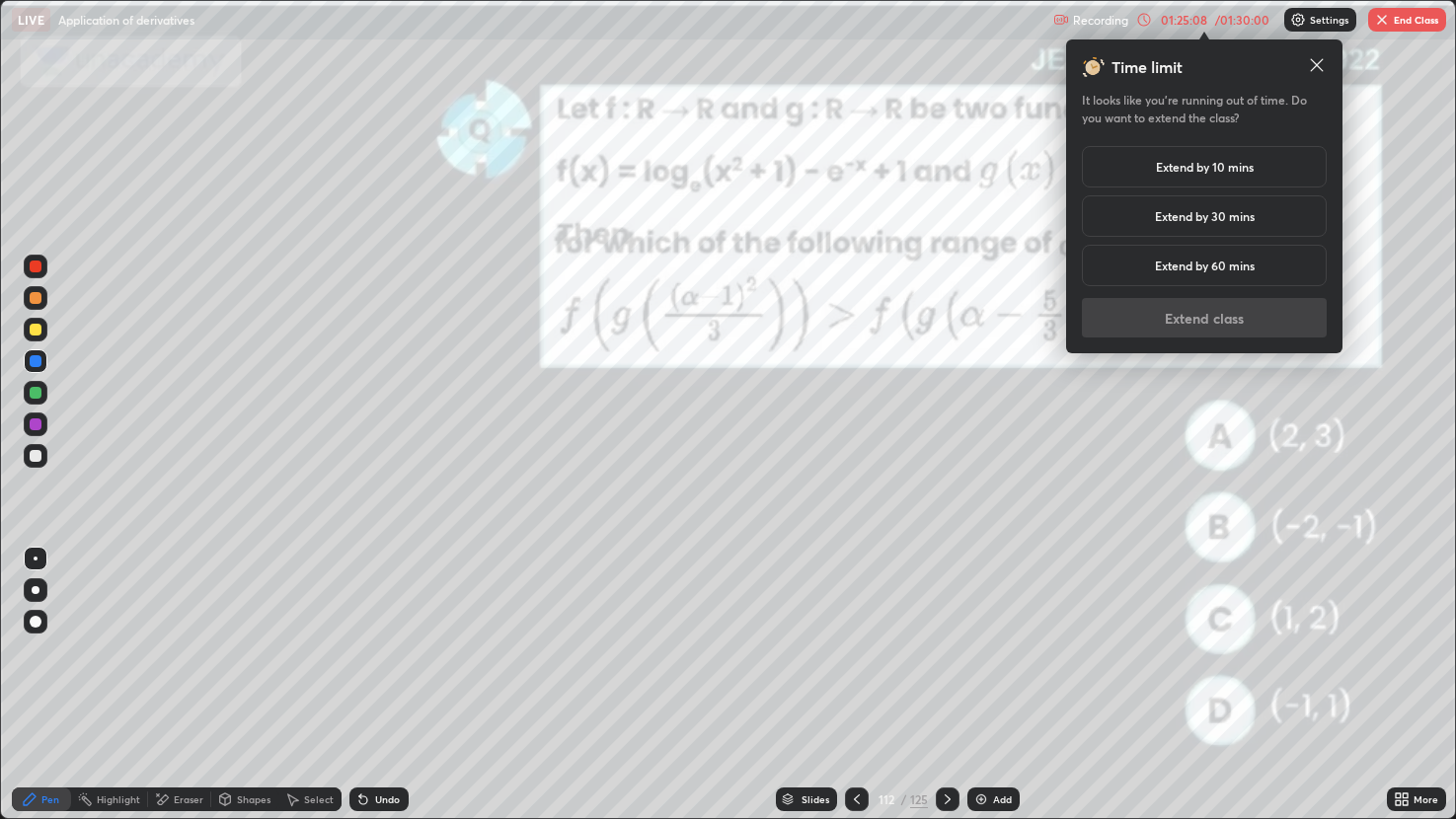 click on "Extend by 10 mins" at bounding box center (1204, 167) 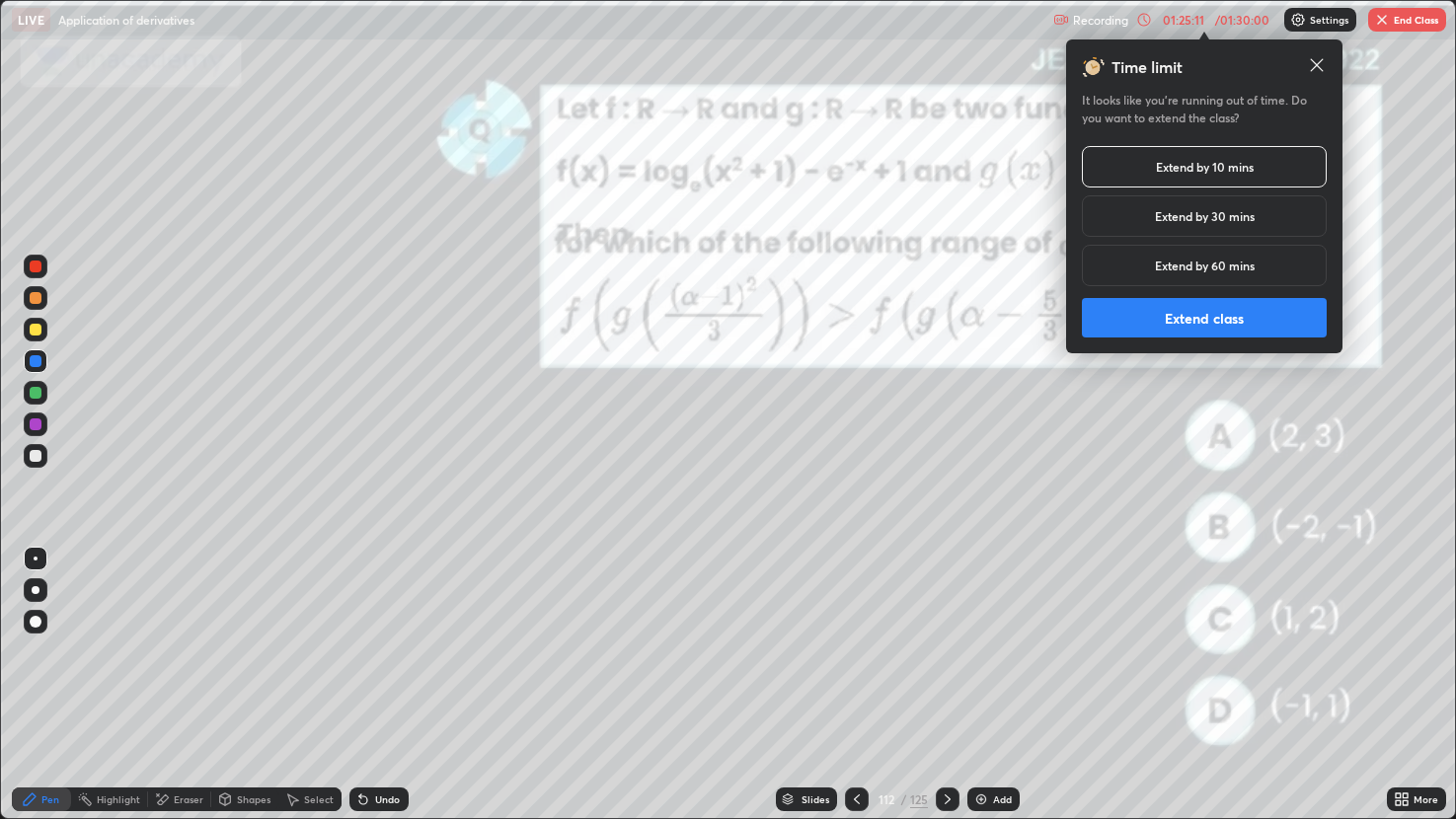 click on "Extend class" at bounding box center (1204, 318) 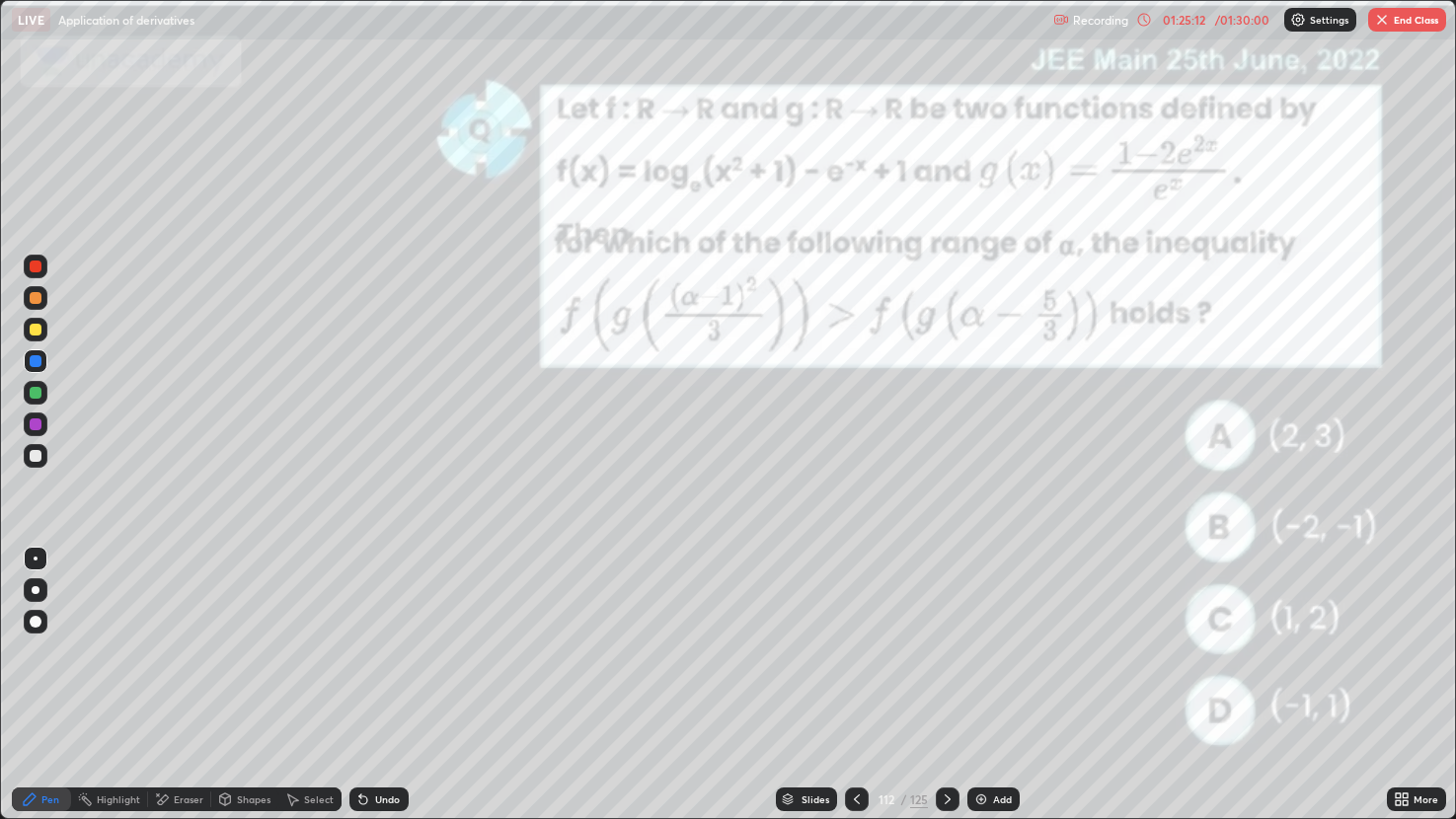 click at bounding box center (857, 799) 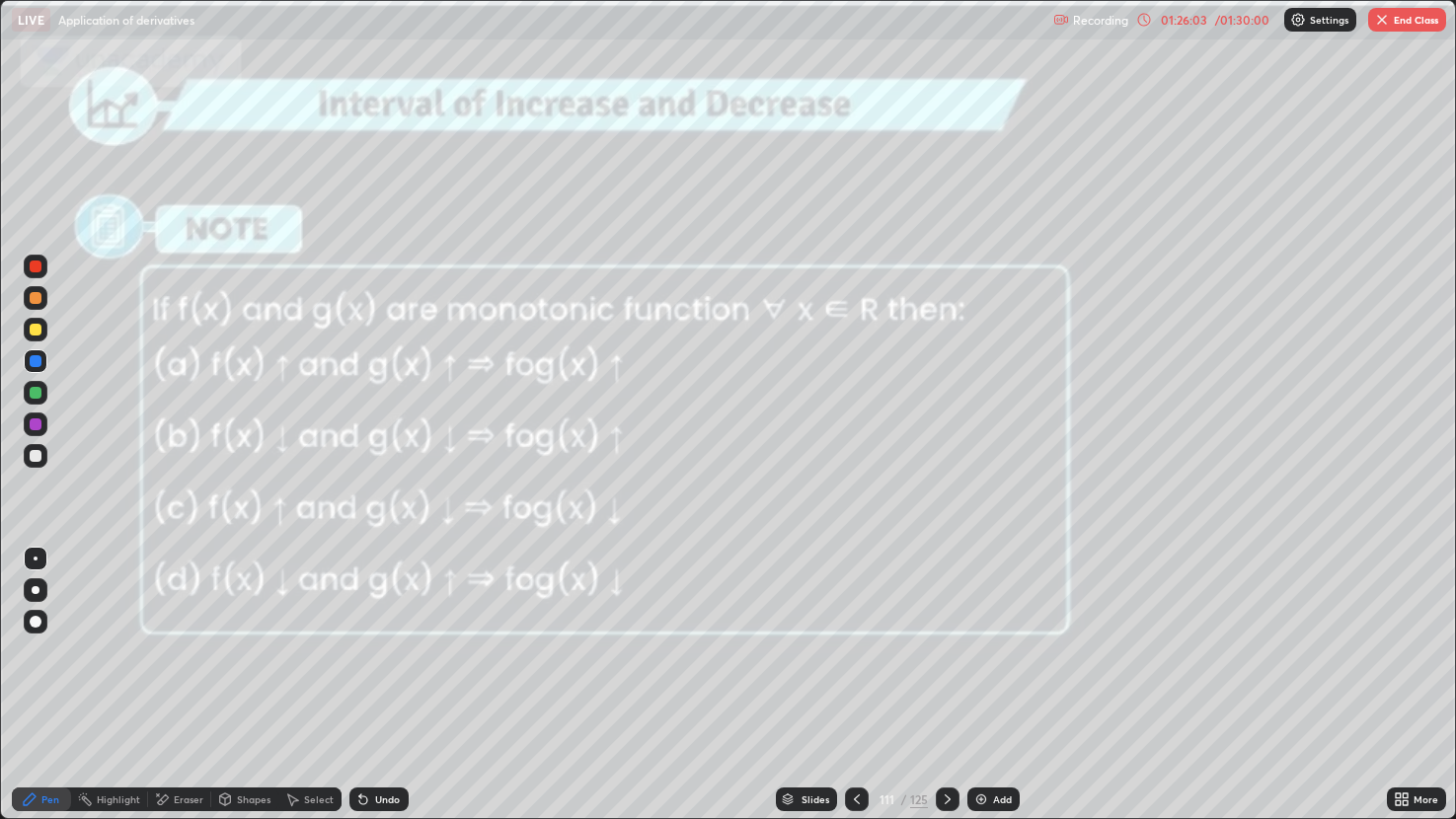 click 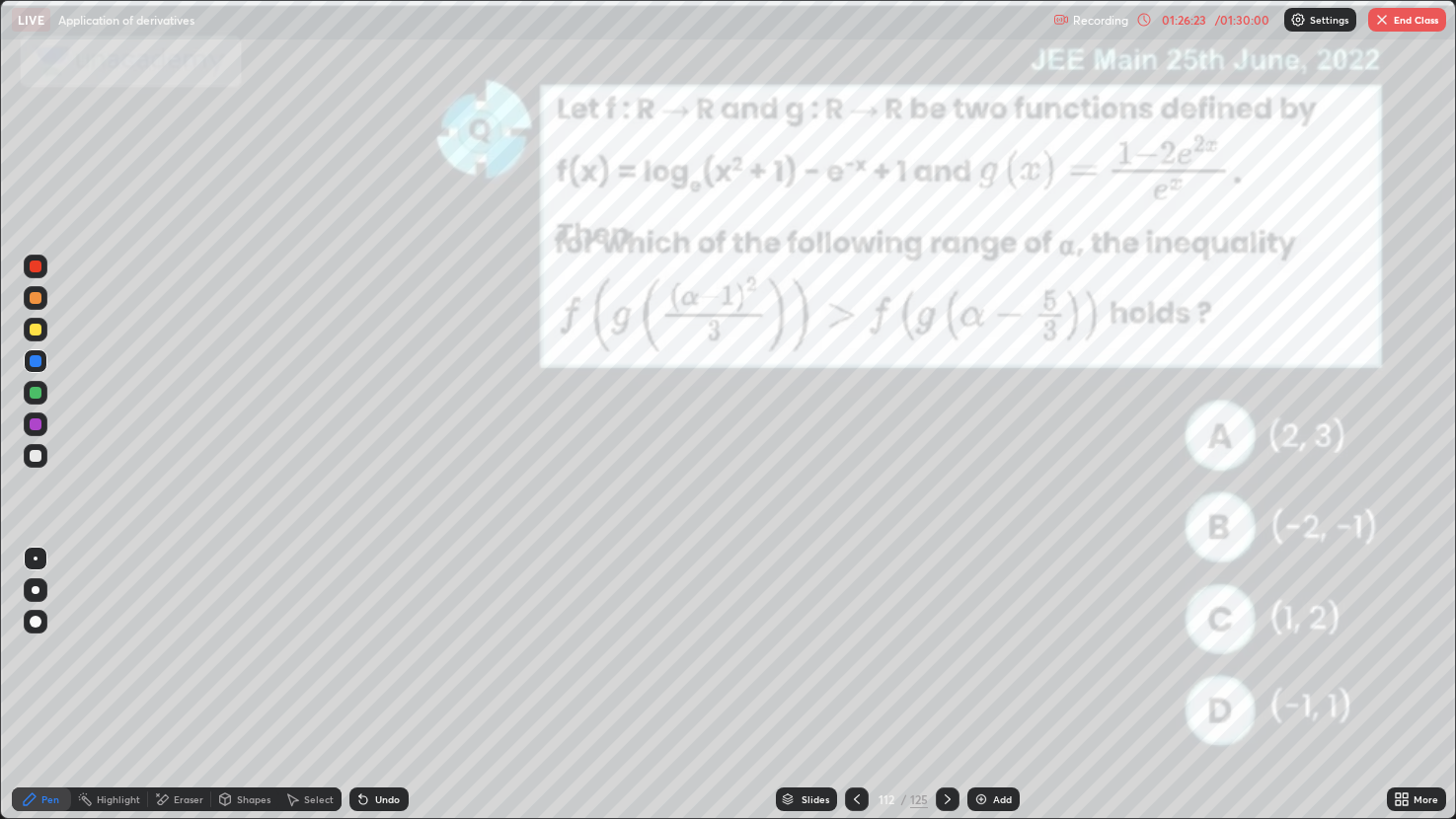click at bounding box center [36, 393] 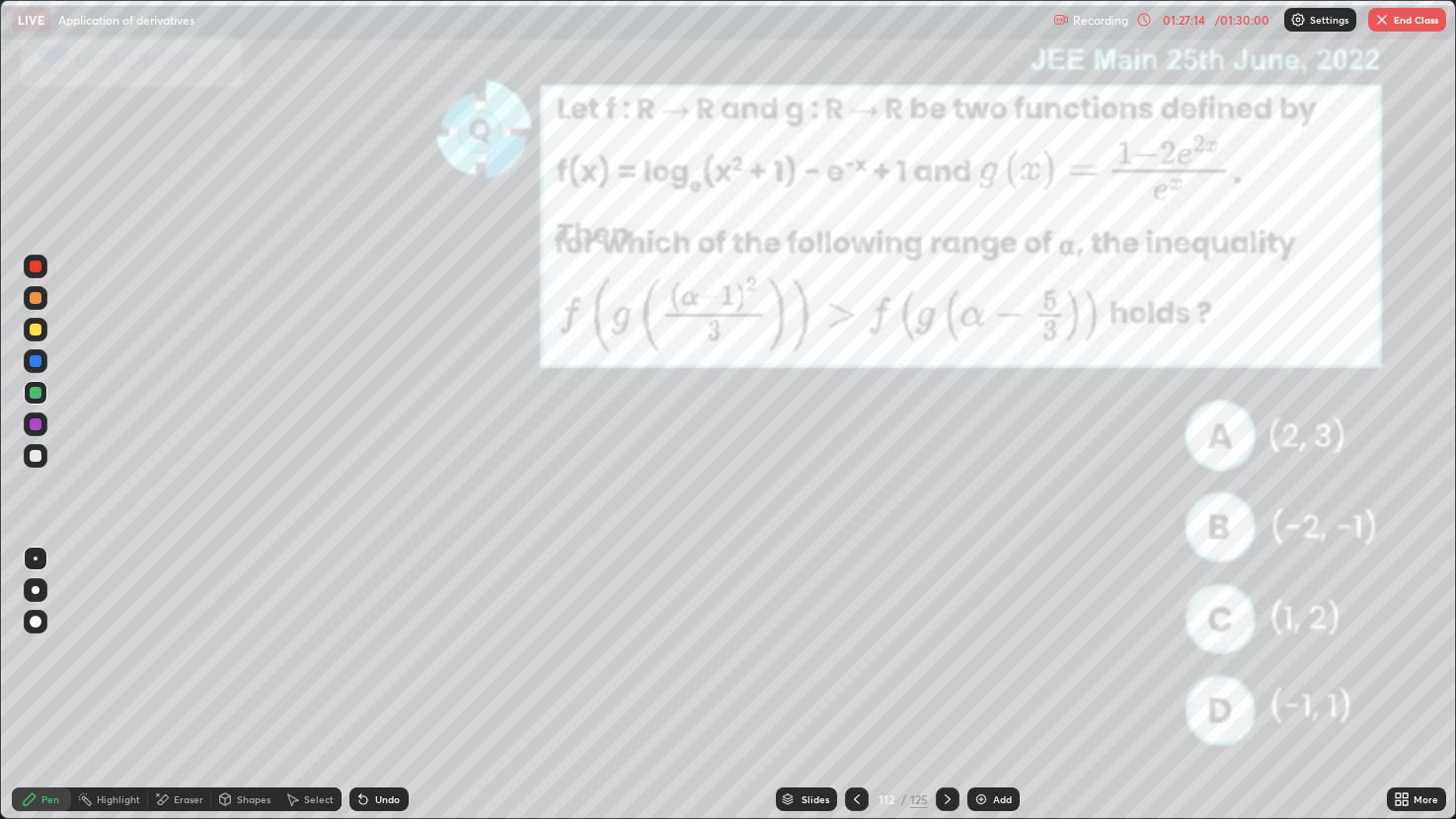 click on "01:27:14" at bounding box center [1184, 20] 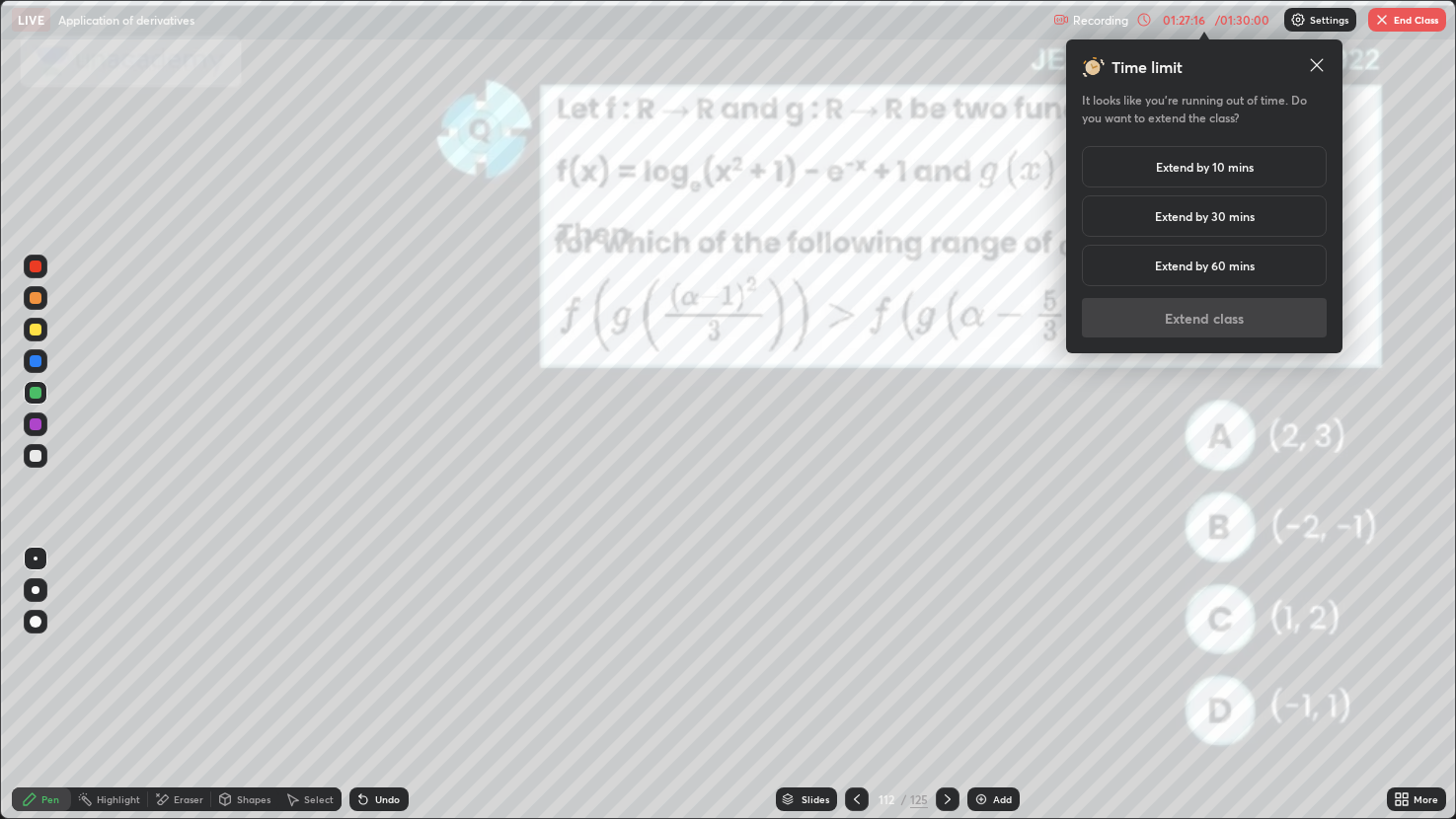click on "Extend by 10 mins" at bounding box center [1204, 167] 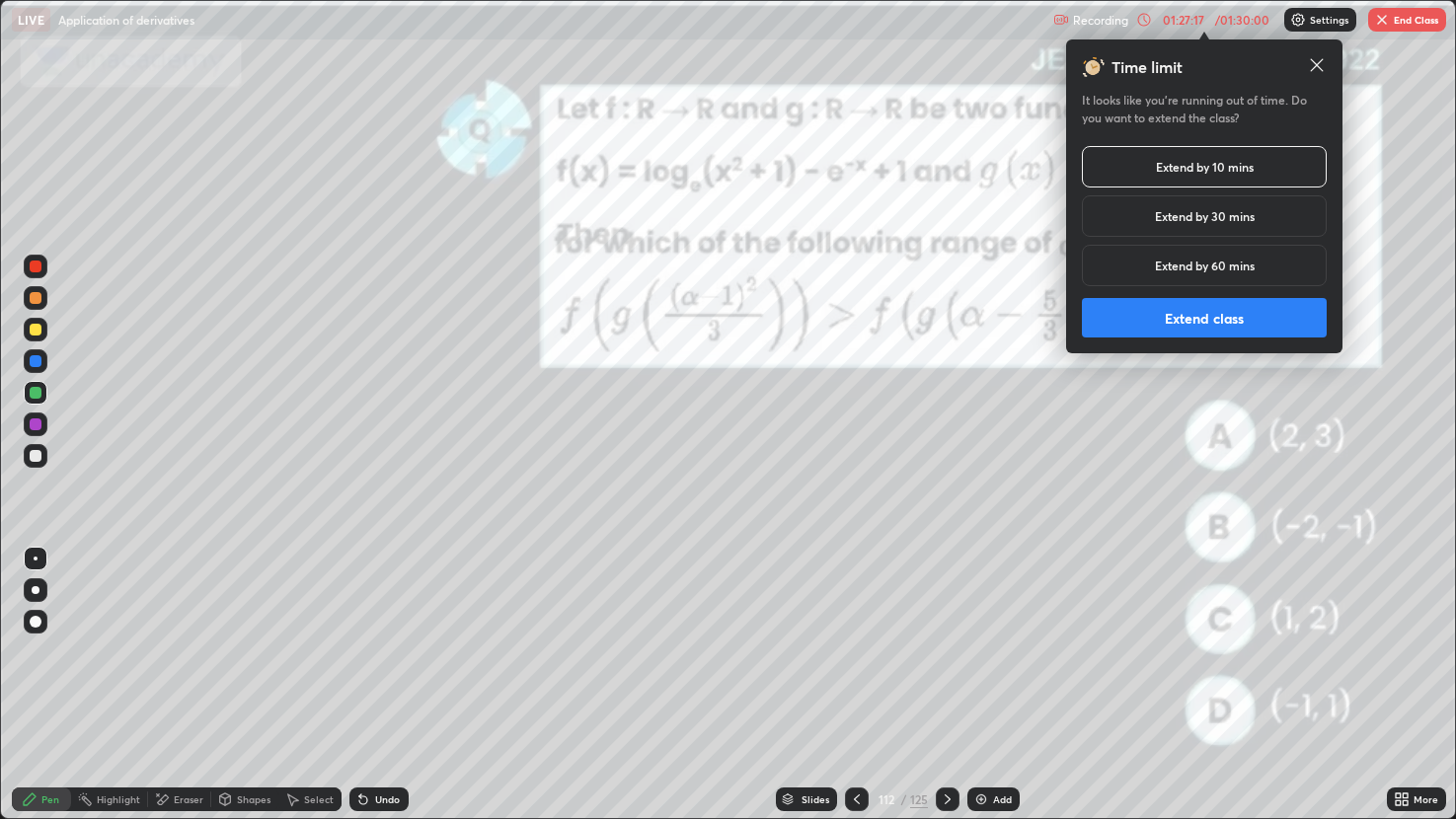 click on "Extend class" at bounding box center (1204, 318) 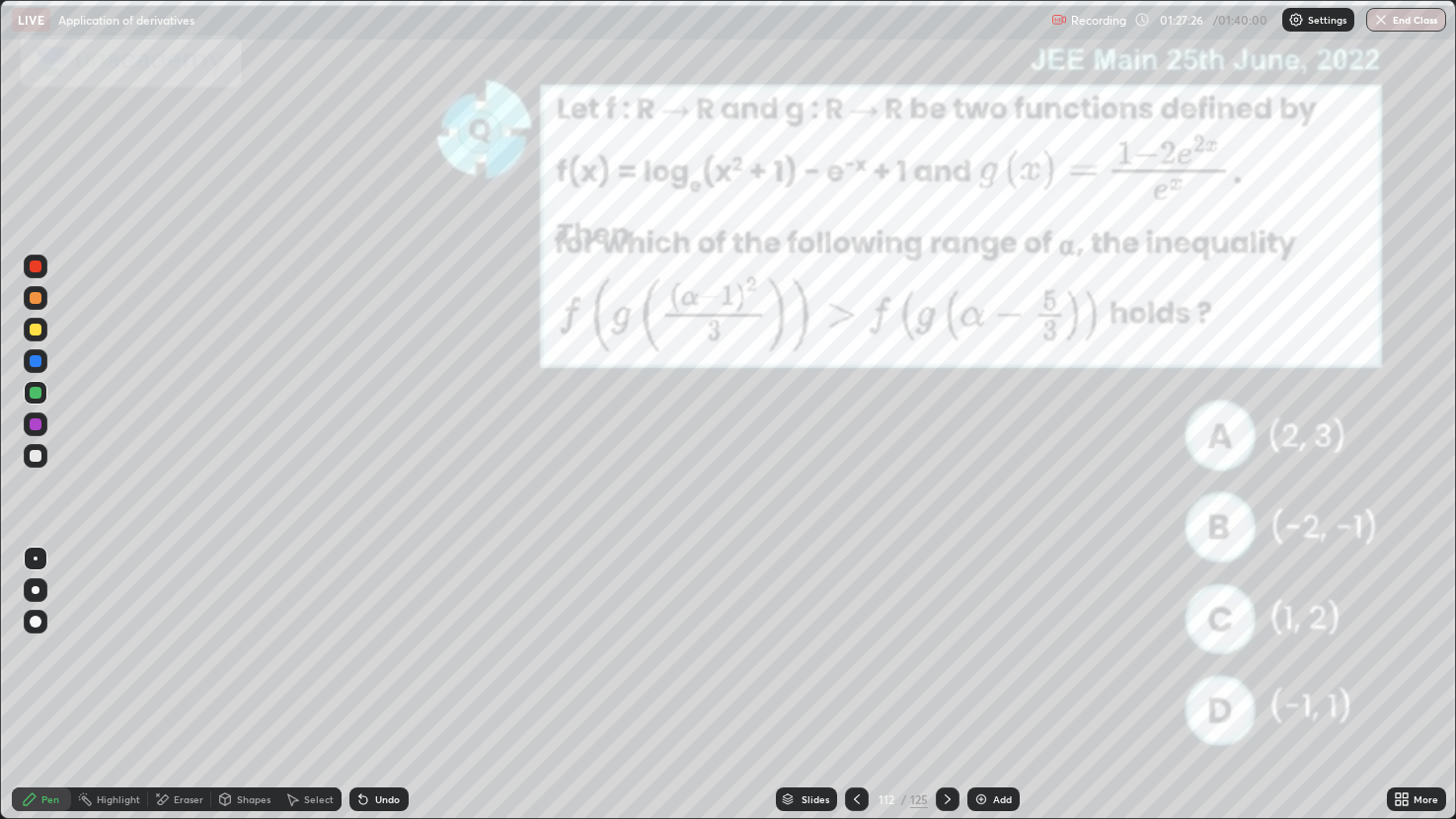 click at bounding box center (36, 266) 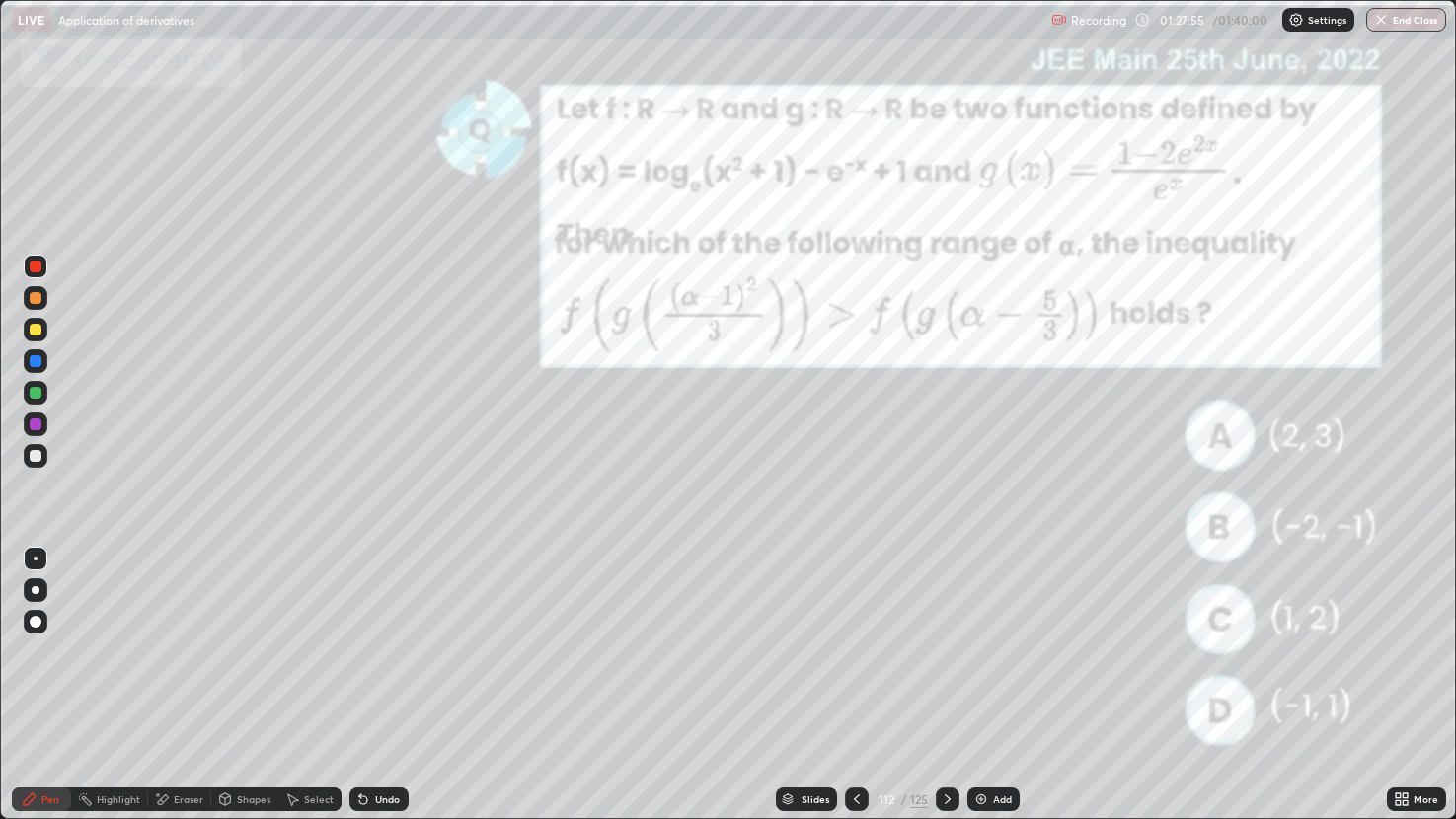 click at bounding box center (36, 330) 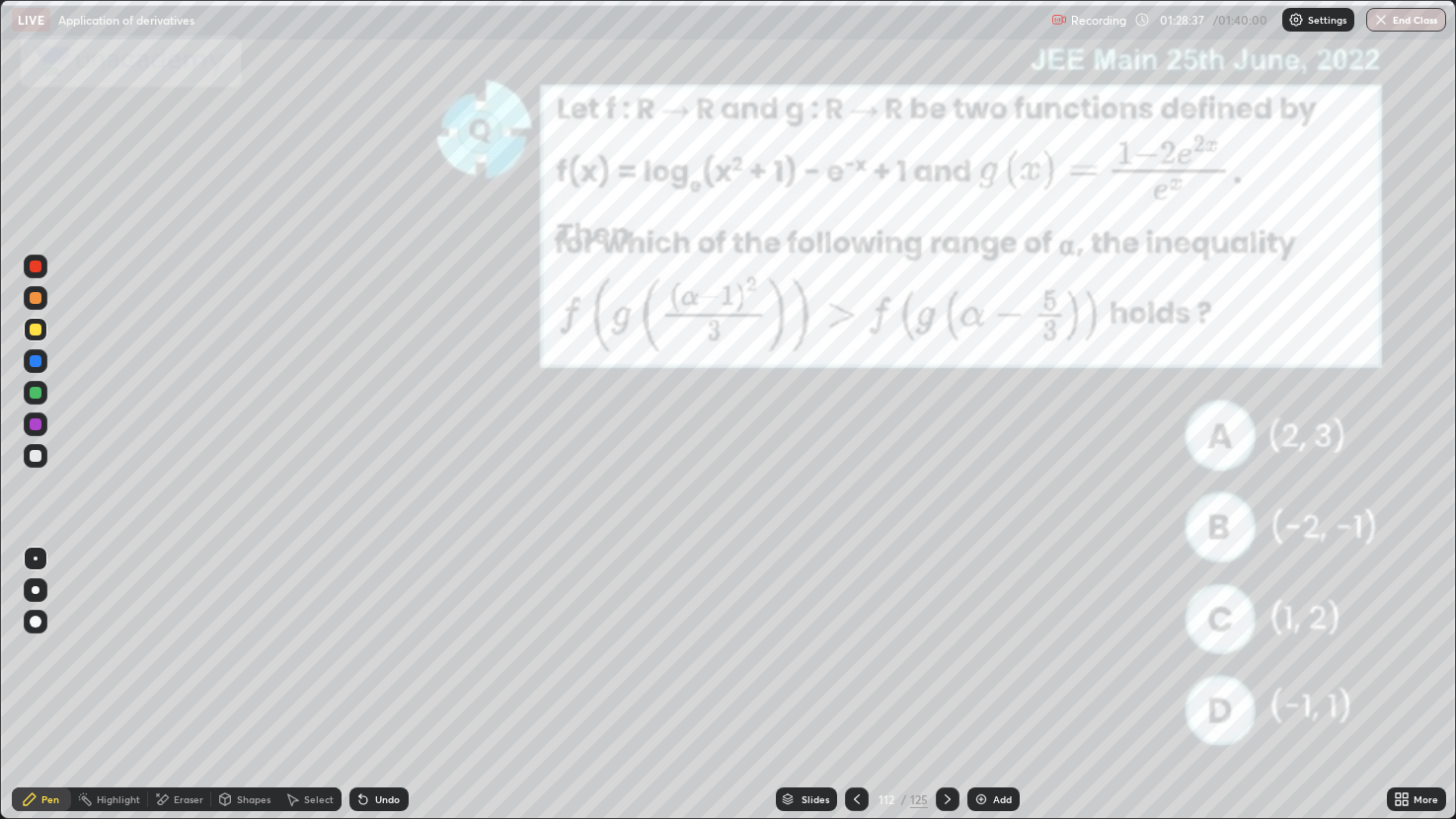click at bounding box center (36, 266) 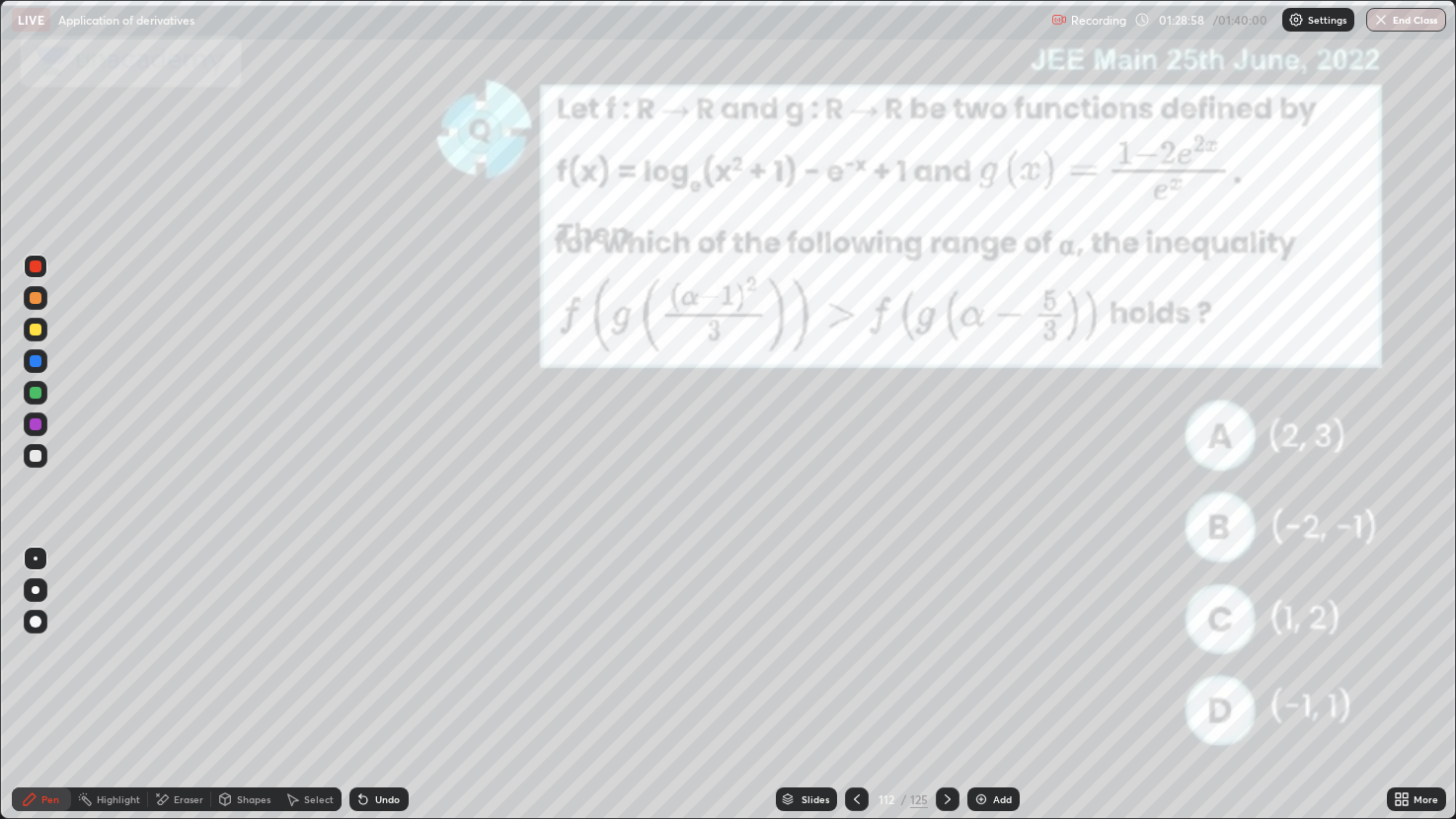 click at bounding box center (36, 393) 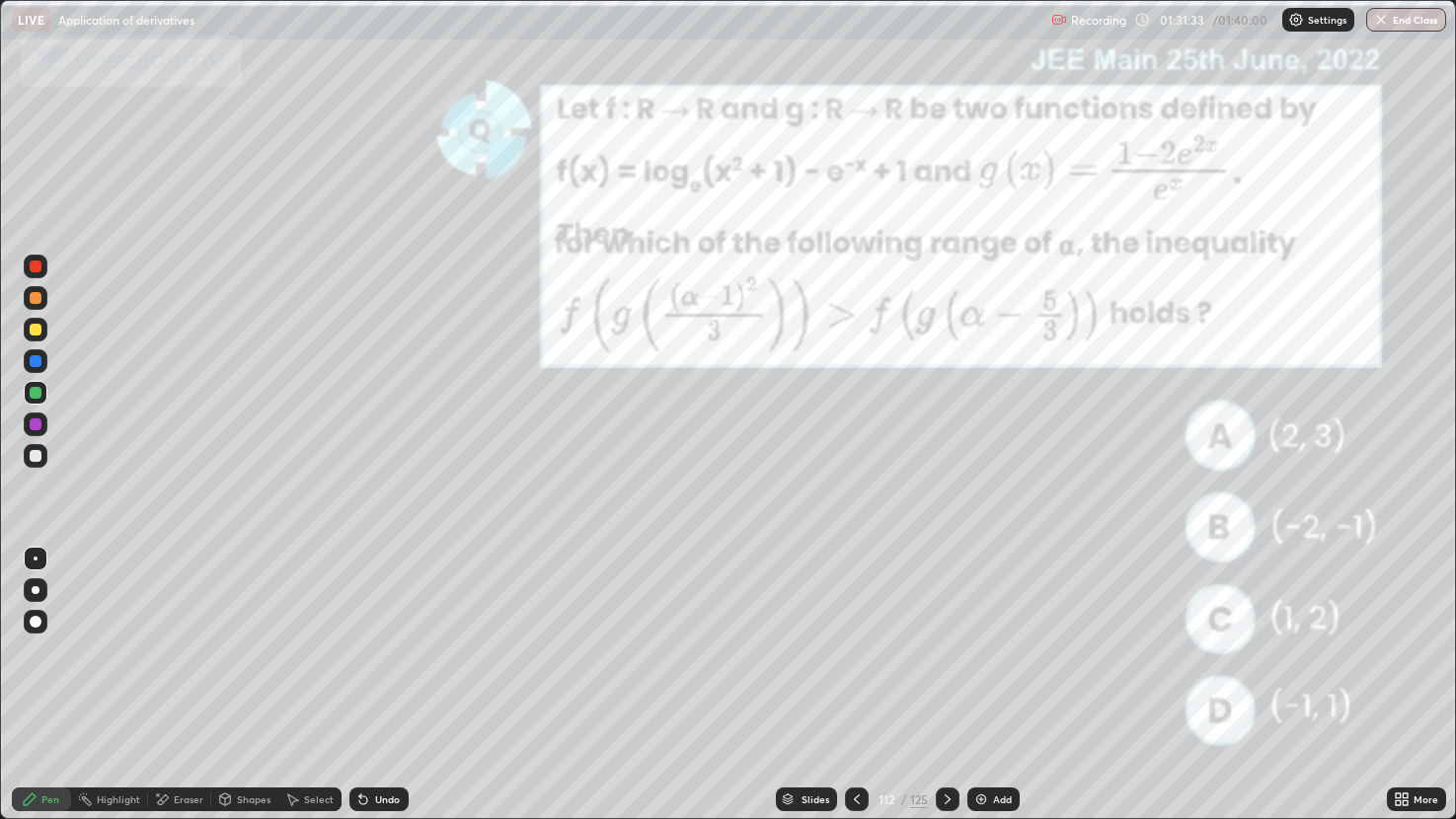 click on "End Class" at bounding box center (1406, 20) 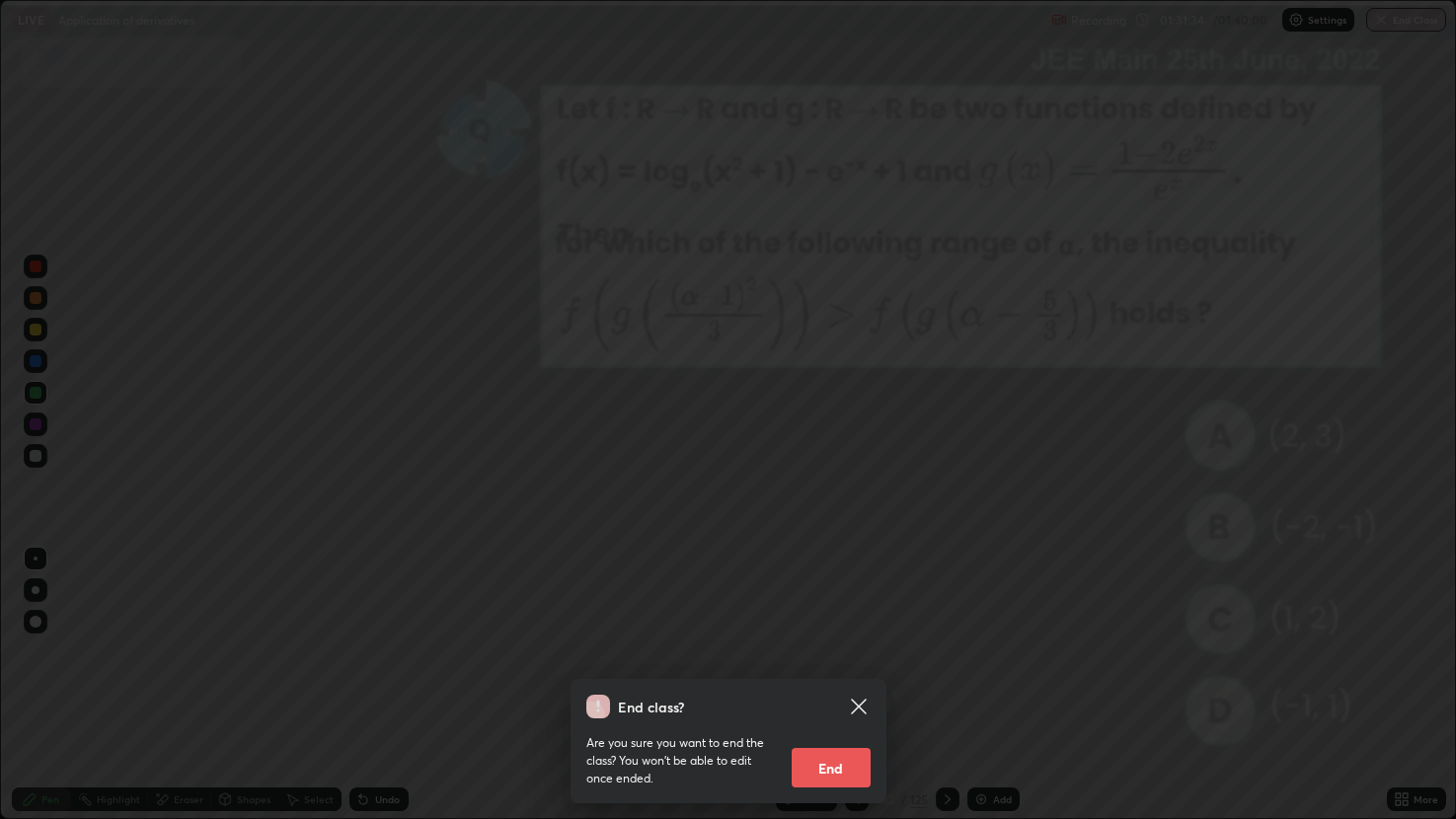 click on "End" at bounding box center [831, 768] 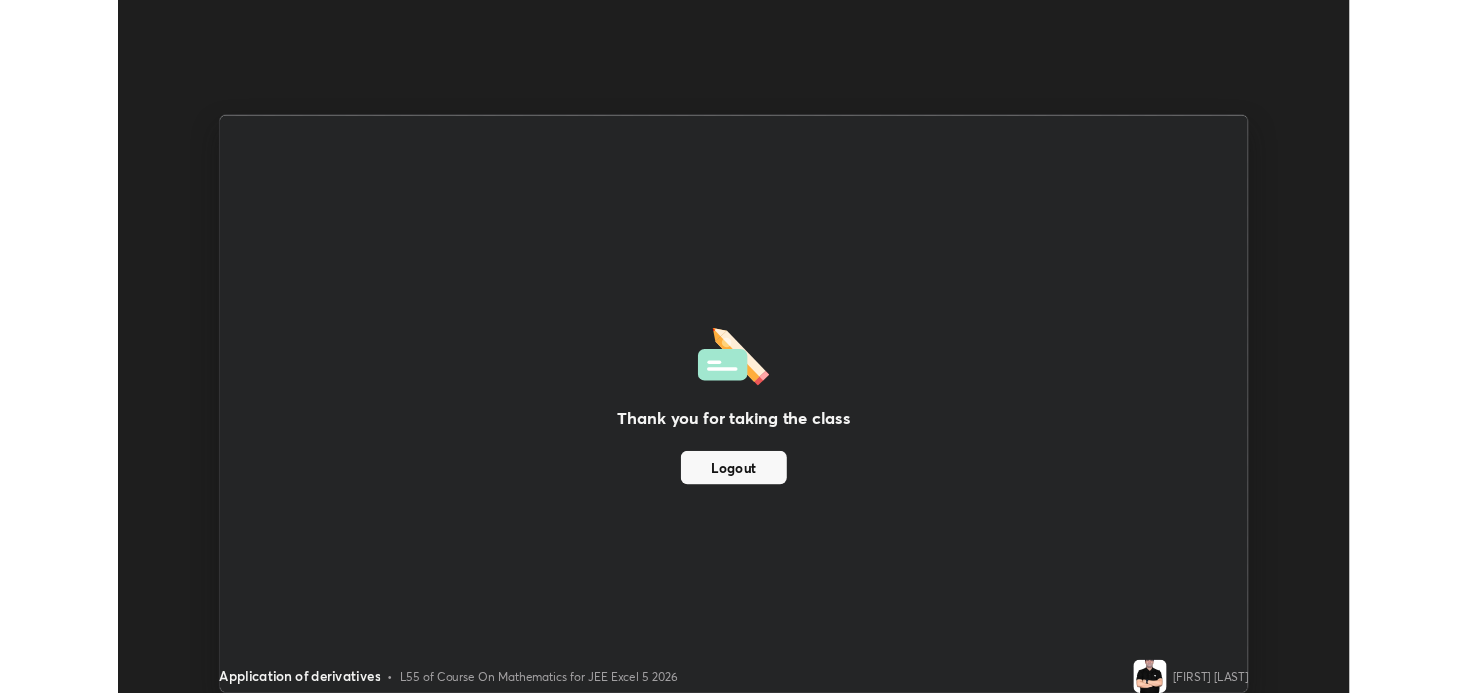 scroll, scrollTop: 693, scrollLeft: 1467, axis: both 